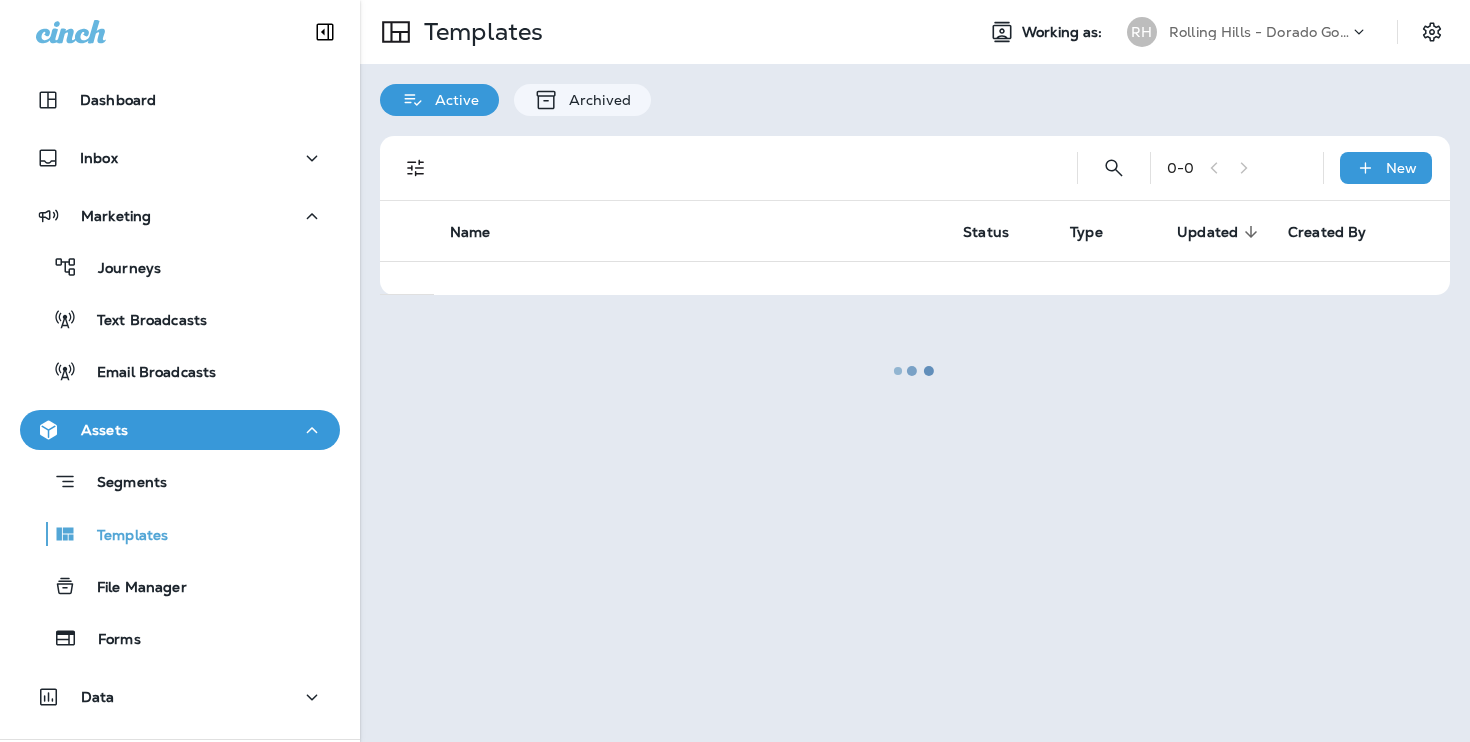scroll, scrollTop: 0, scrollLeft: 0, axis: both 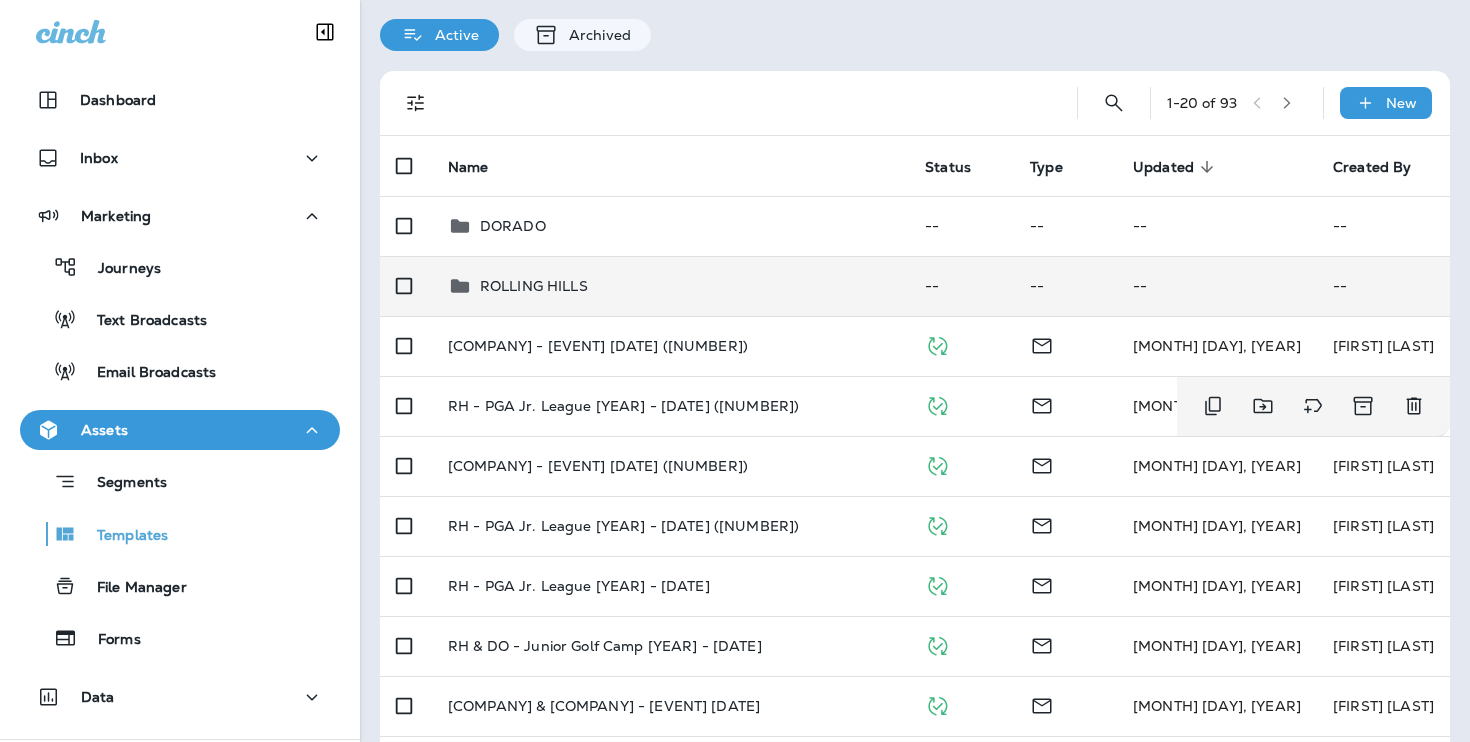 click on "ROLLING HILLS" at bounding box center (670, 226) 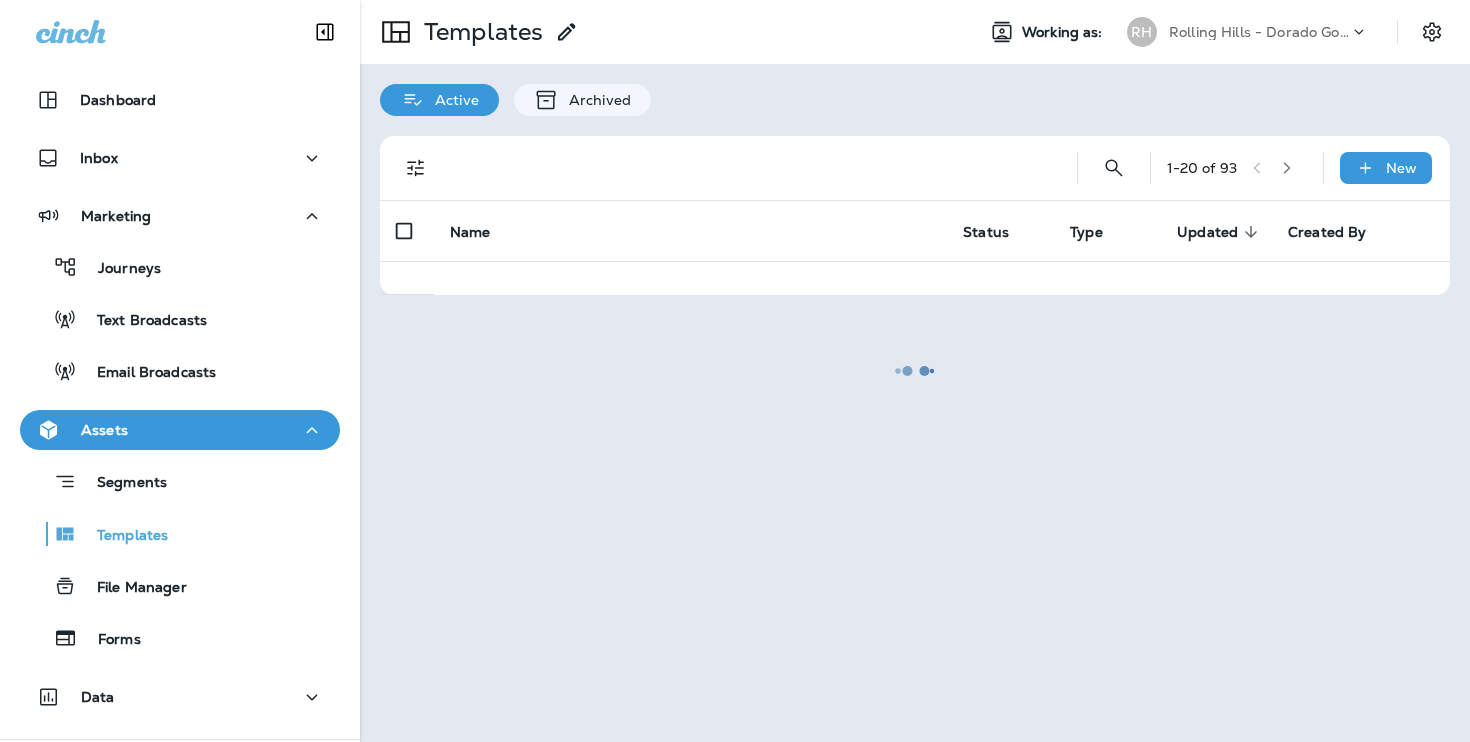 scroll, scrollTop: 0, scrollLeft: 0, axis: both 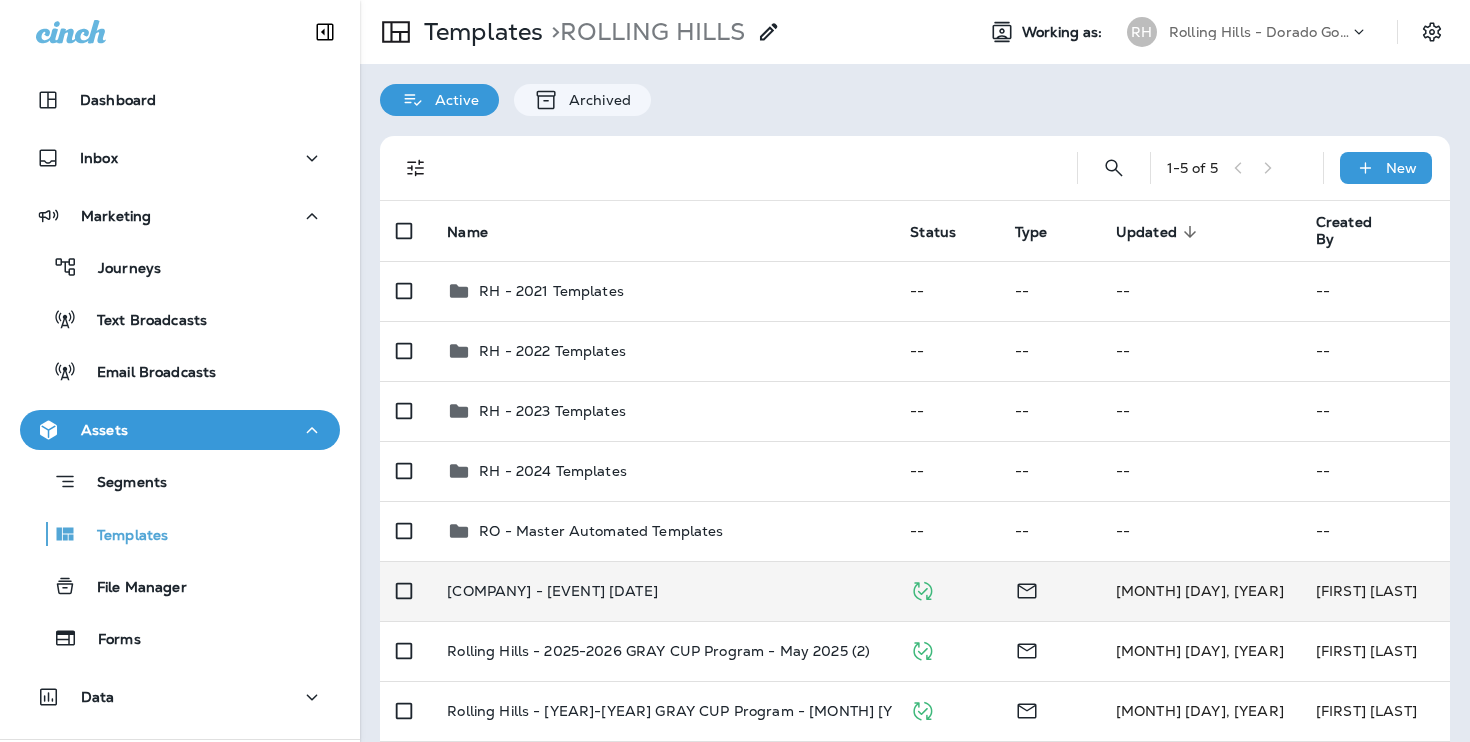 click on "[COMPANY] - [EVENT] [DATE]" at bounding box center (662, 591) 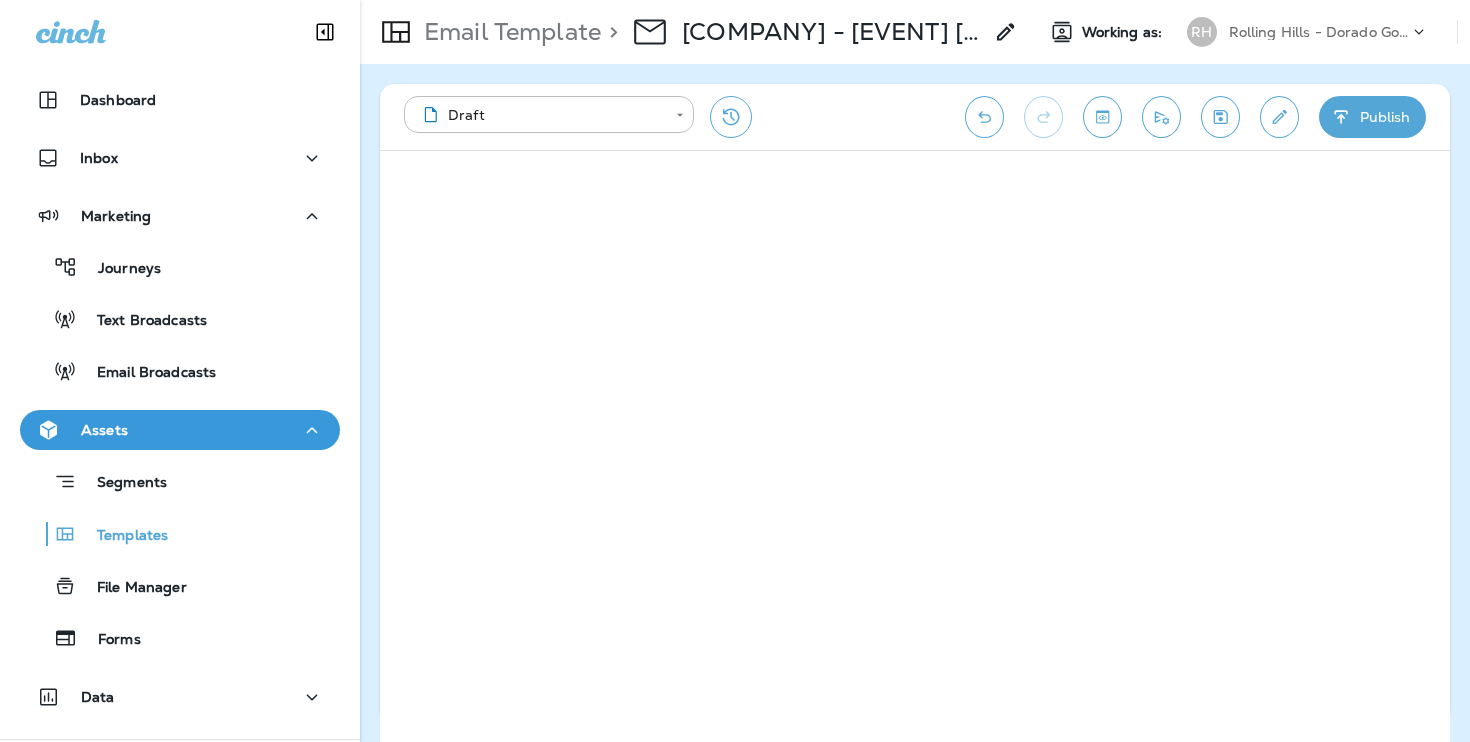 click at bounding box center (1279, 117) 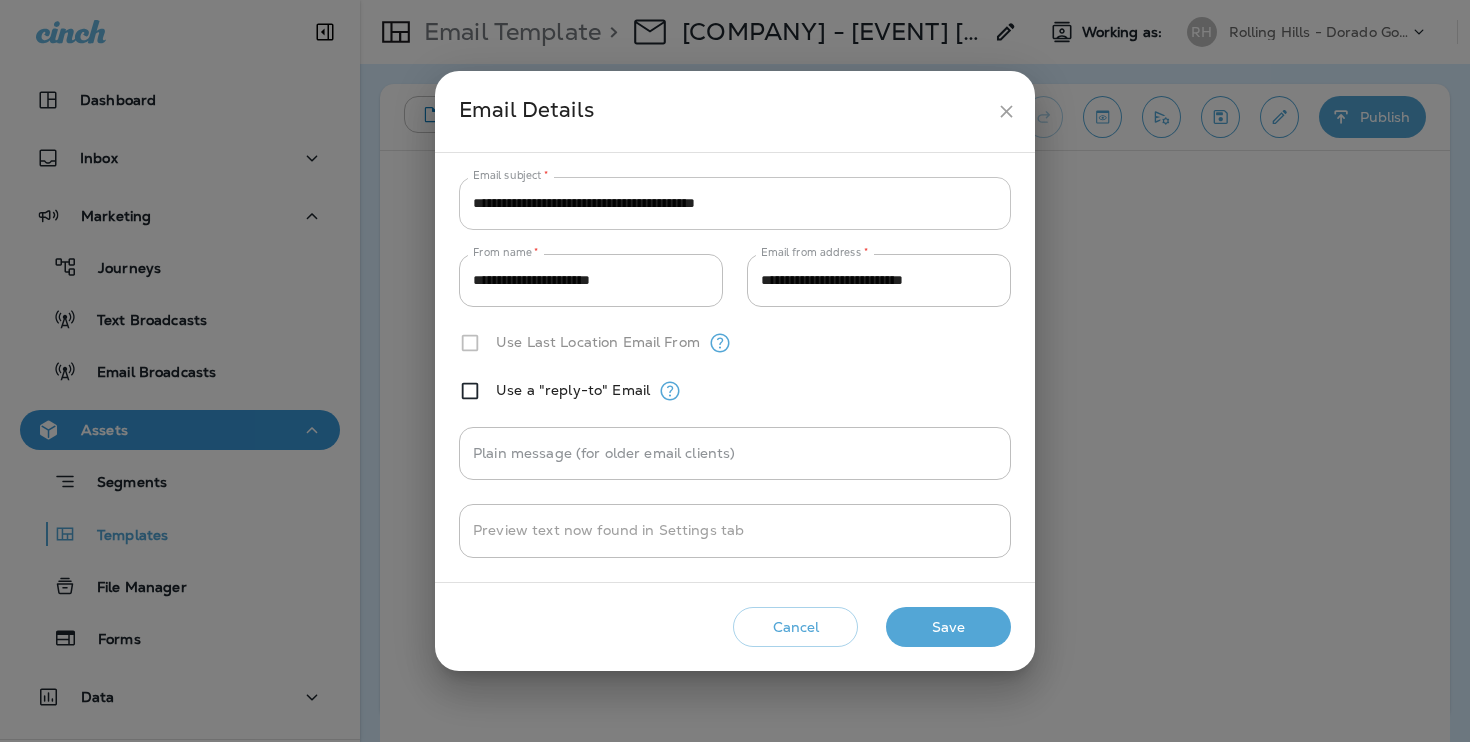 click on "**********" at bounding box center [735, 203] 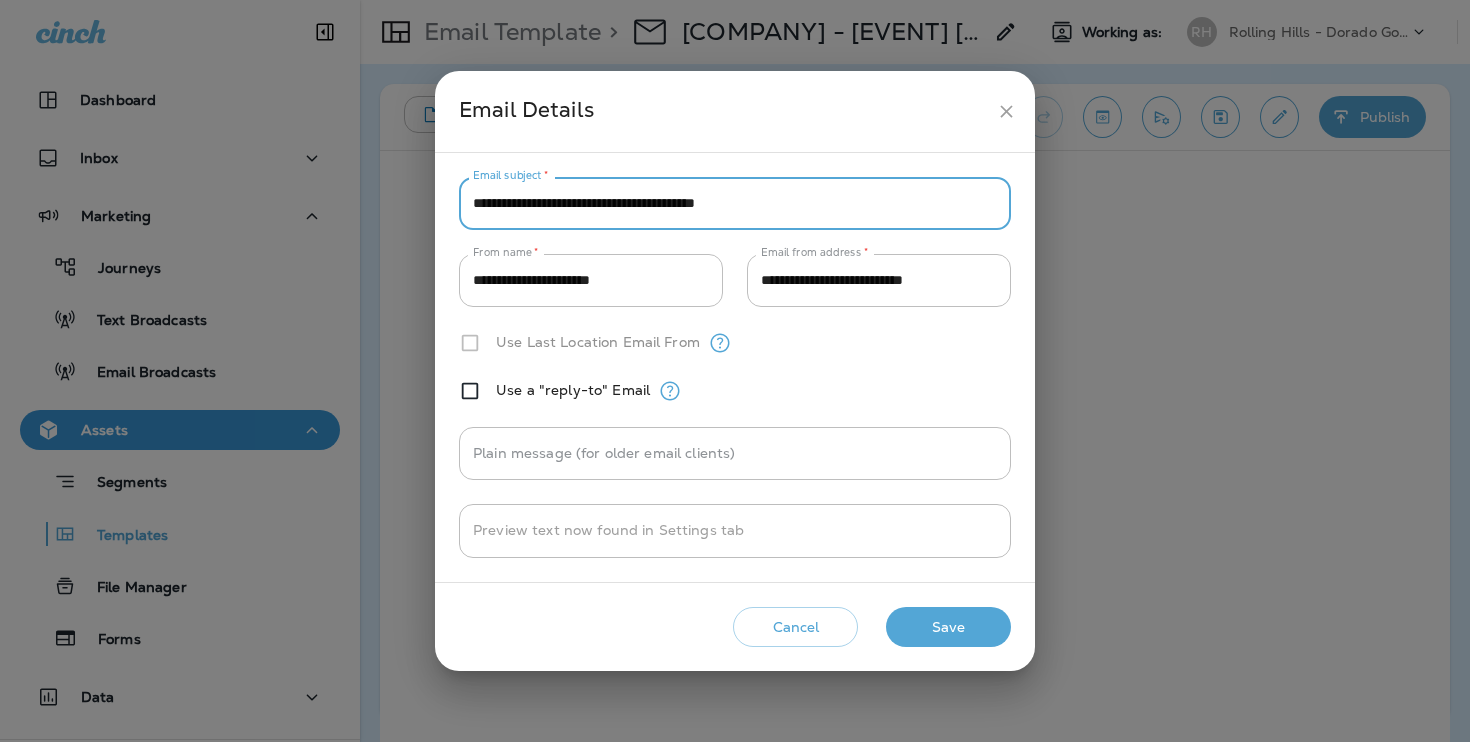 paste on "****" 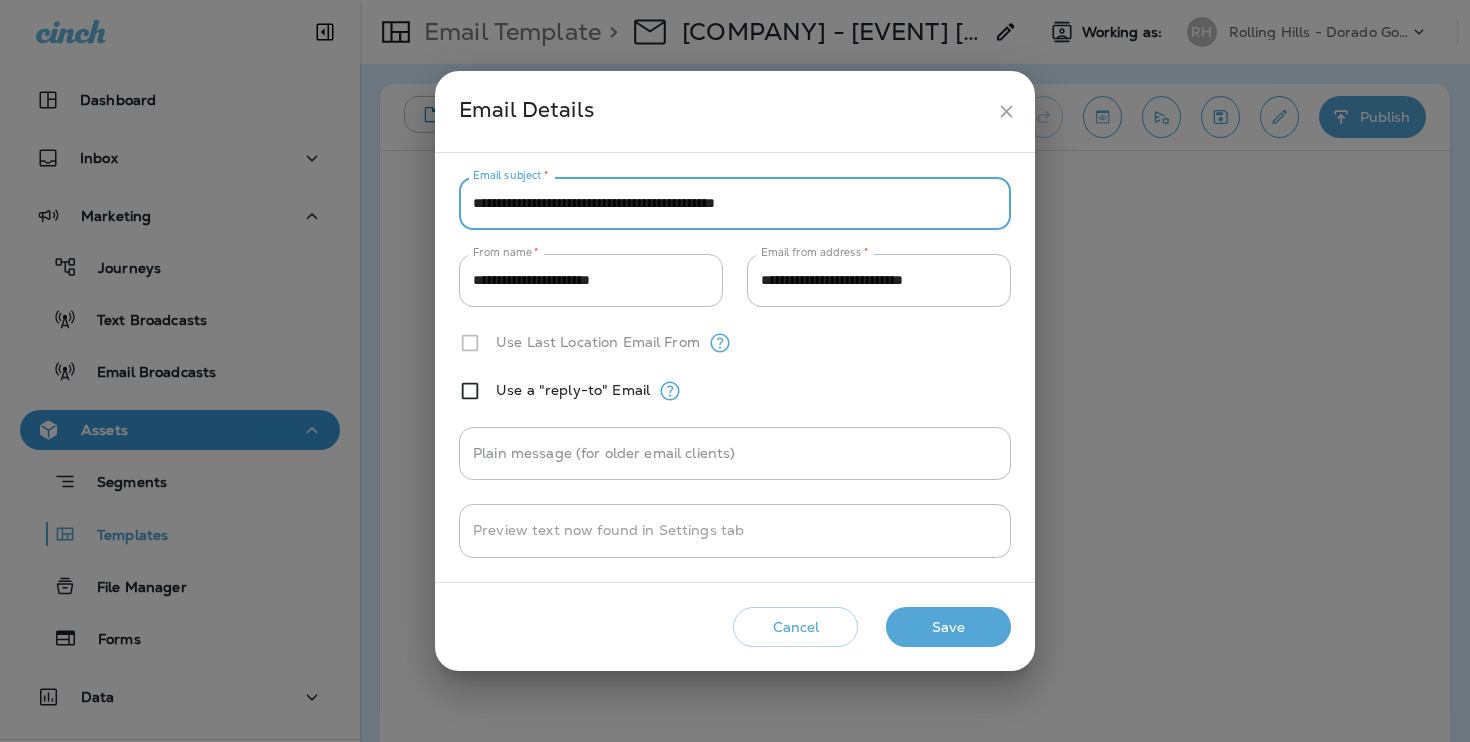 drag, startPoint x: 646, startPoint y: 201, endPoint x: 797, endPoint y: 197, distance: 151.05296 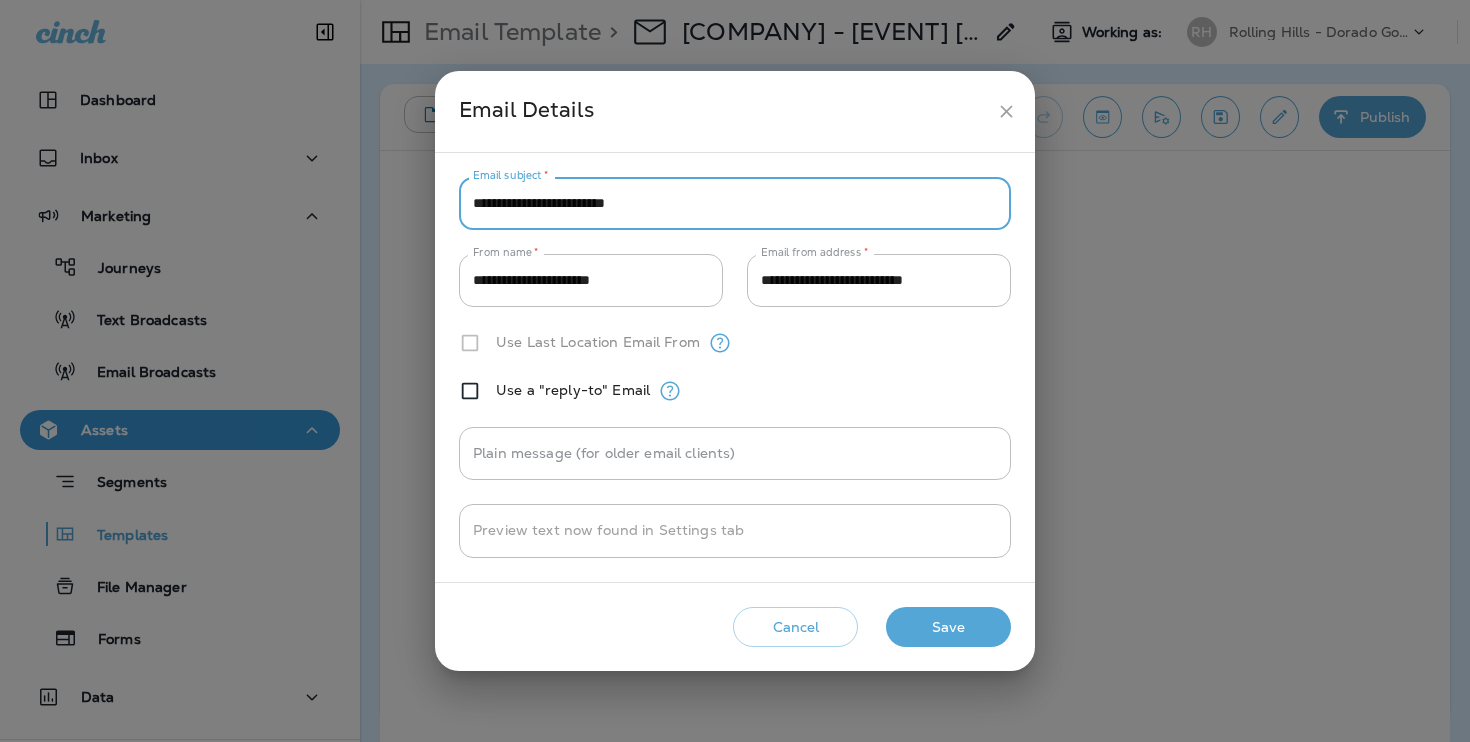 type on "**********" 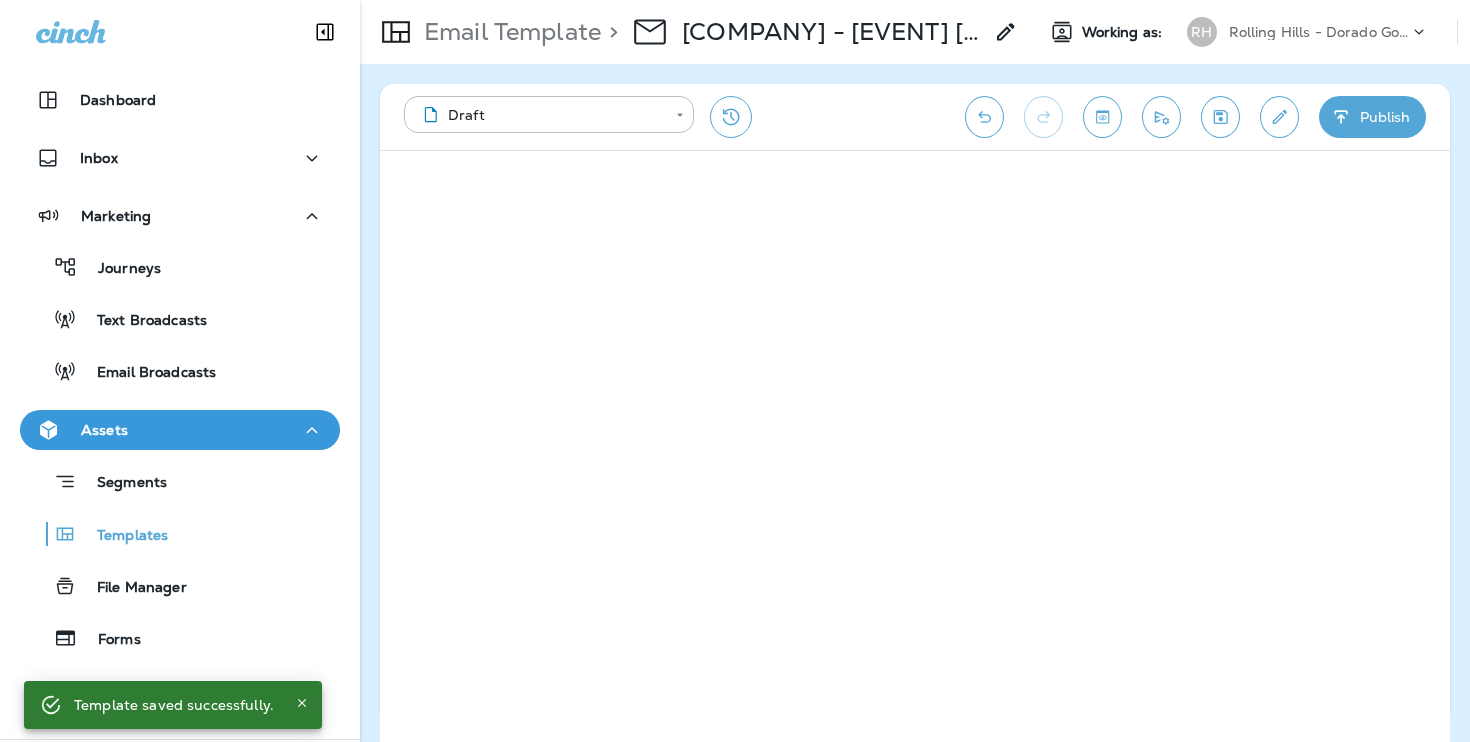click at bounding box center [1006, 32] 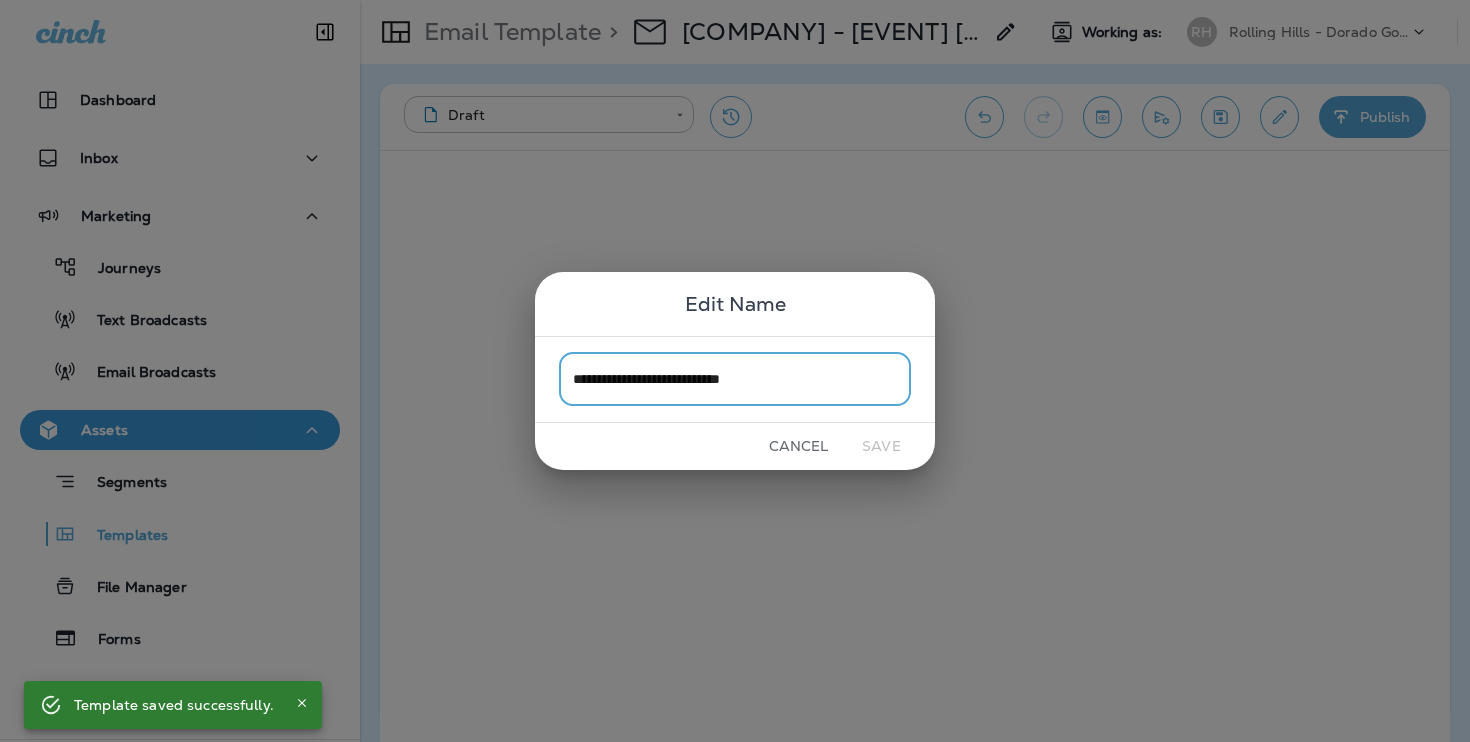 click on "Cancel Save" at bounding box center (735, 446) 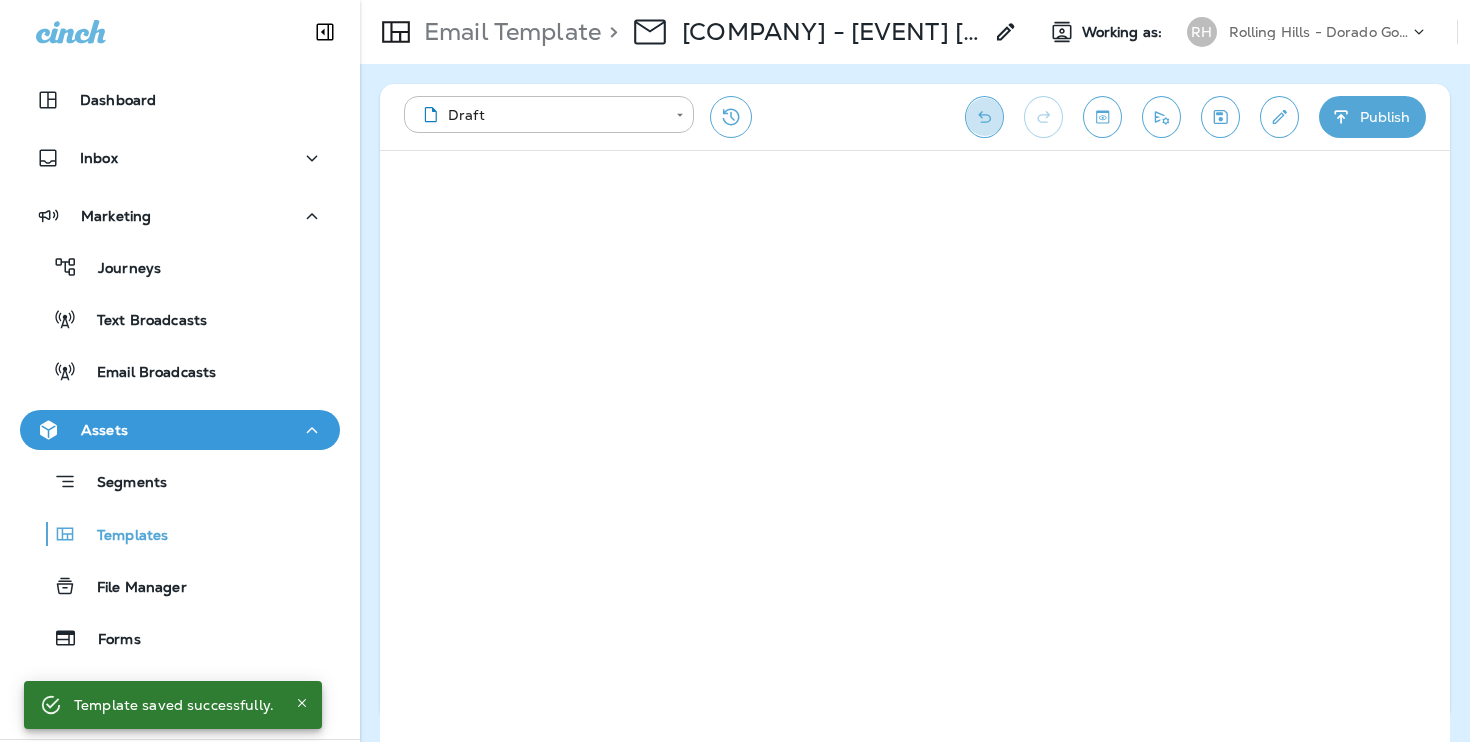 click at bounding box center [984, 117] 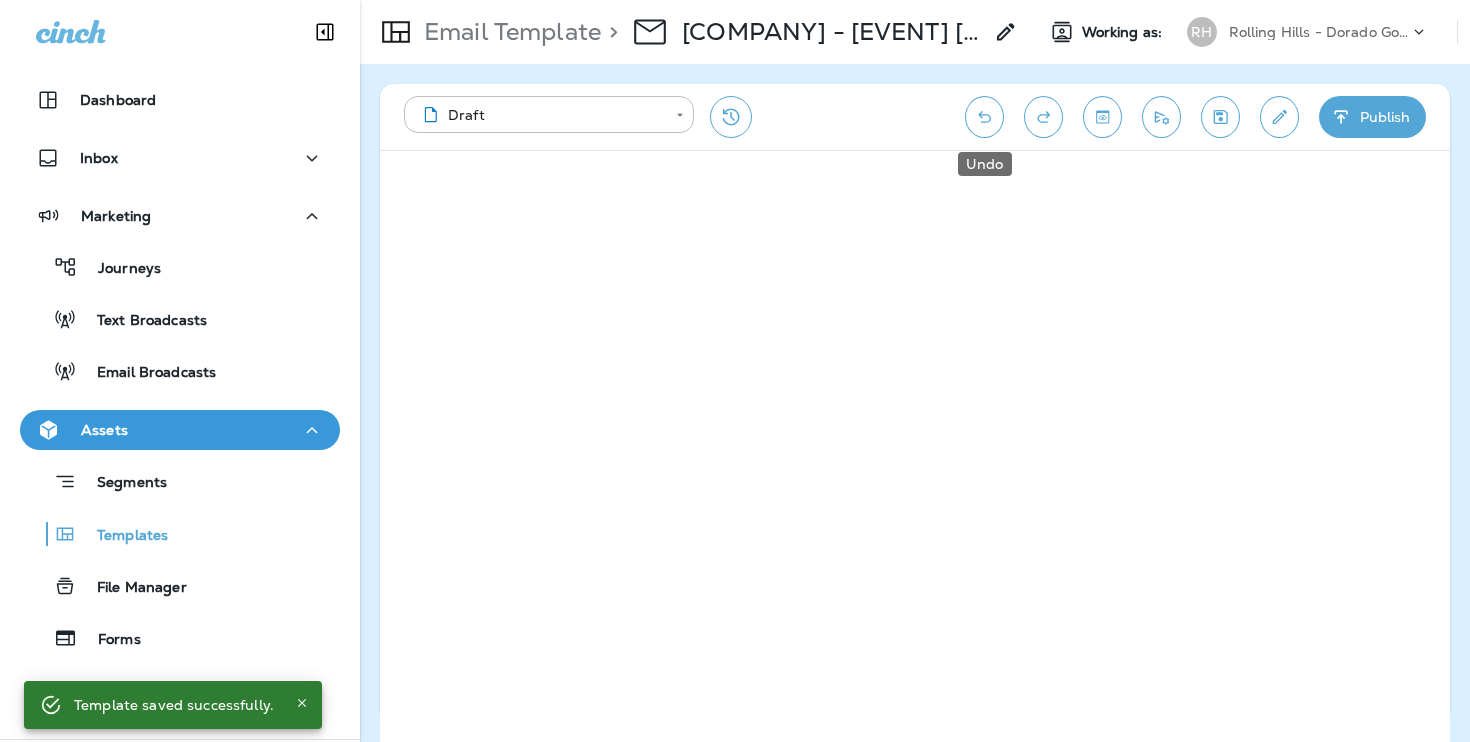 click at bounding box center [984, 117] 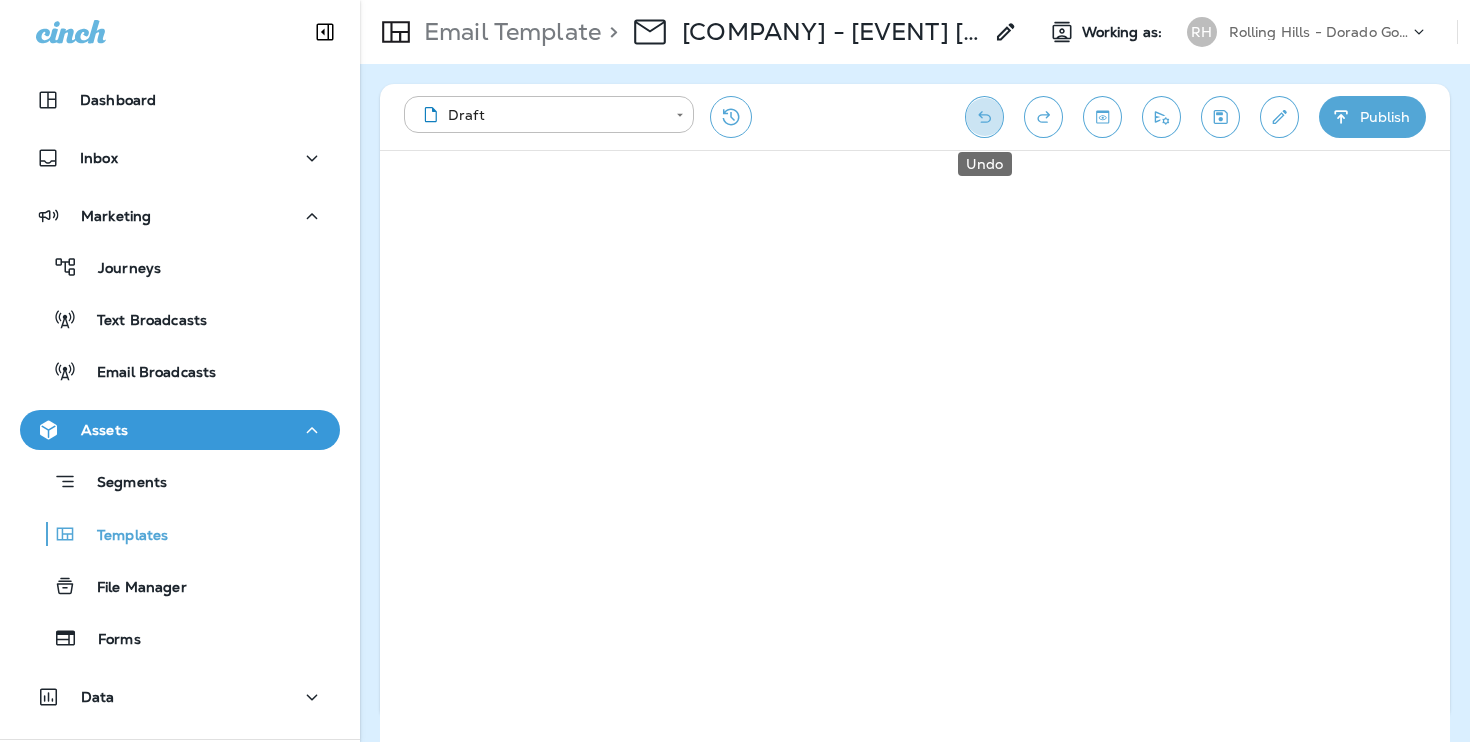 click at bounding box center (984, 117) 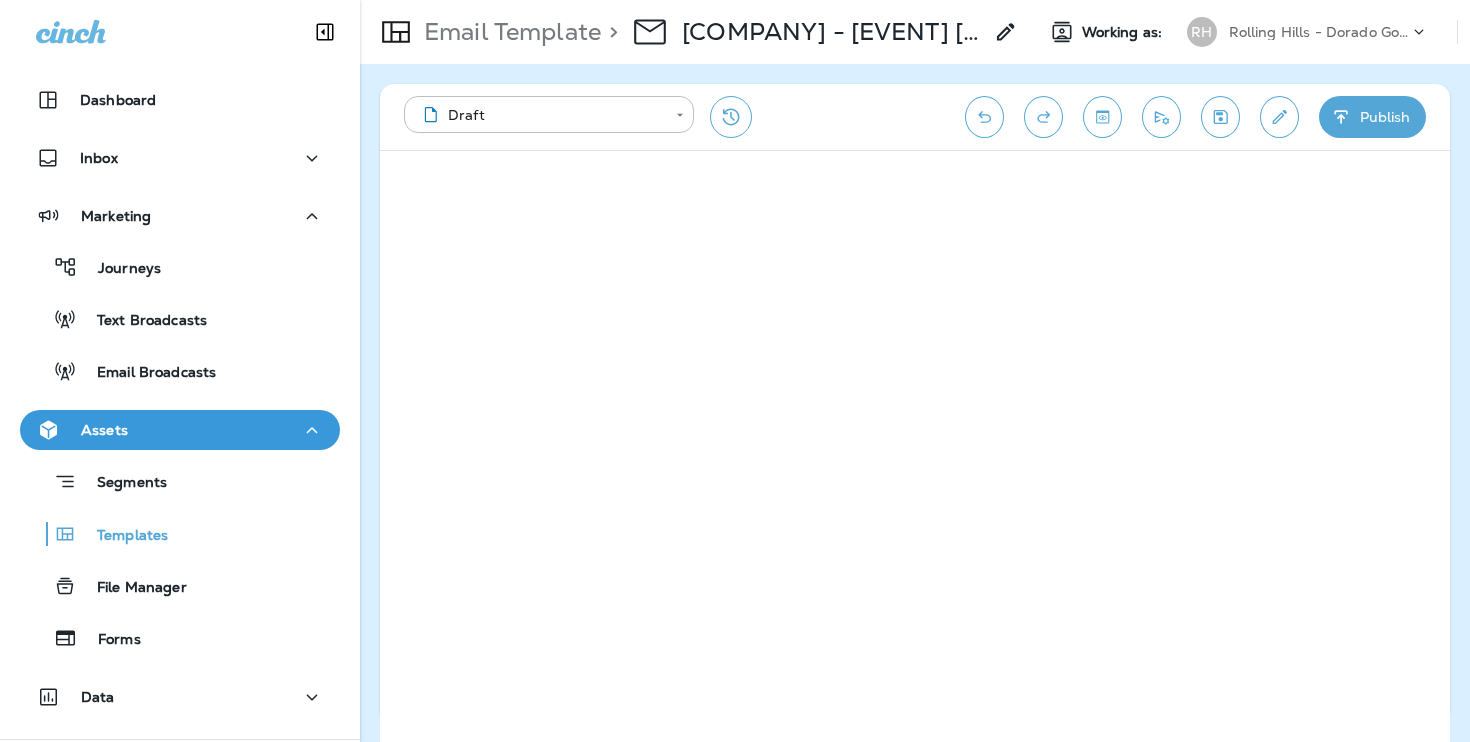 click at bounding box center (1279, 117) 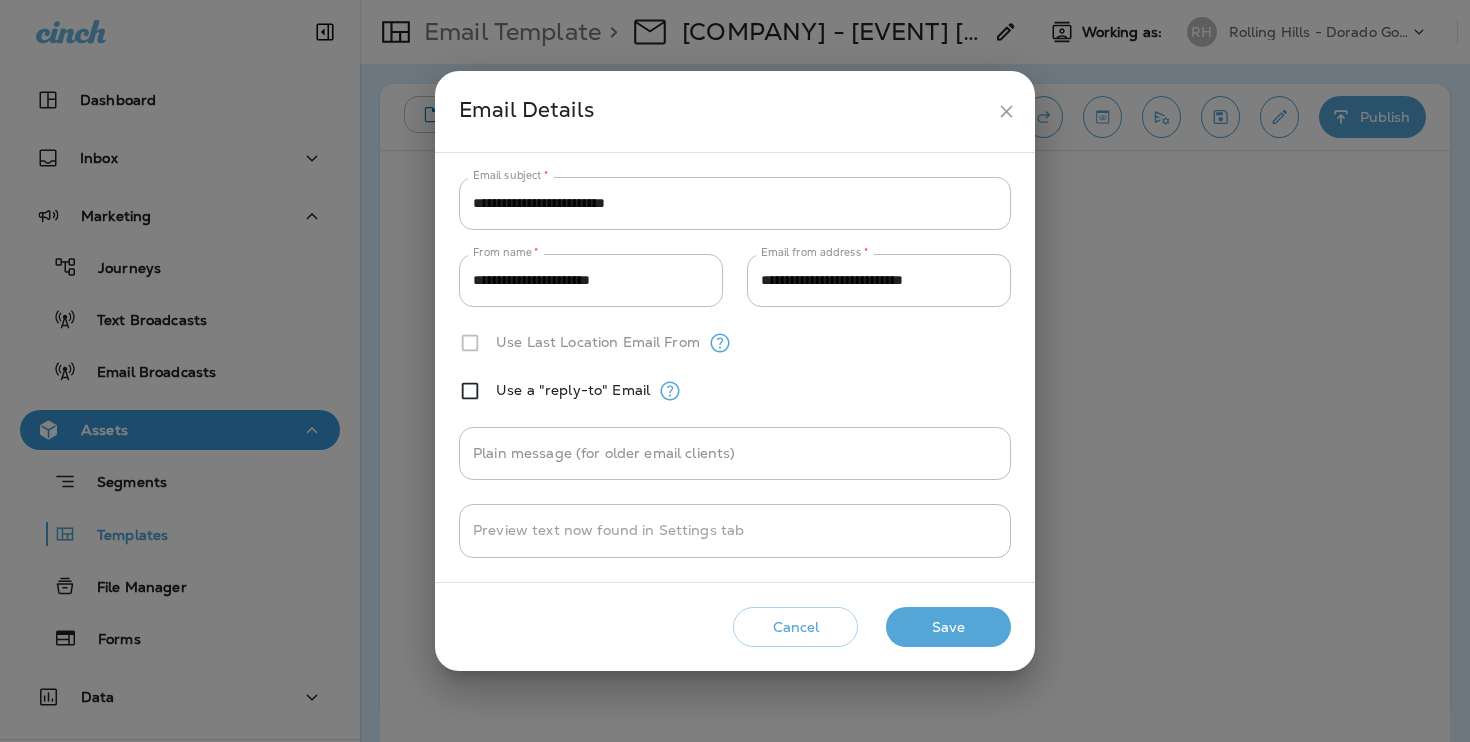 click on "Cancel" at bounding box center (795, 627) 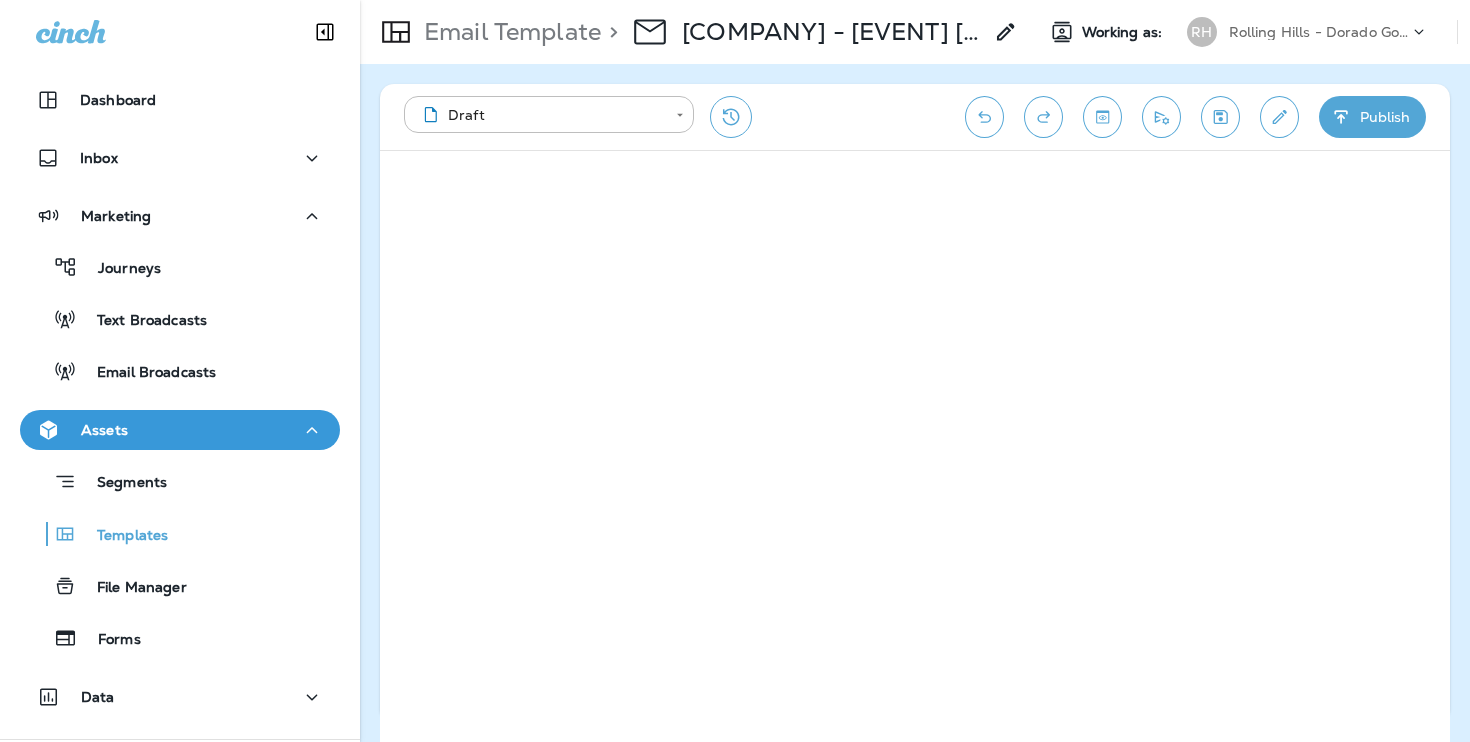 click at bounding box center (984, 117) 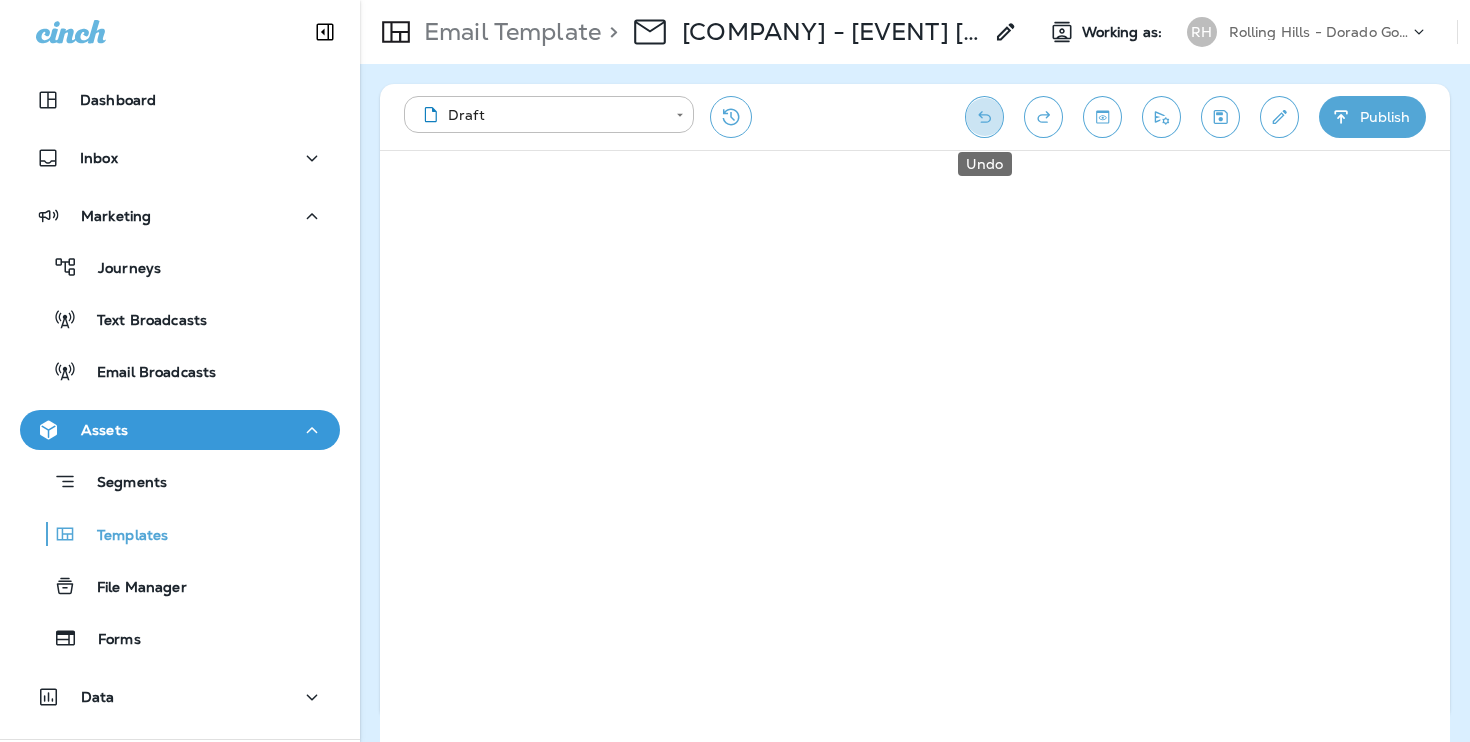 click at bounding box center (984, 117) 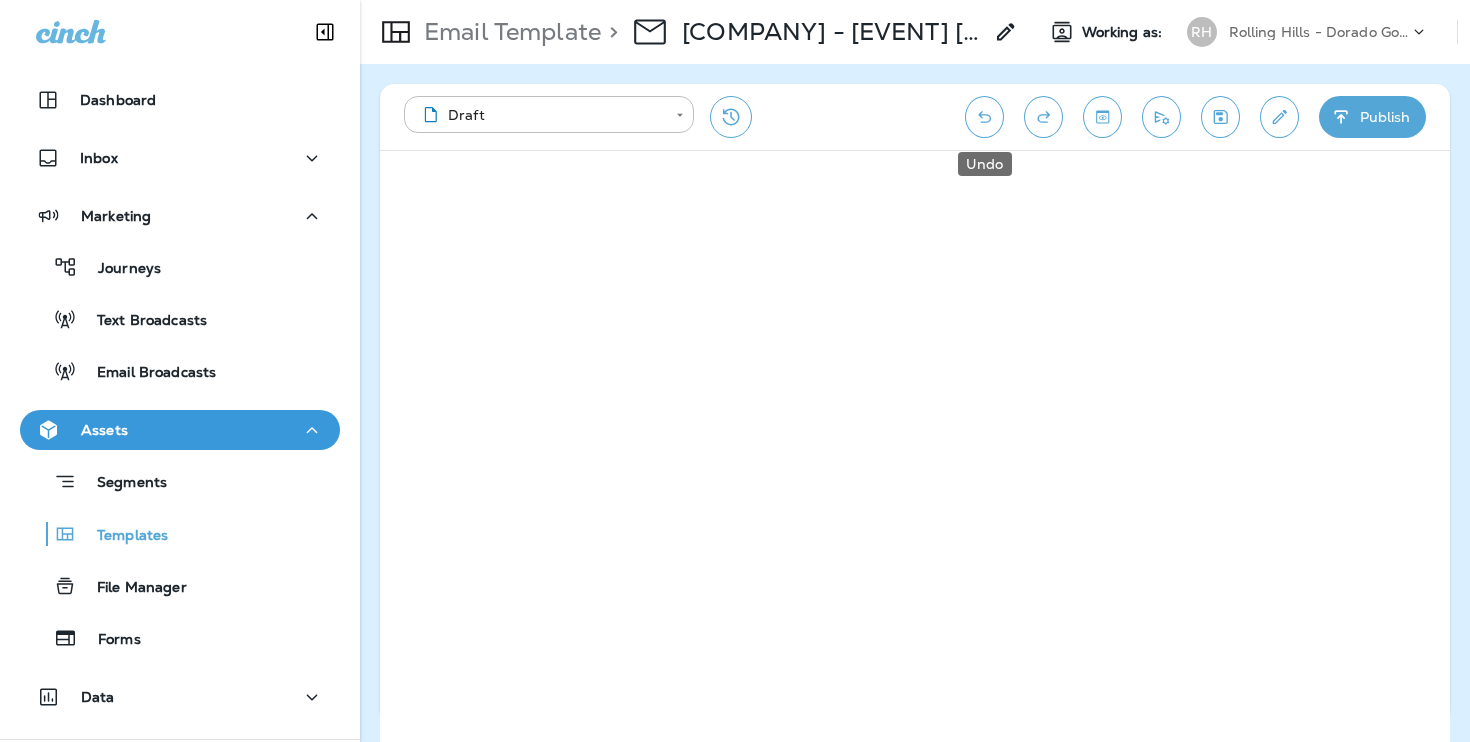 click at bounding box center [984, 117] 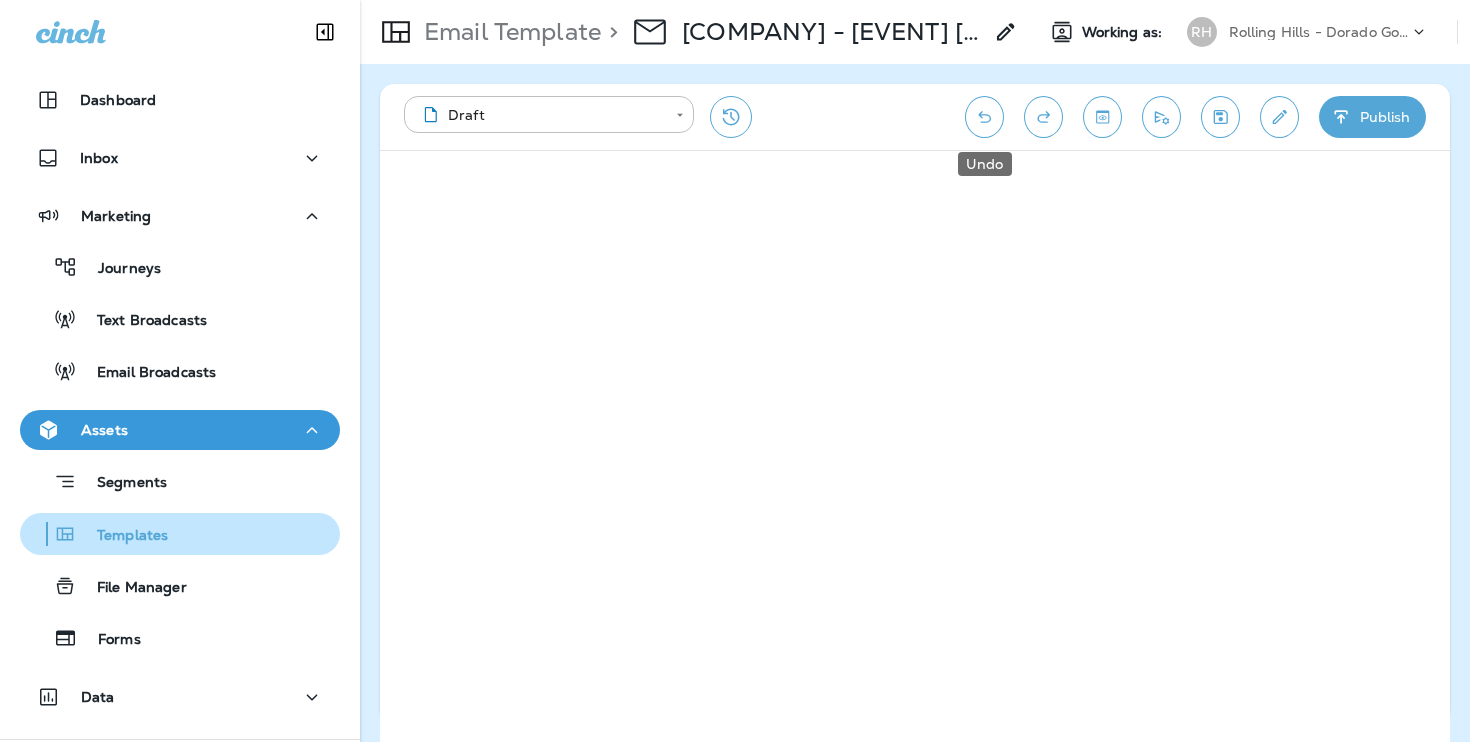 click on "Templates" at bounding box center [180, 267] 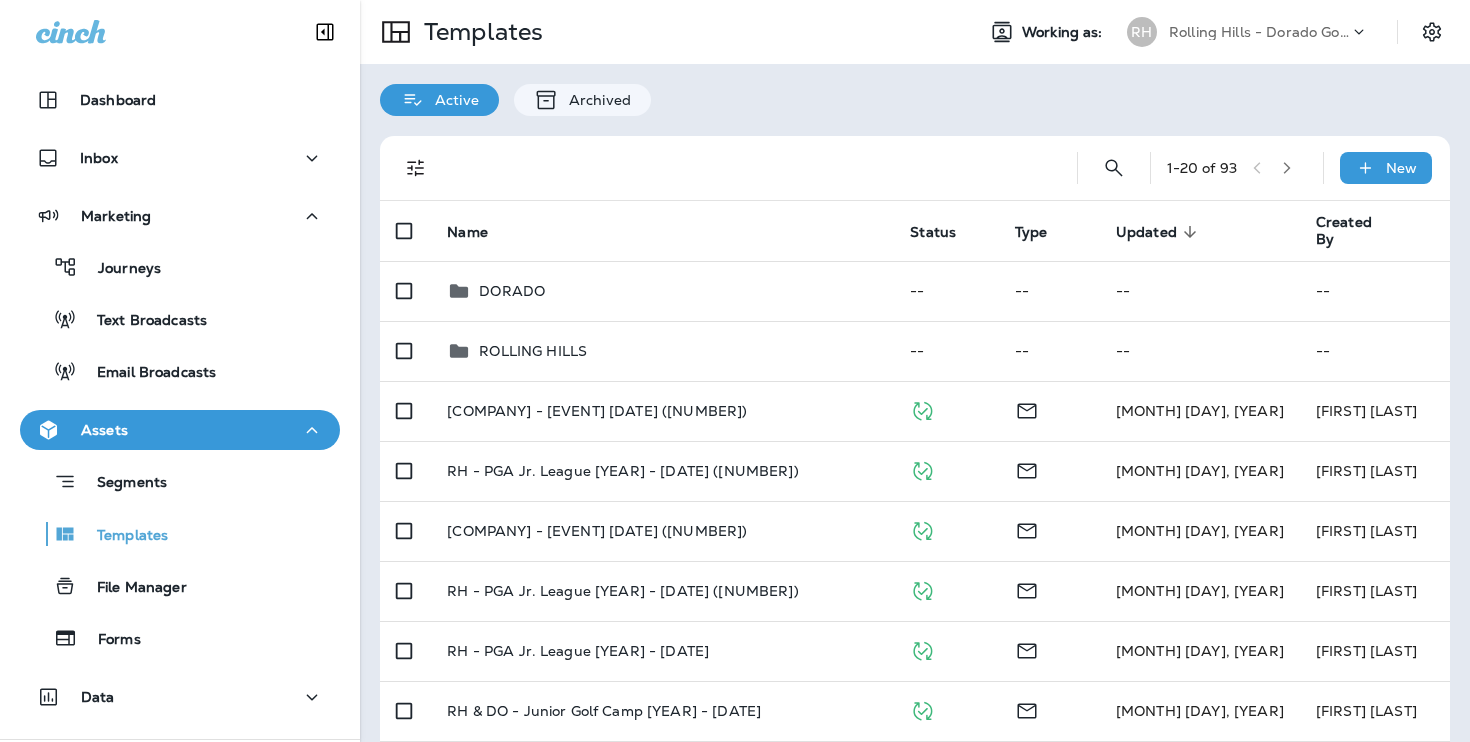 click on "ROLLING HILLS" at bounding box center [662, 291] 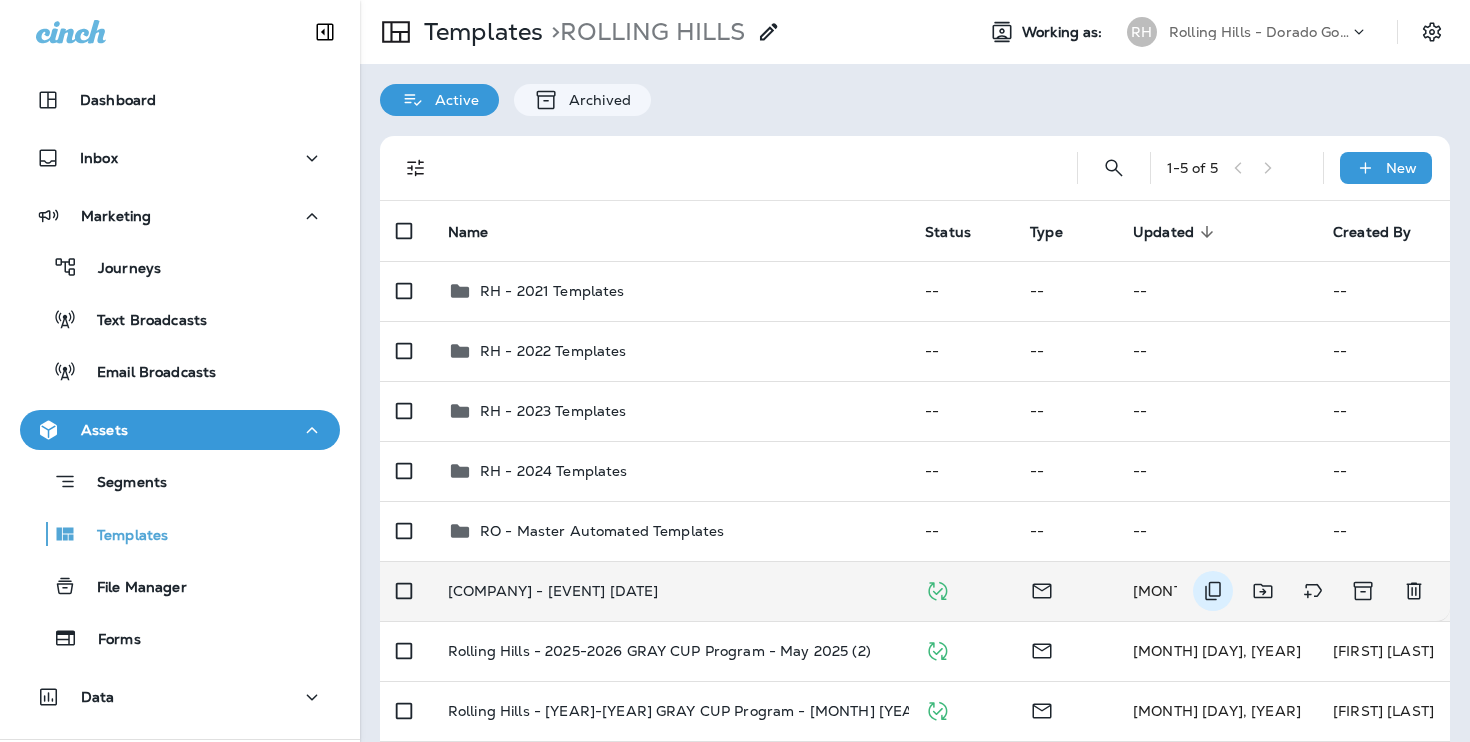 click at bounding box center [1213, 591] 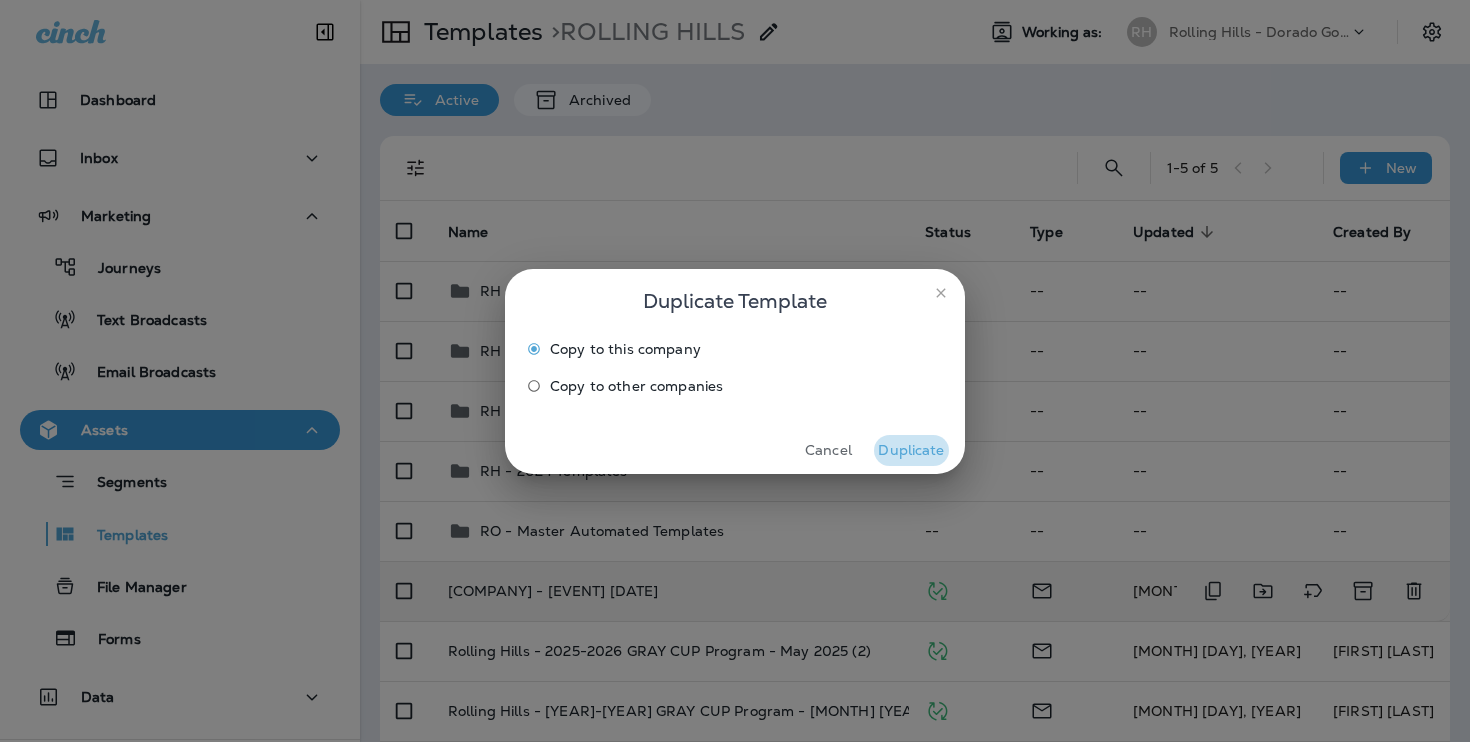 click on "Duplicate" at bounding box center [911, 450] 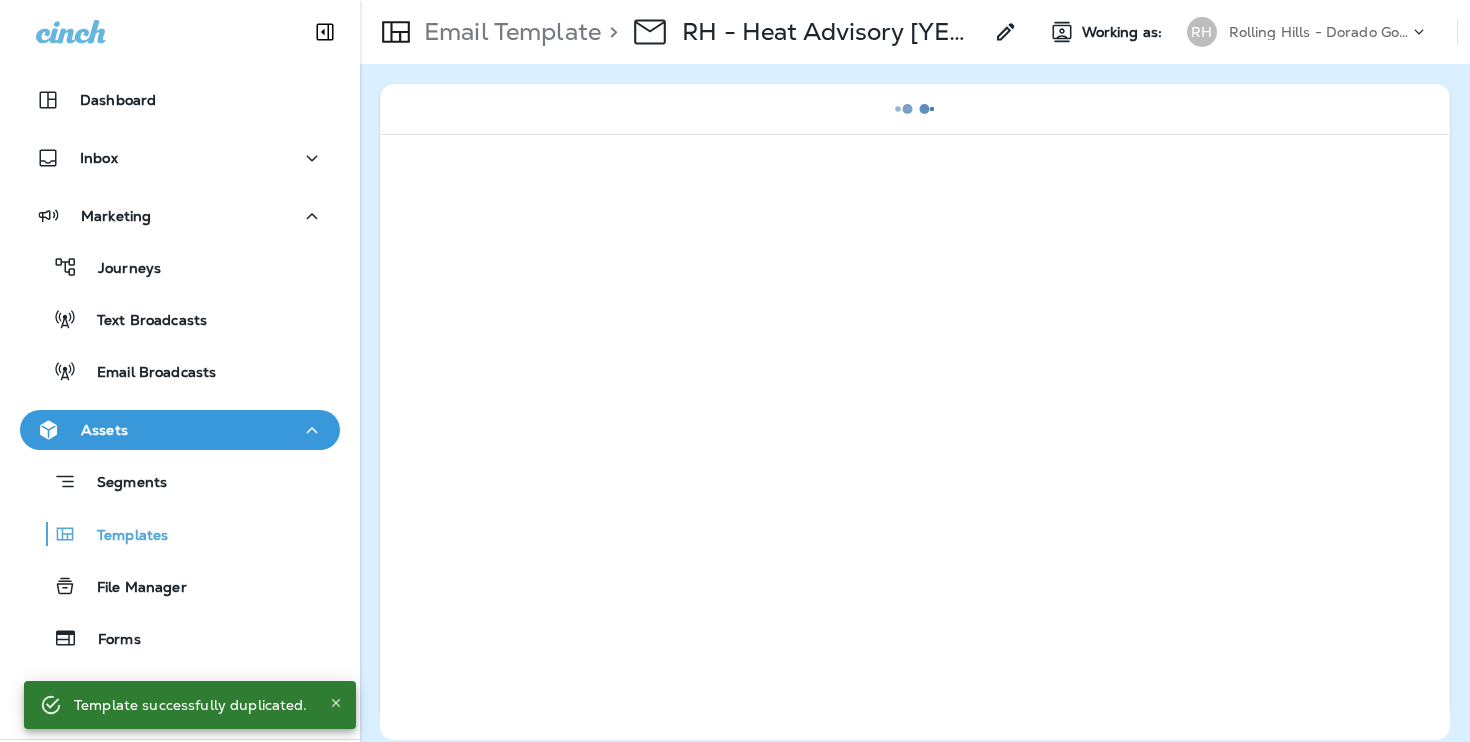 click at bounding box center (1006, 32) 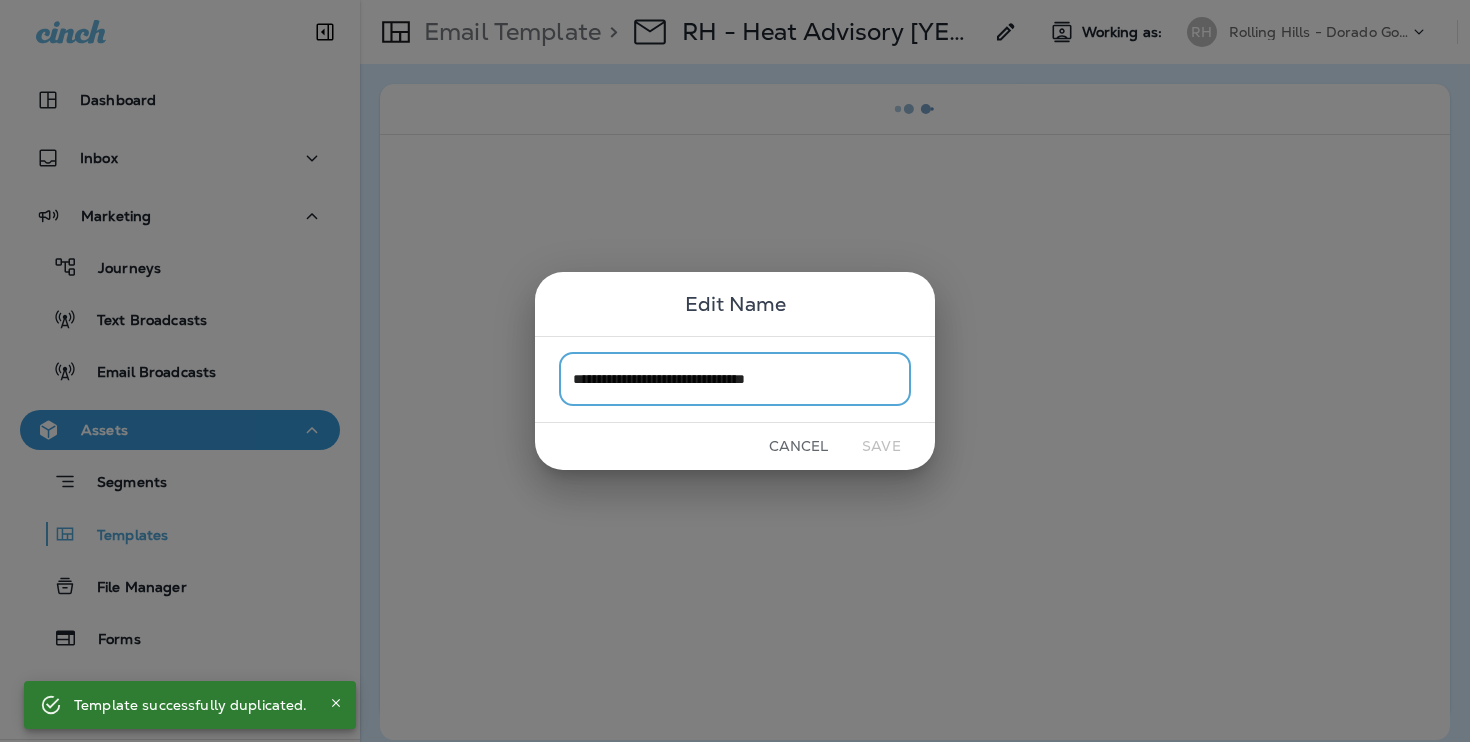 click on "**********" at bounding box center (735, 379) 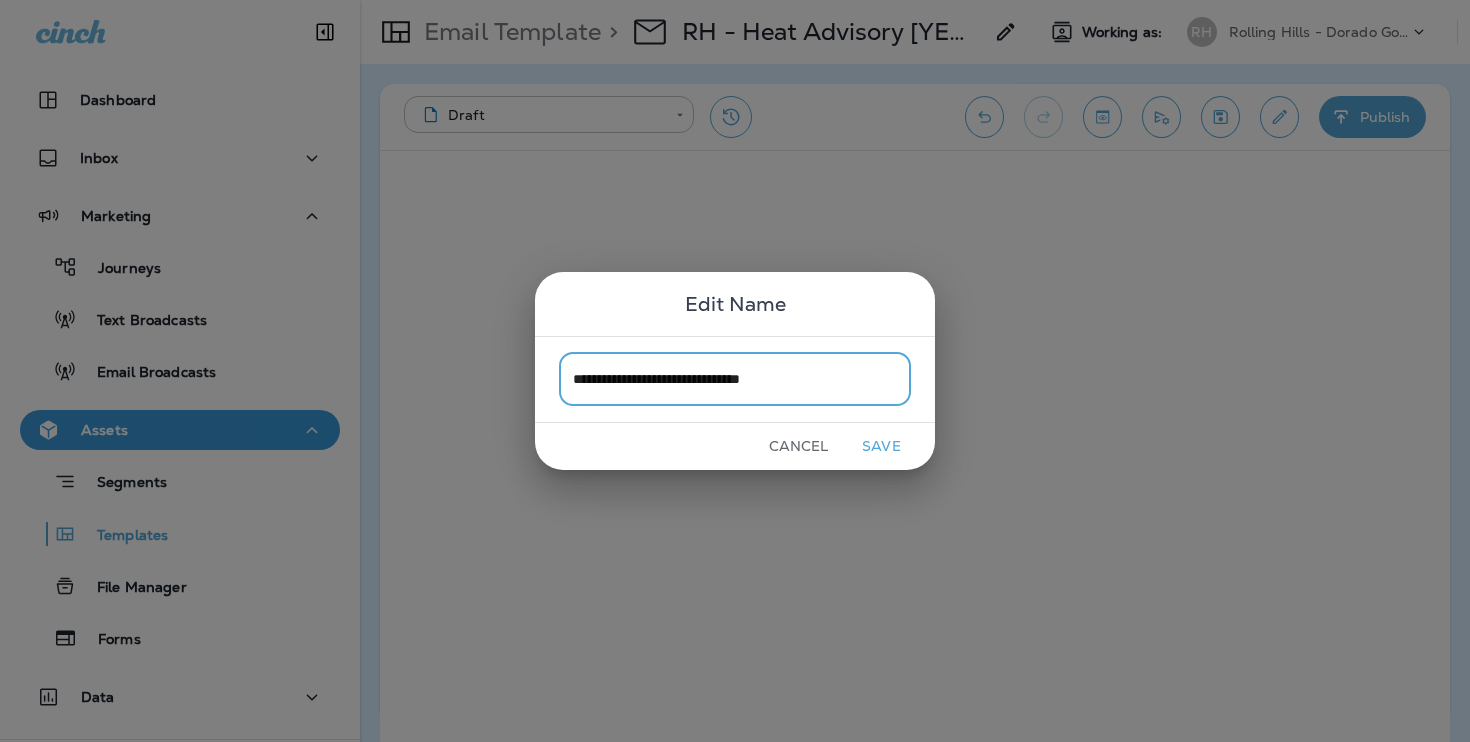 type on "**********" 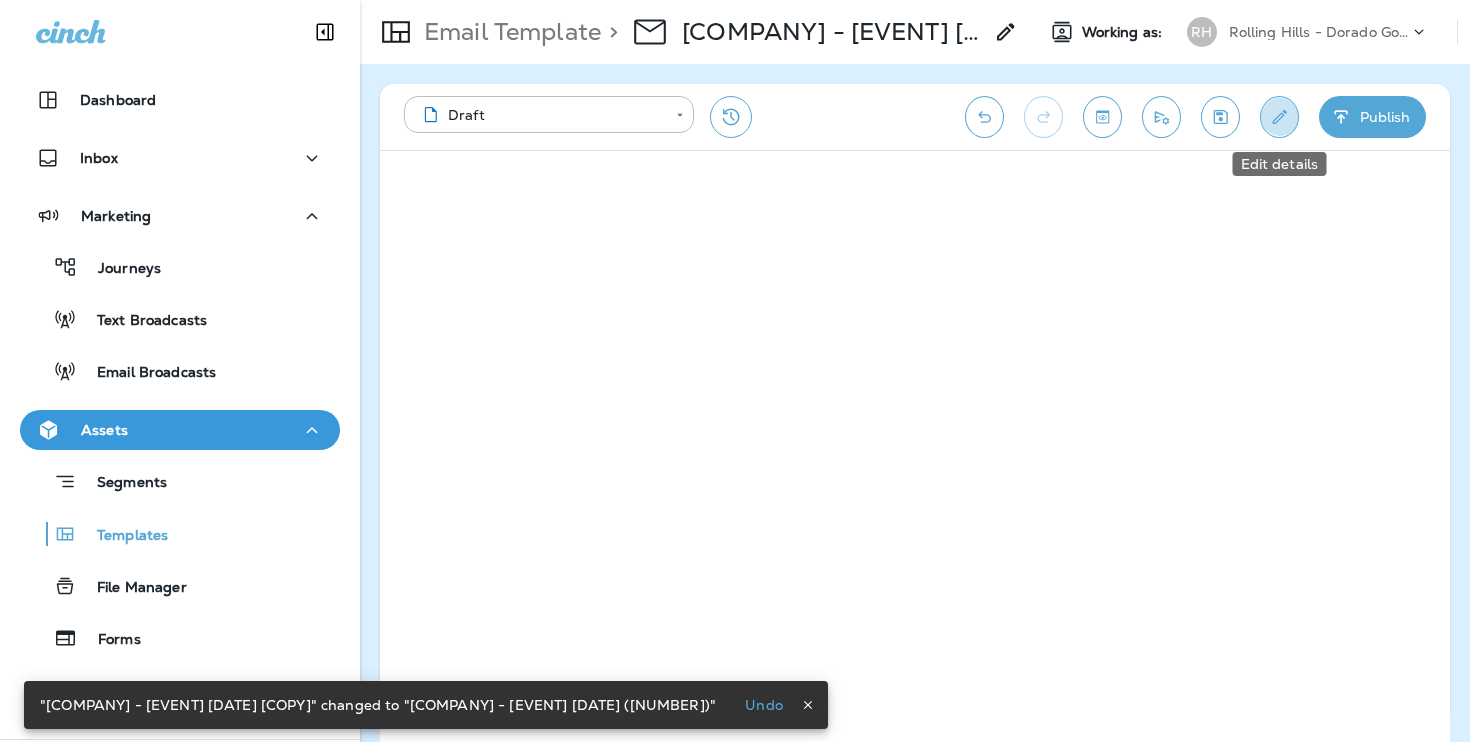 click at bounding box center (1279, 117) 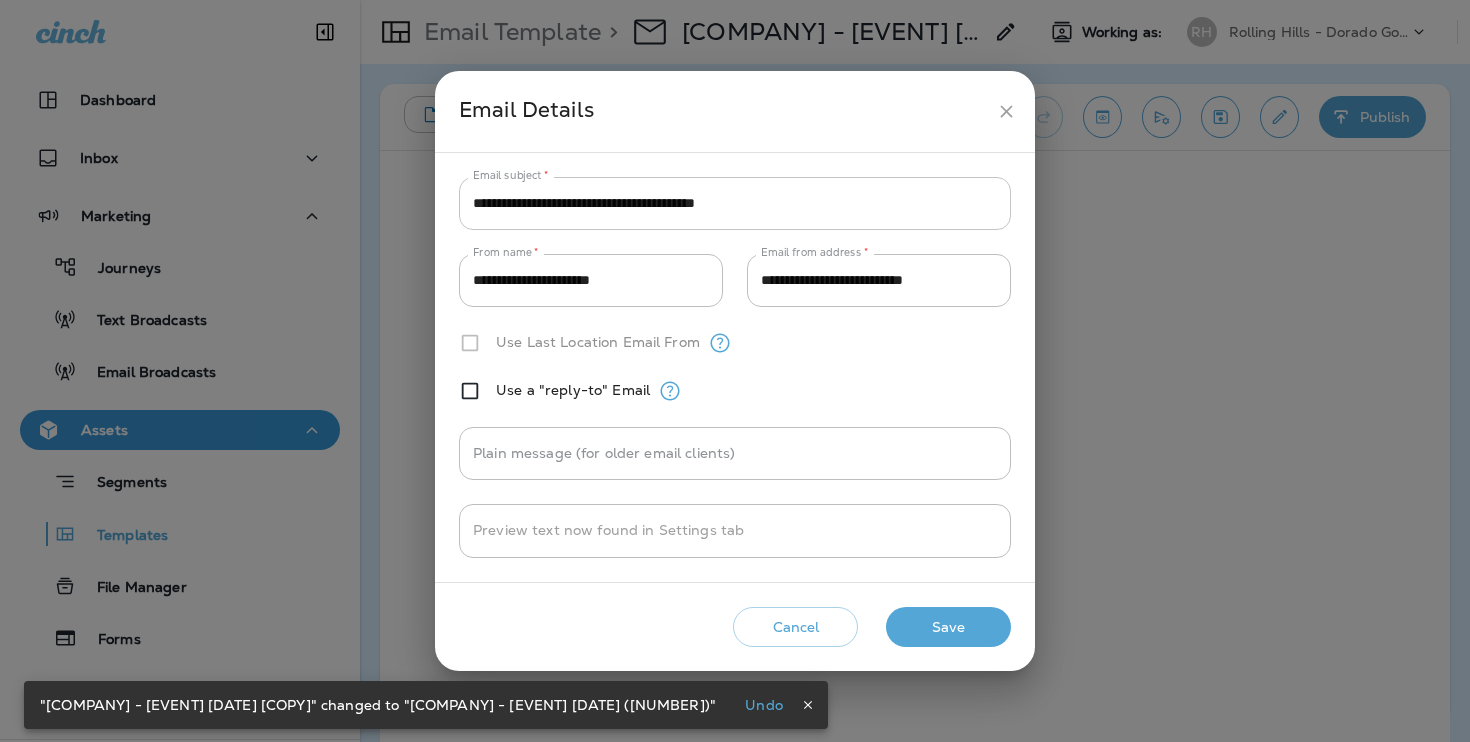 click on "**********" at bounding box center [735, 203] 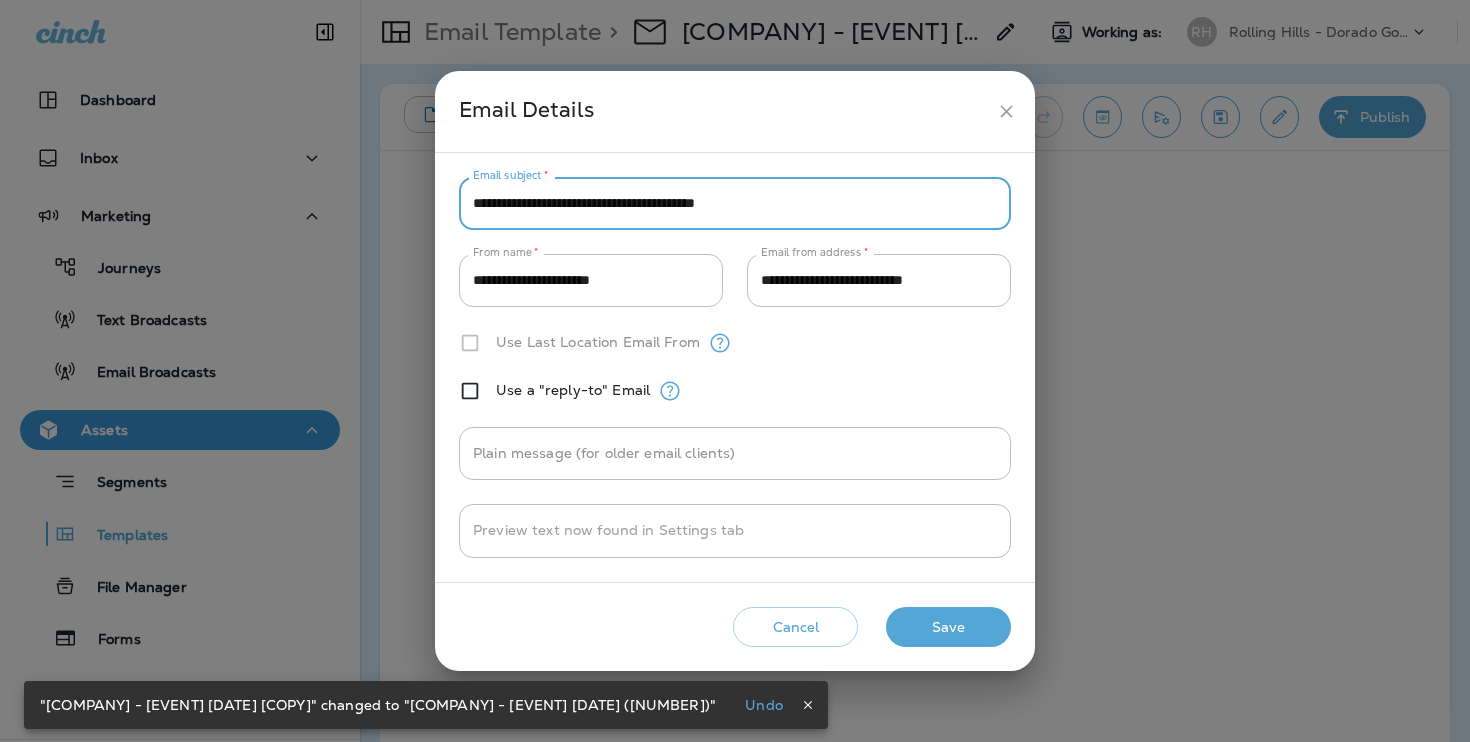 paste on "****" 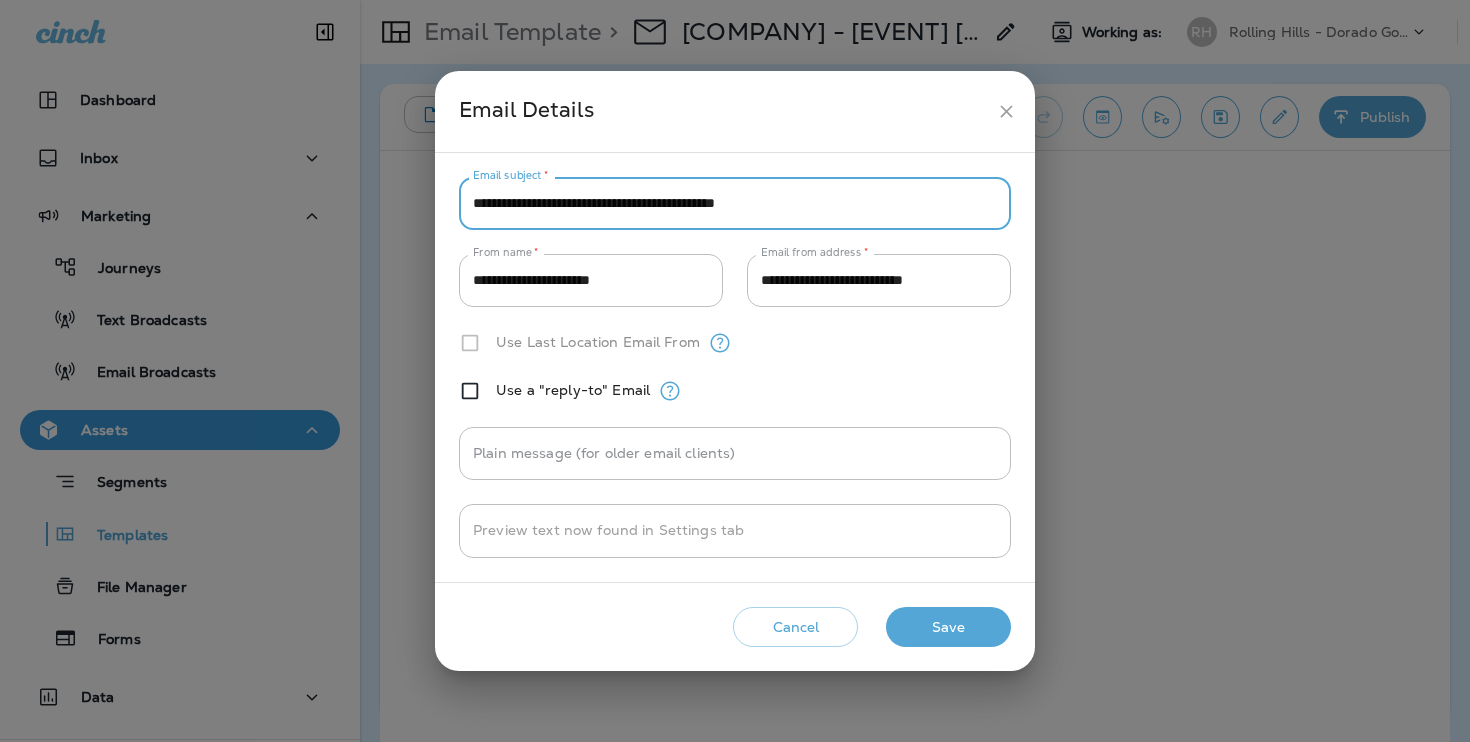 drag, startPoint x: 641, startPoint y: 201, endPoint x: 791, endPoint y: 203, distance: 150.01334 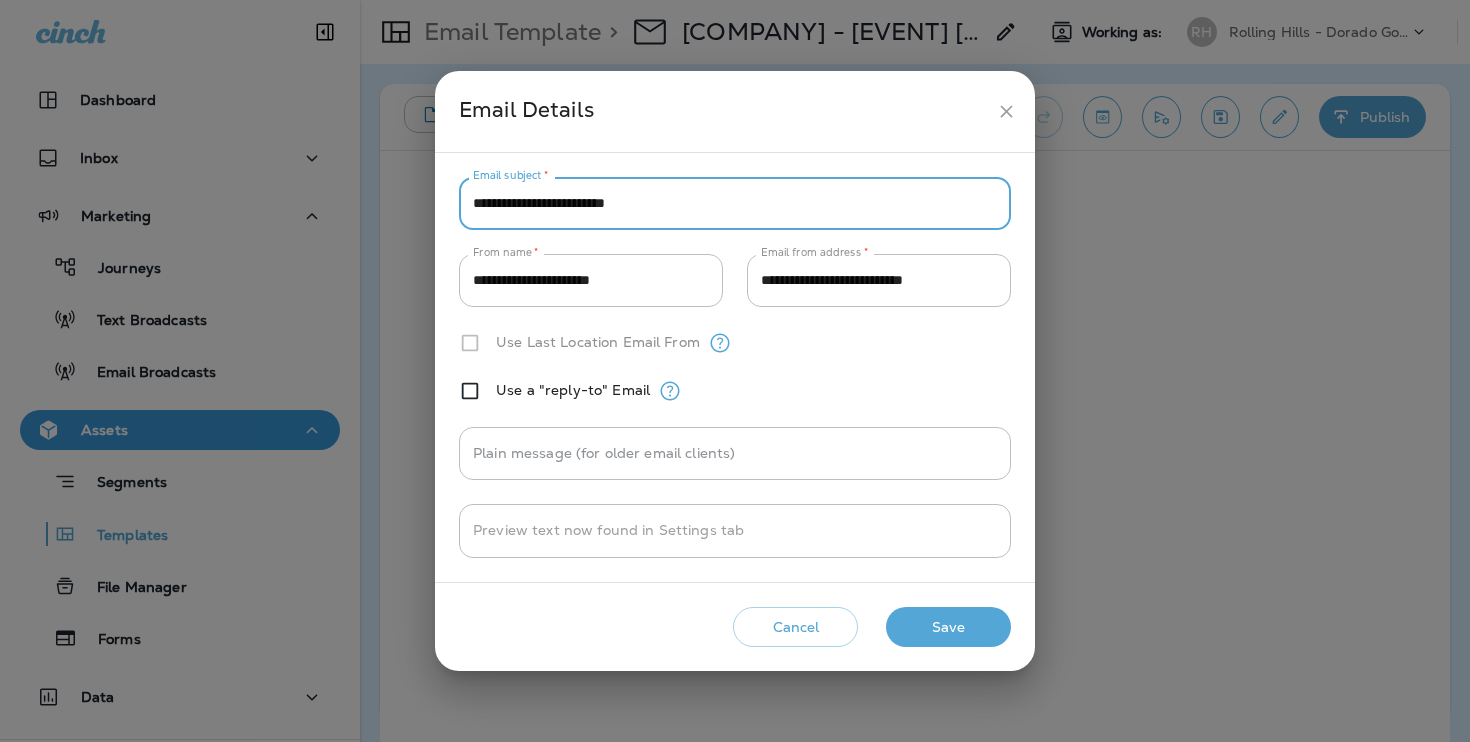 click on "Save" at bounding box center [948, 627] 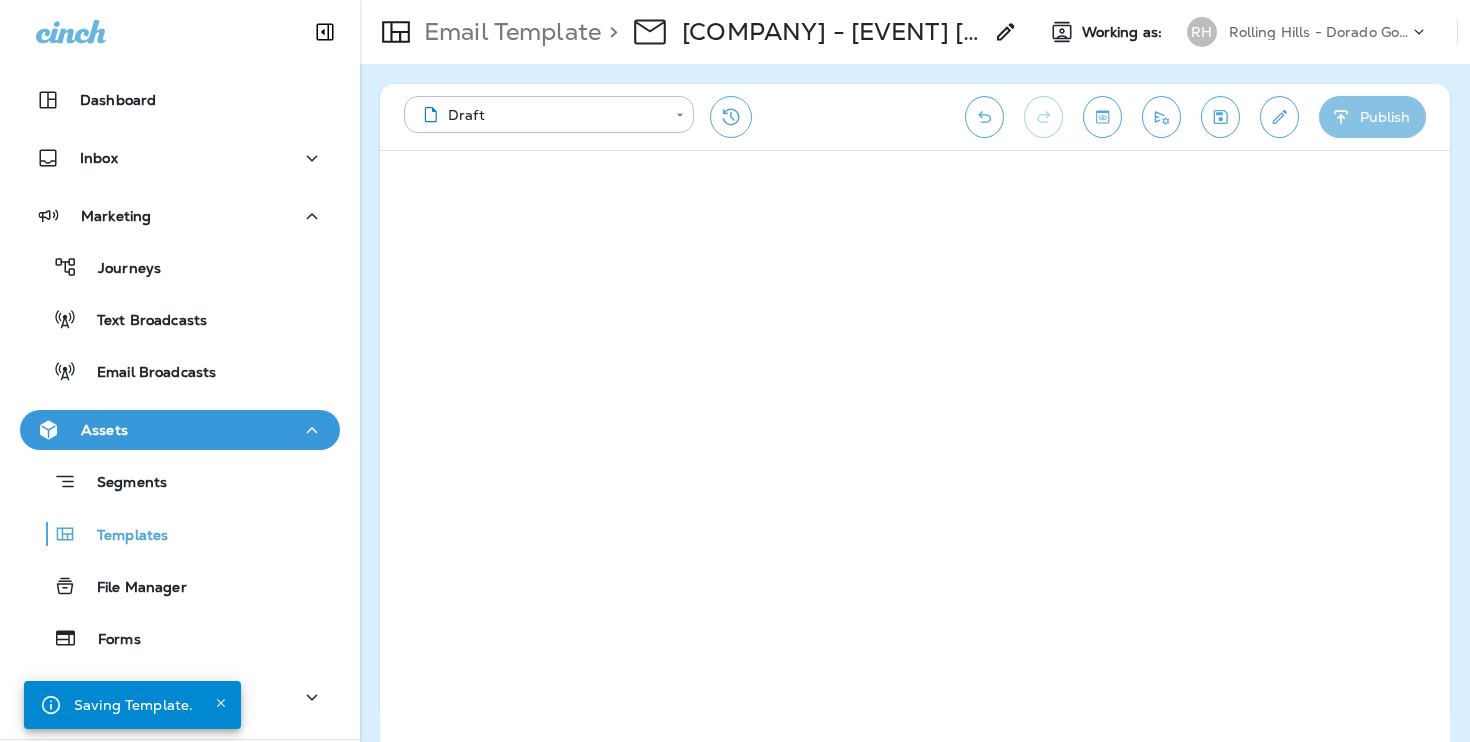 click on "Publish" at bounding box center (1372, 117) 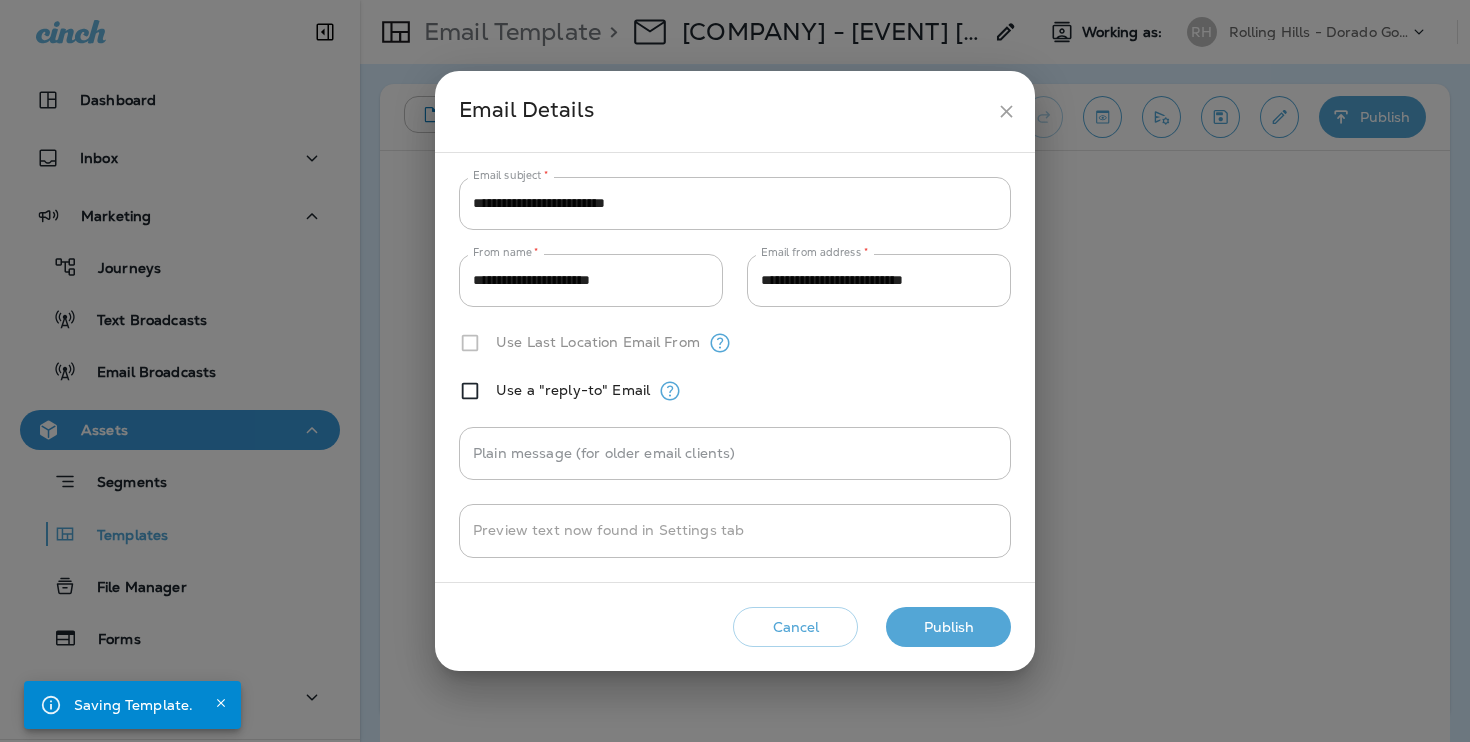 click on "Publish" at bounding box center (948, 627) 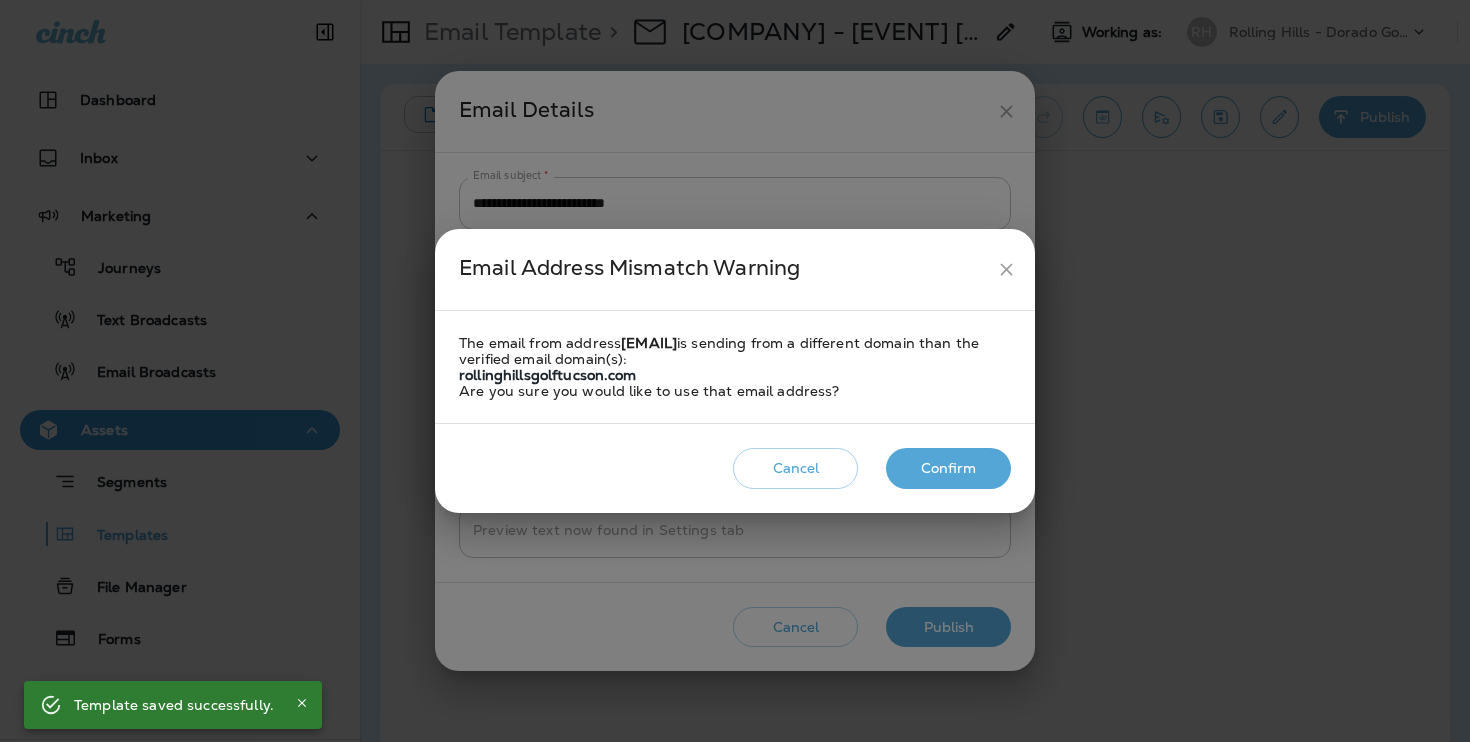 click on "Confirm" at bounding box center (948, 627) 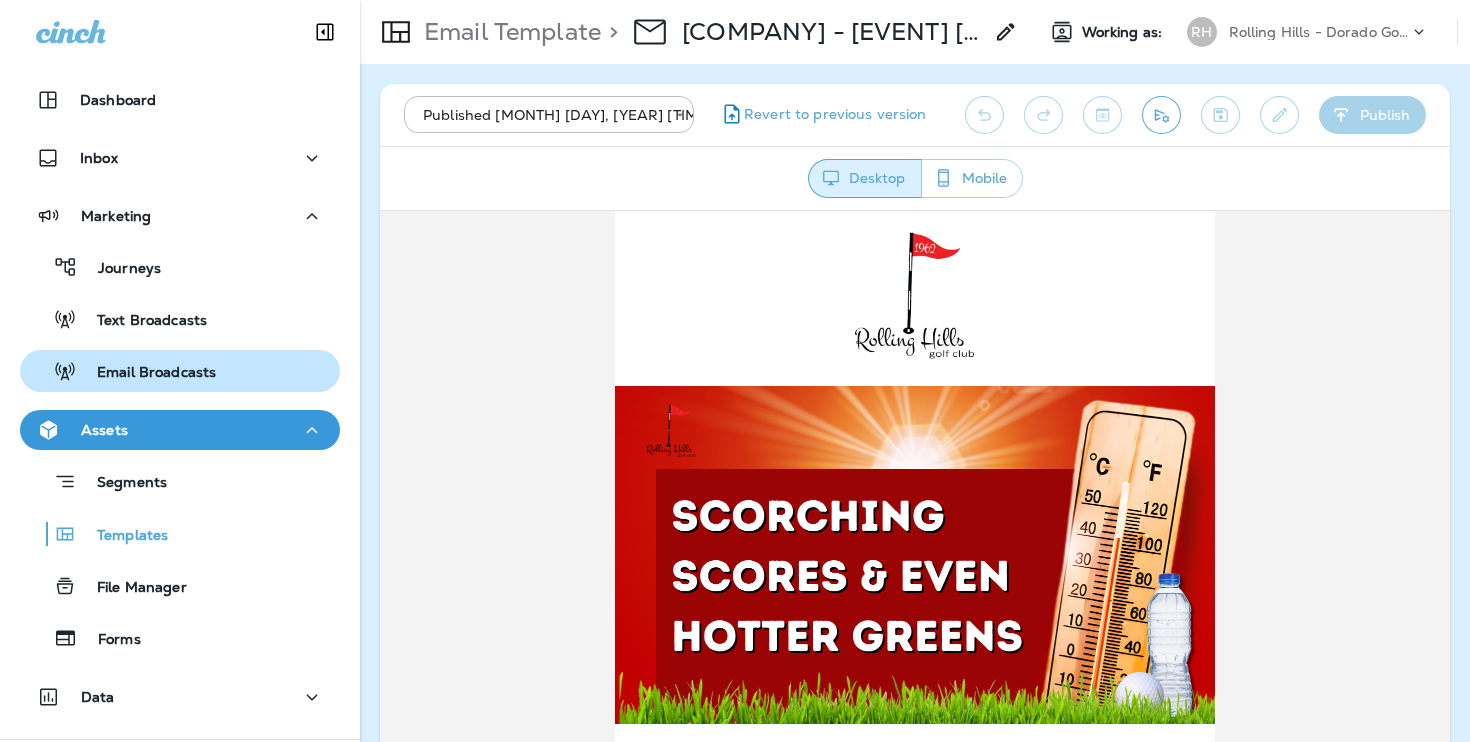 scroll, scrollTop: 0, scrollLeft: 0, axis: both 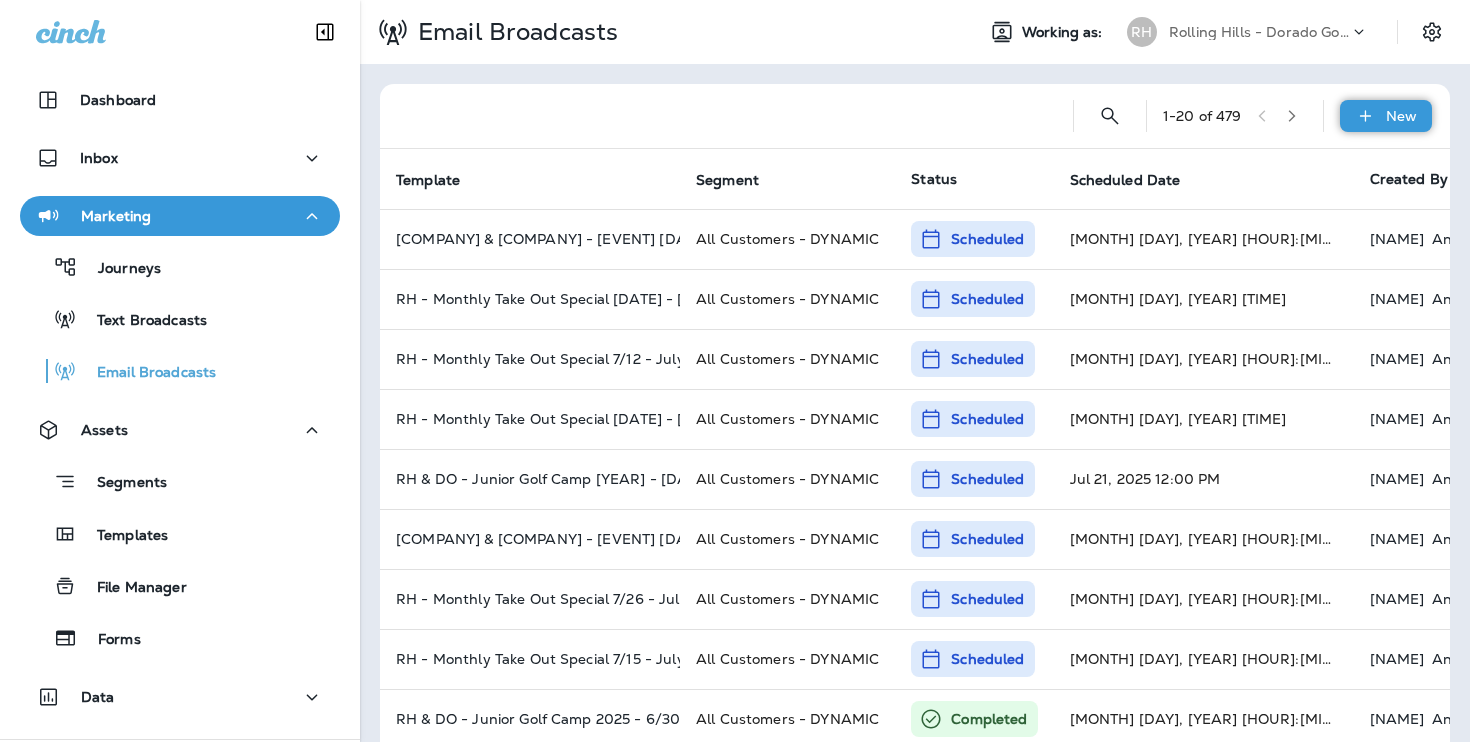 click at bounding box center (1365, 116) 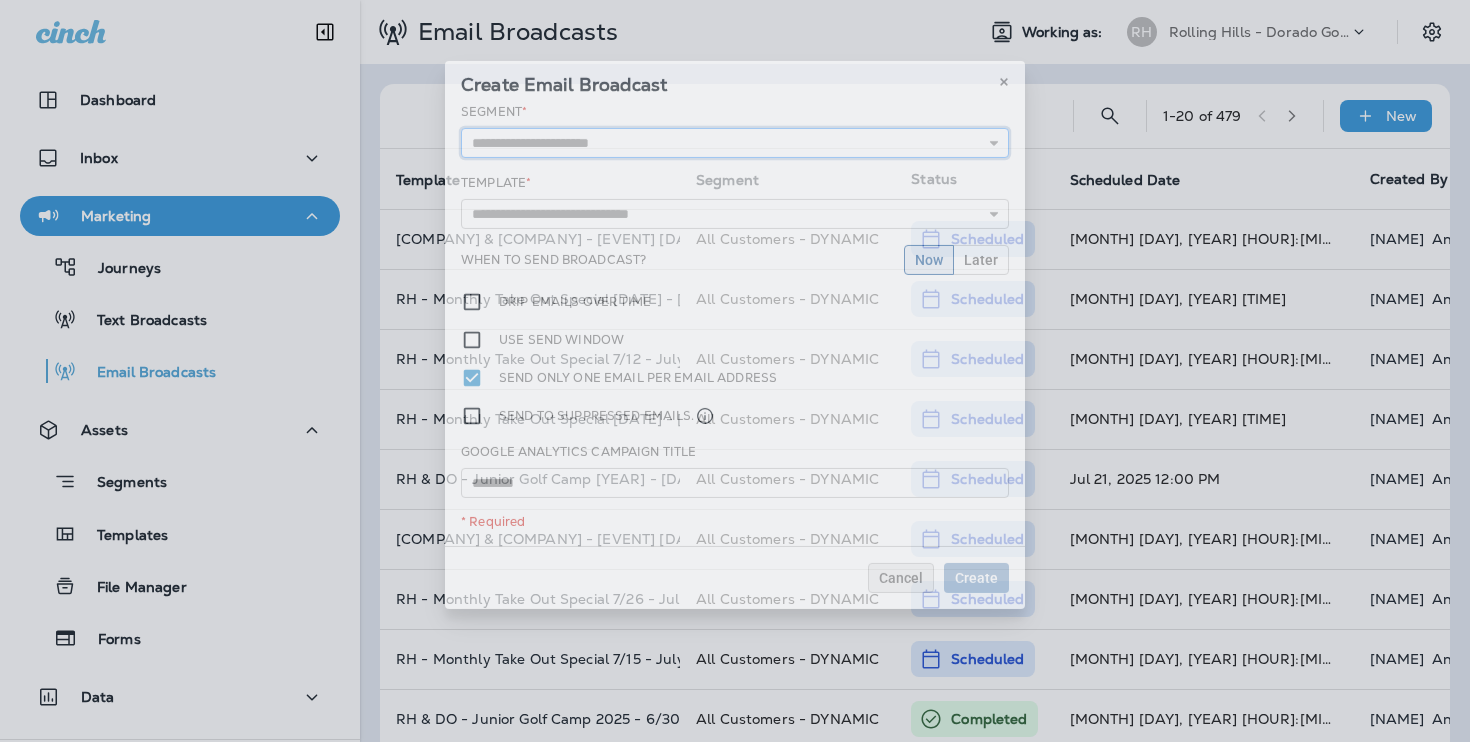 click at bounding box center [735, 143] 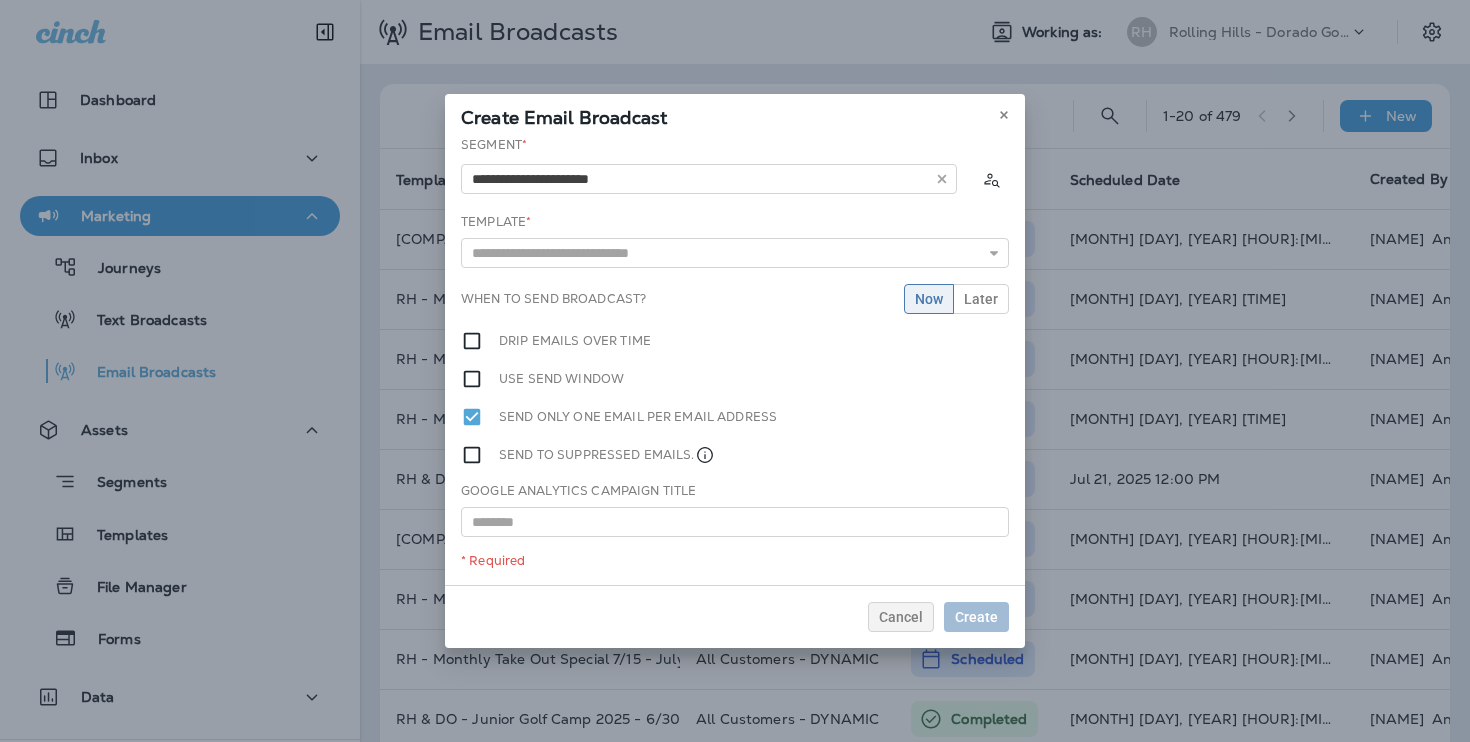 drag, startPoint x: 640, startPoint y: 204, endPoint x: 641, endPoint y: 193, distance: 11.045361 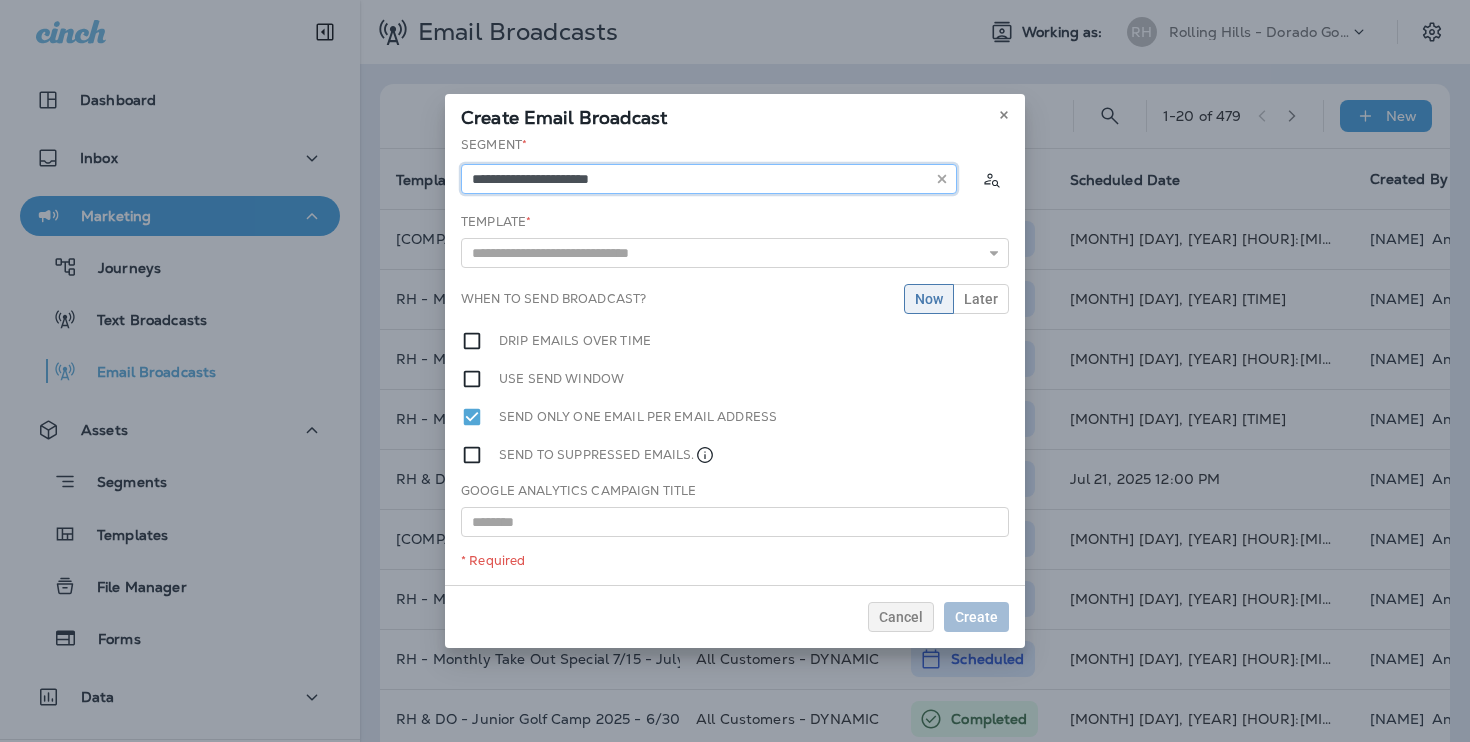 click on "**********" at bounding box center [709, 179] 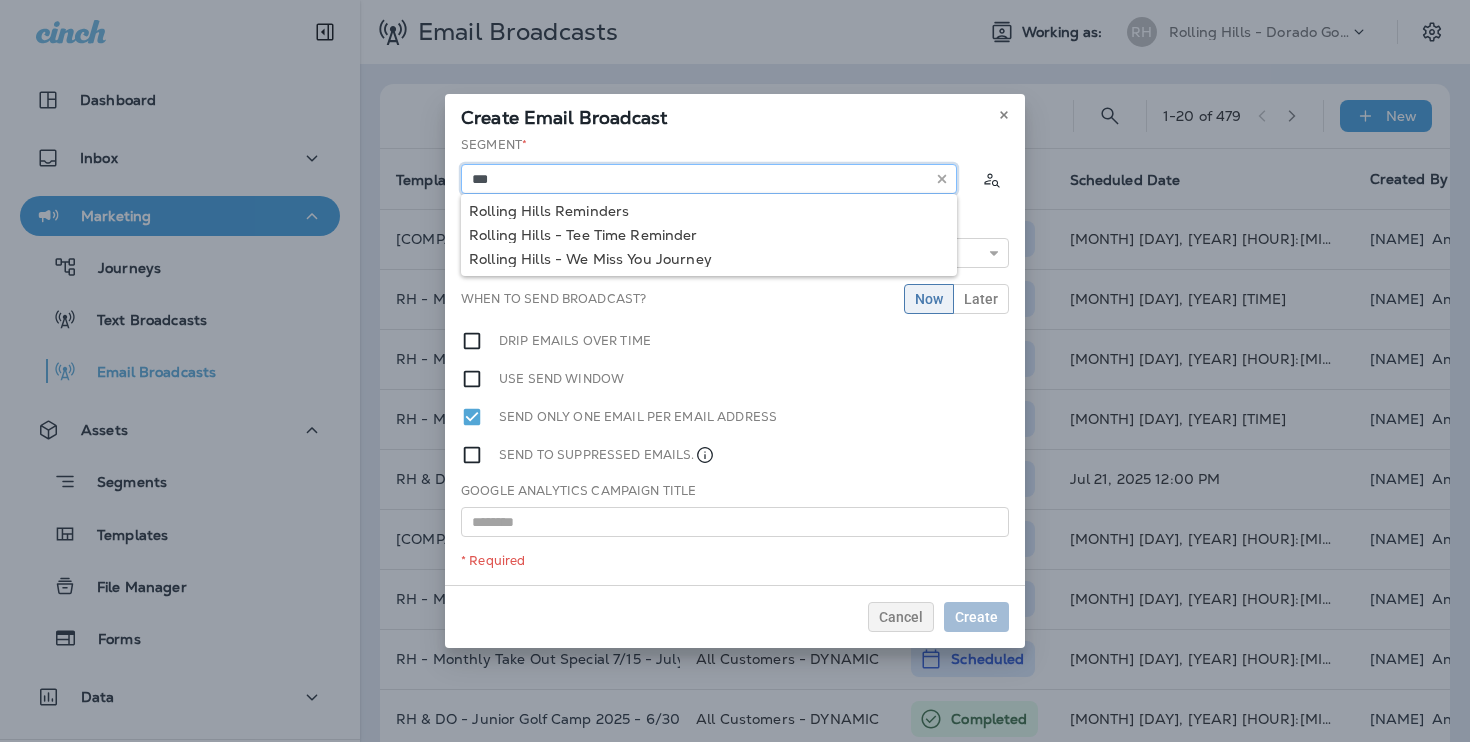 type on "**********" 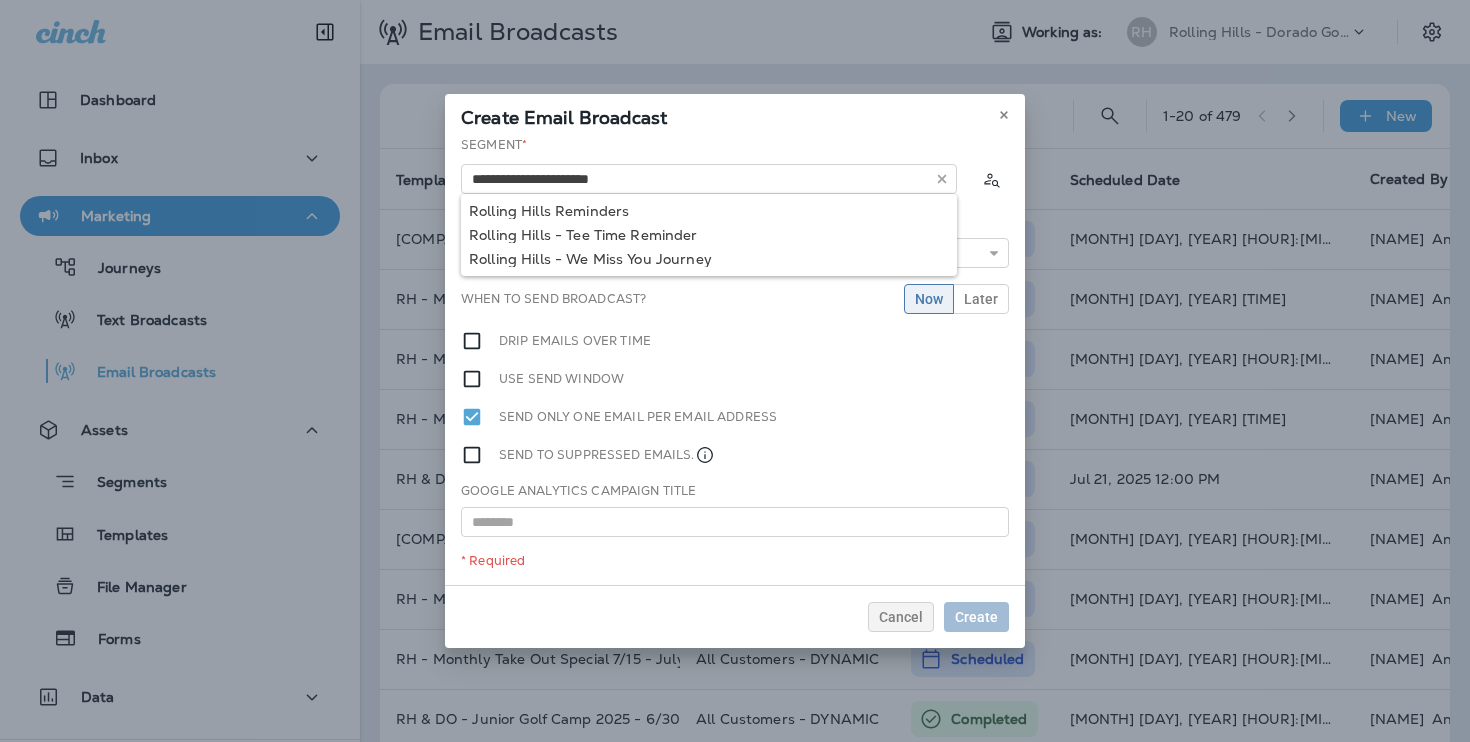 click on "**********" at bounding box center (735, 360) 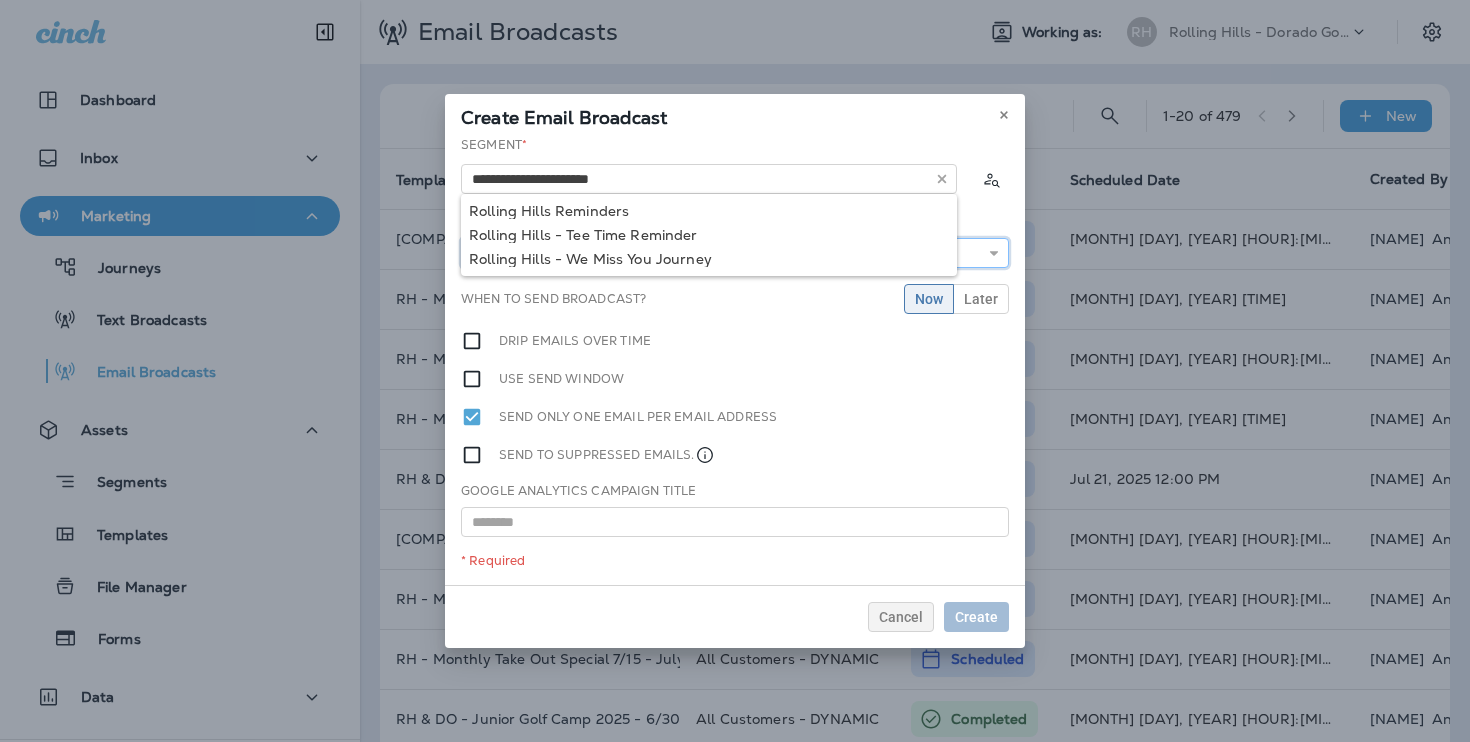 click at bounding box center [735, 253] 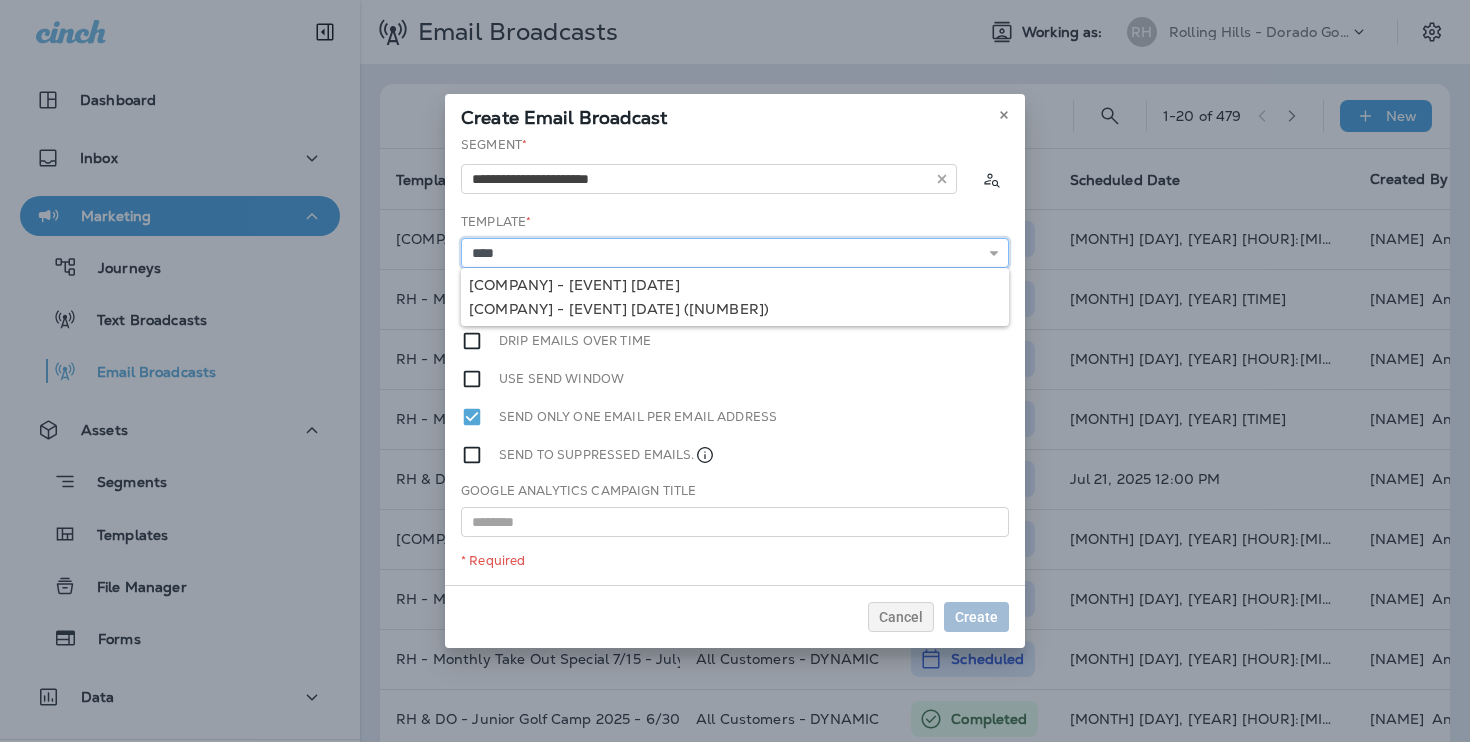 type on "**********" 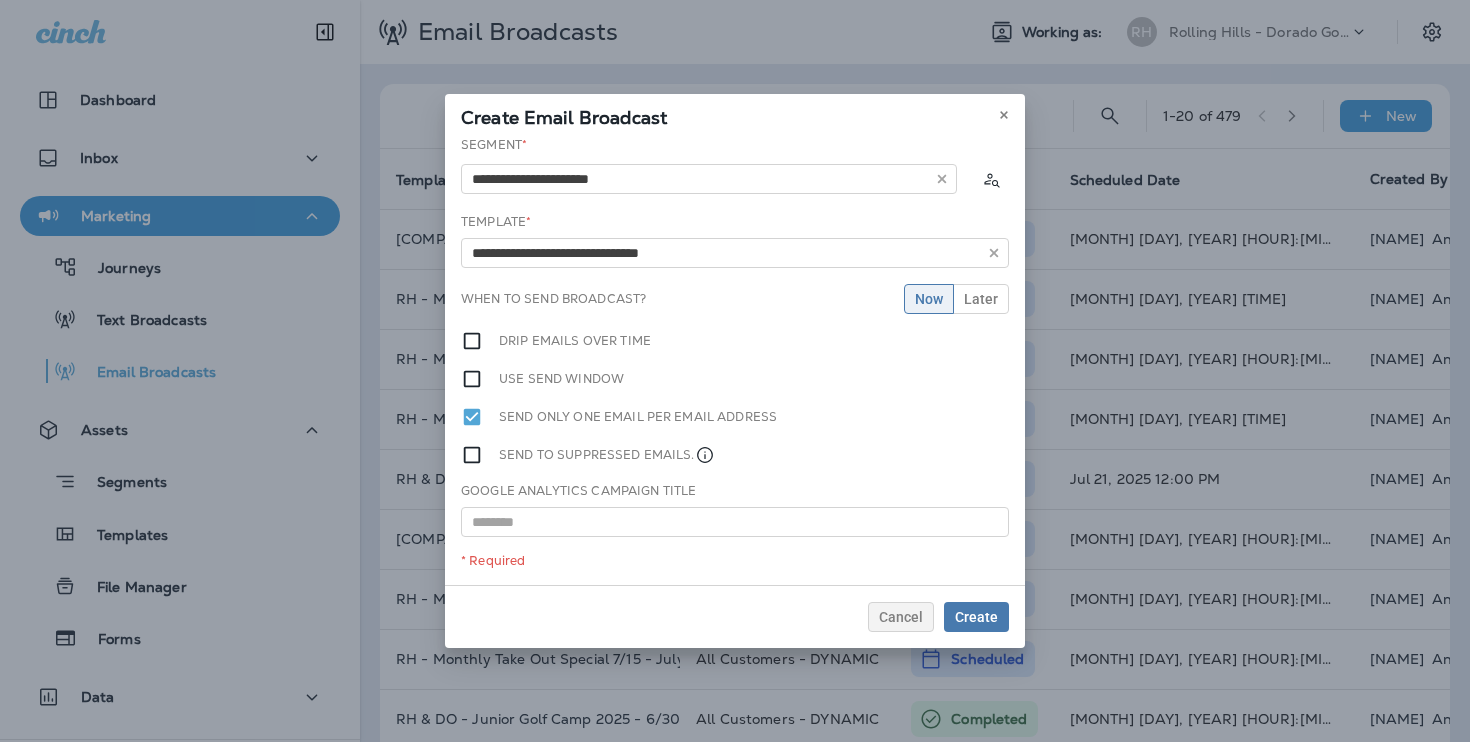 click on "**********" at bounding box center (735, 360) 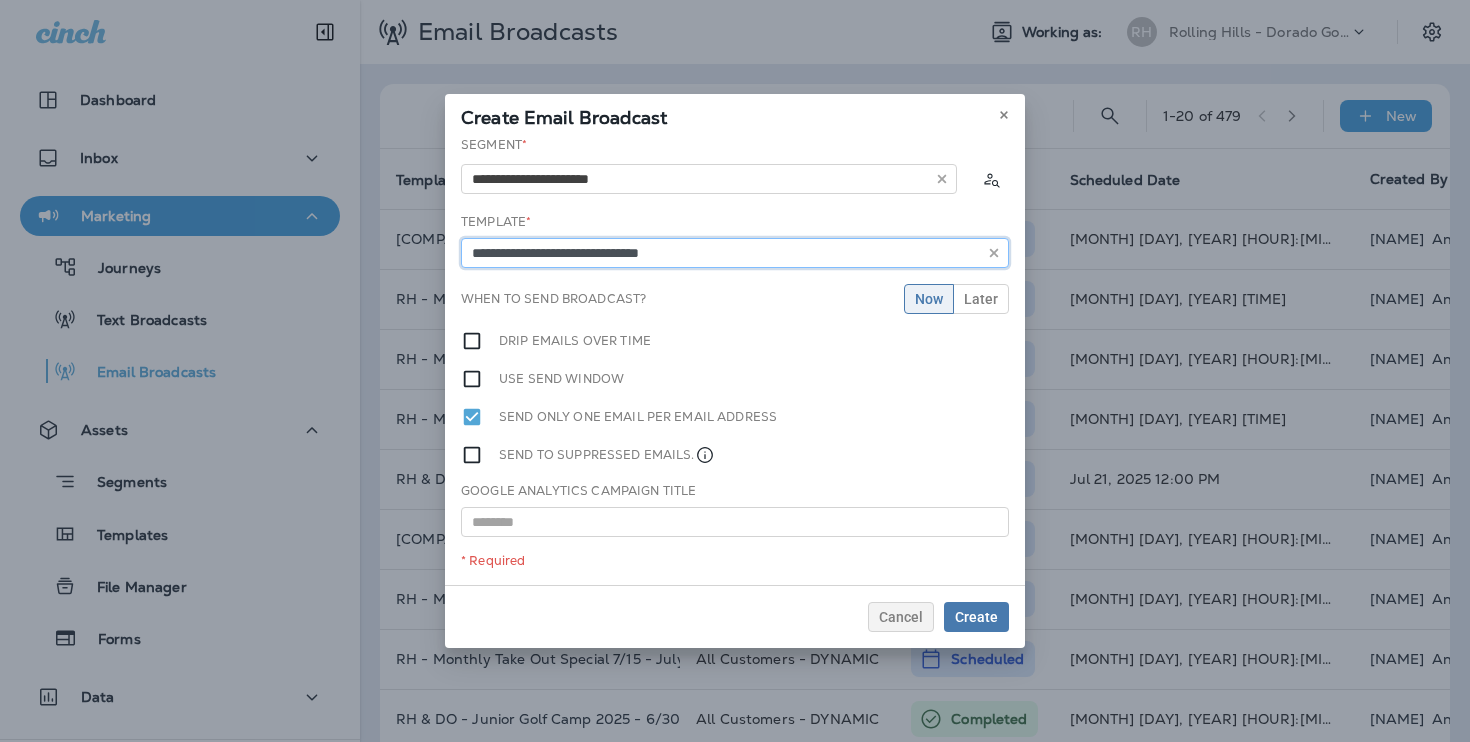 click on "**********" at bounding box center (709, 179) 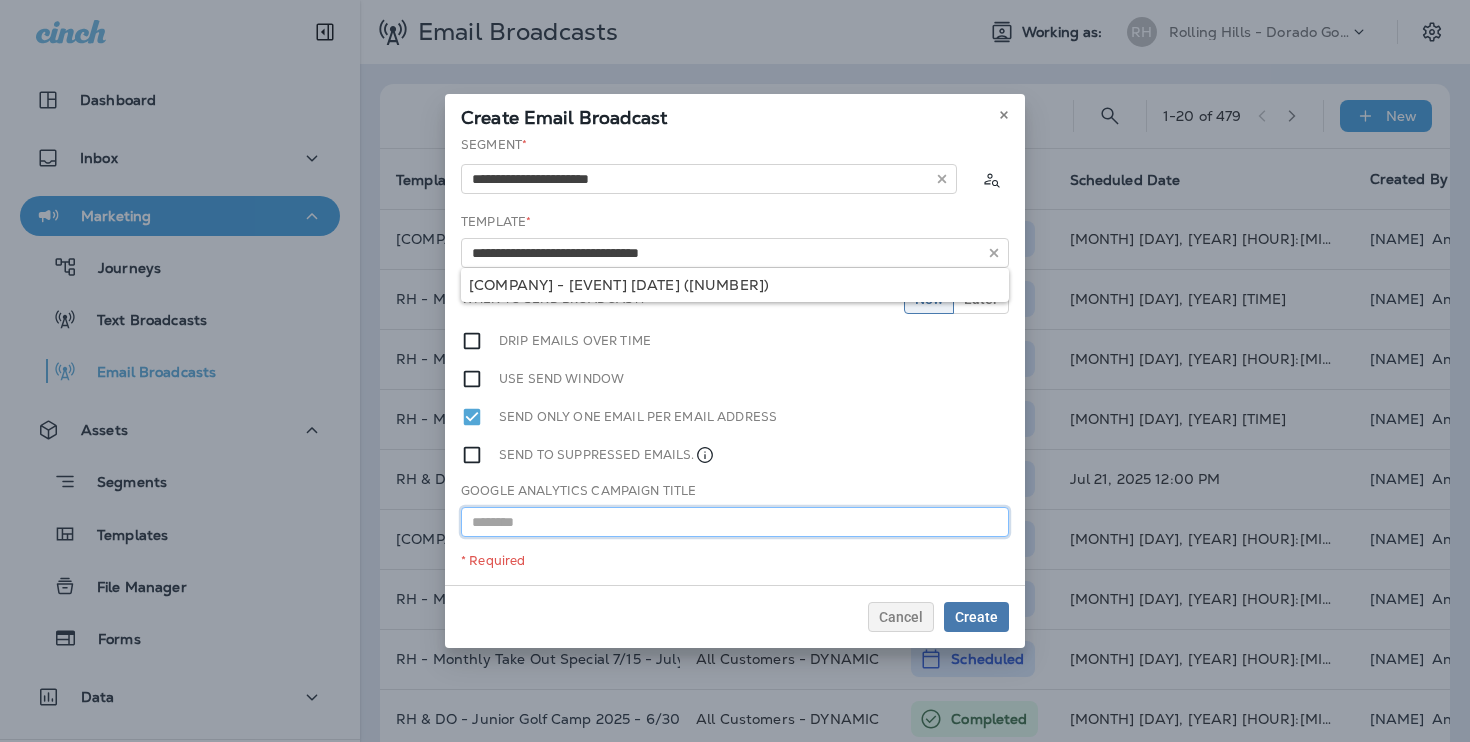 click at bounding box center [735, 522] 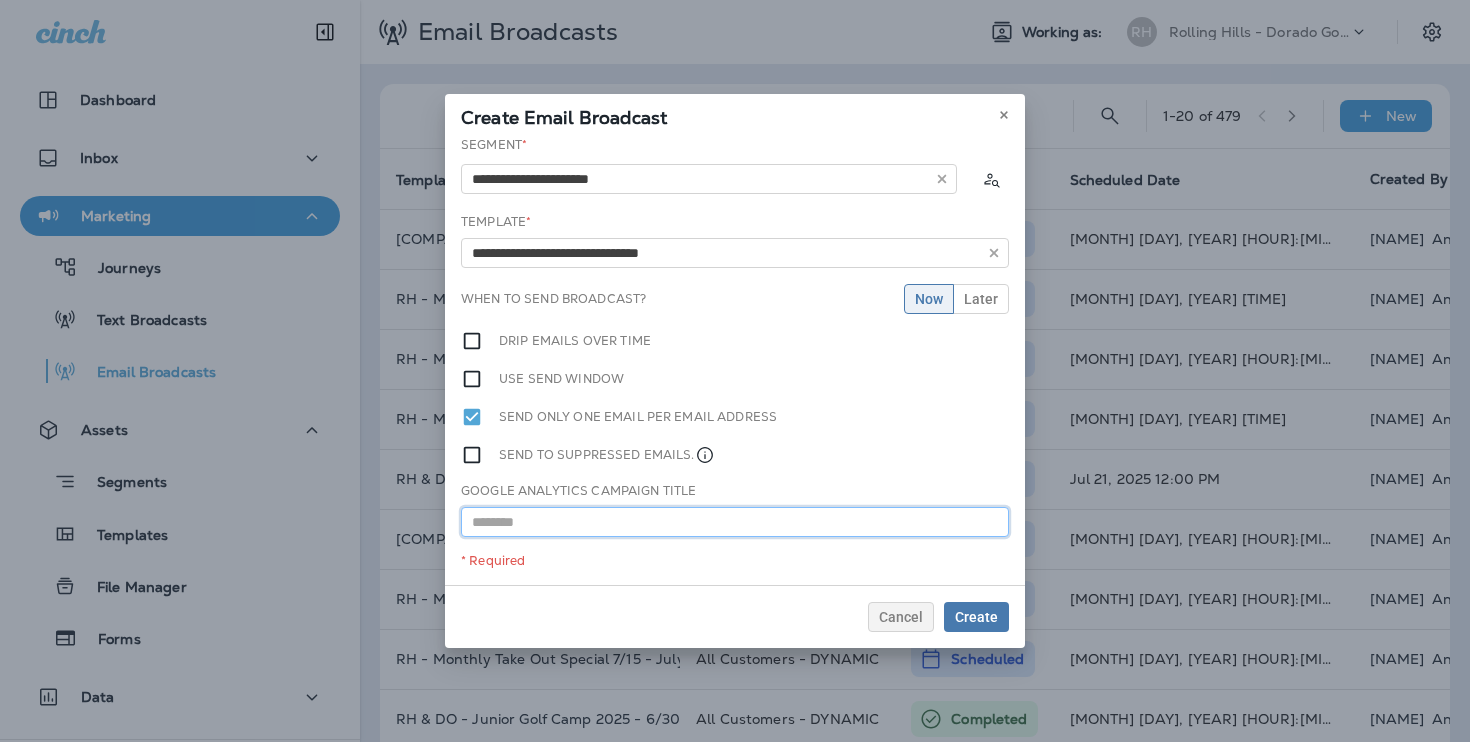 paste on "**********" 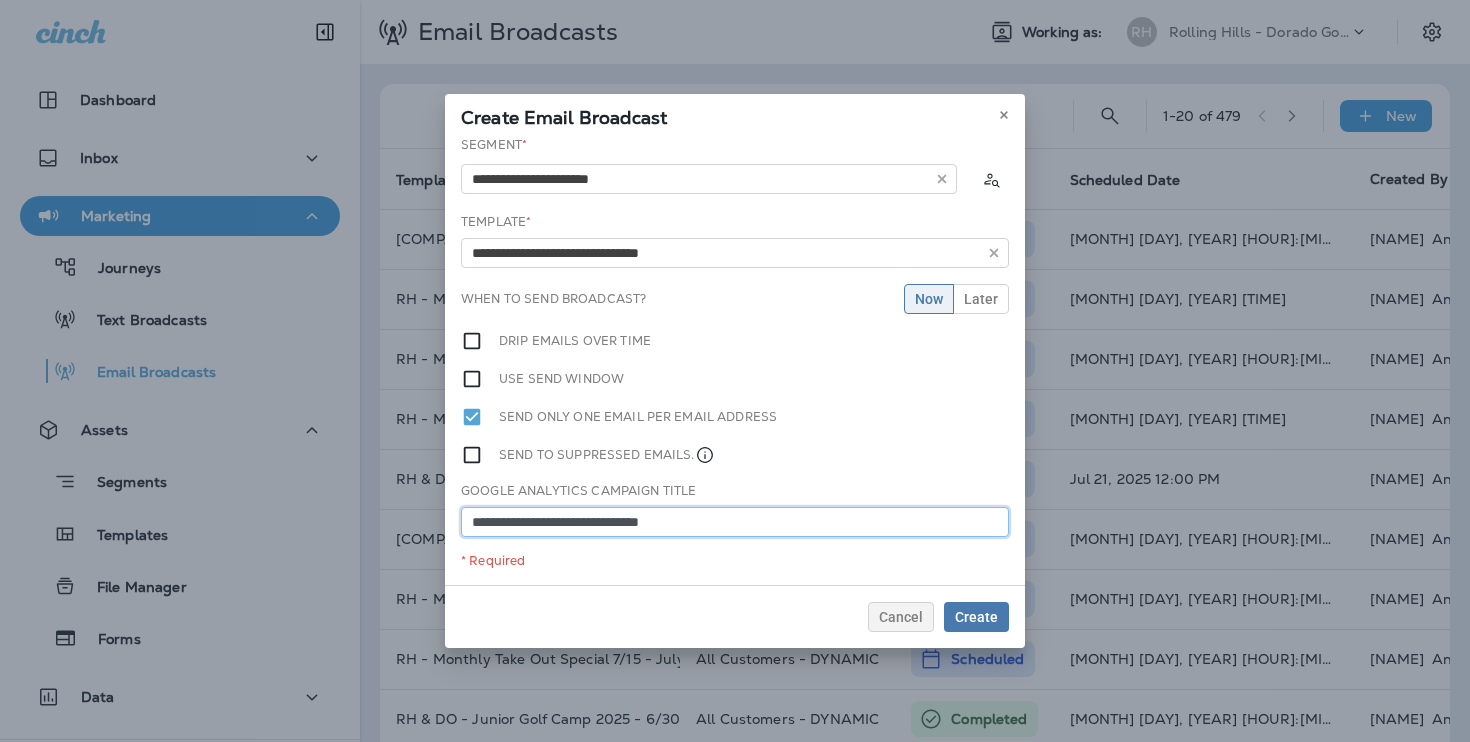 type on "**********" 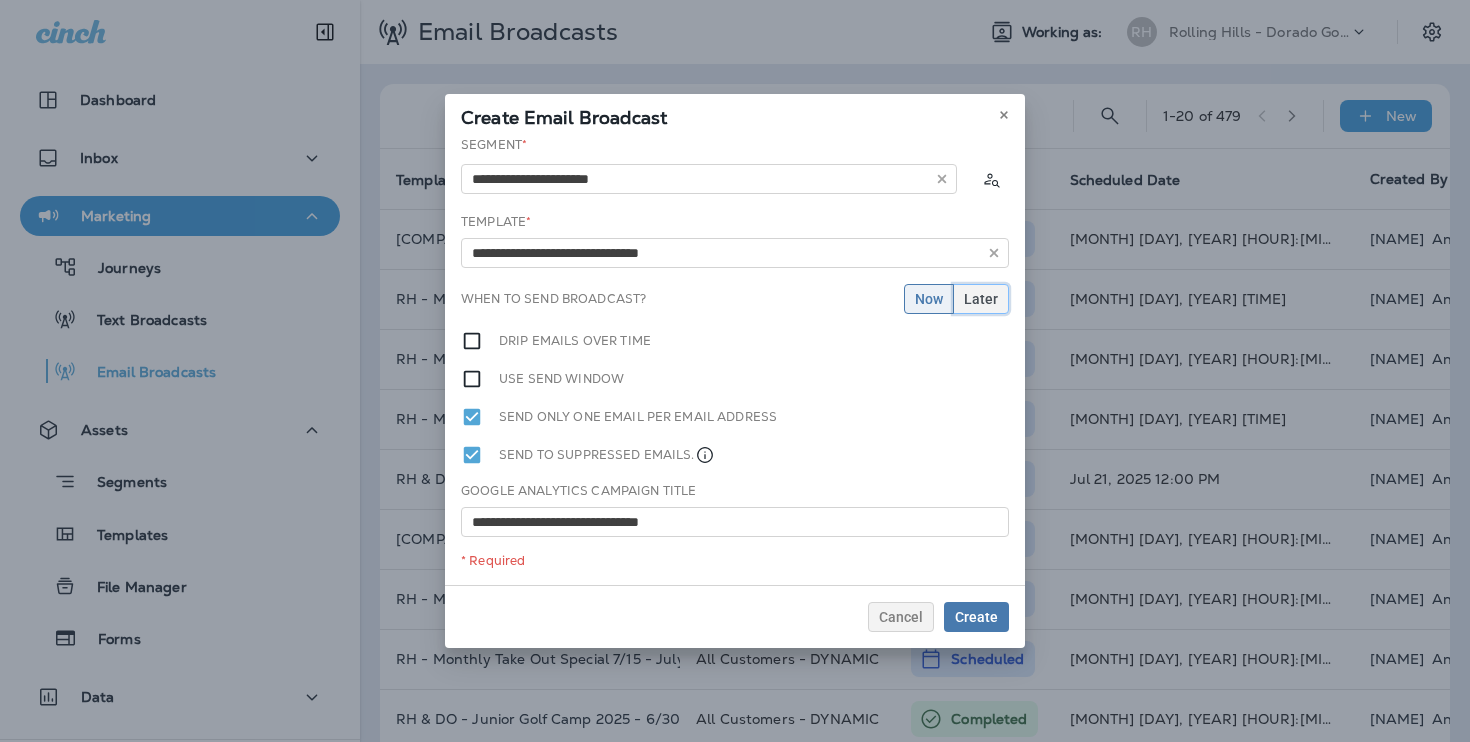 click on "Later" at bounding box center [929, 299] 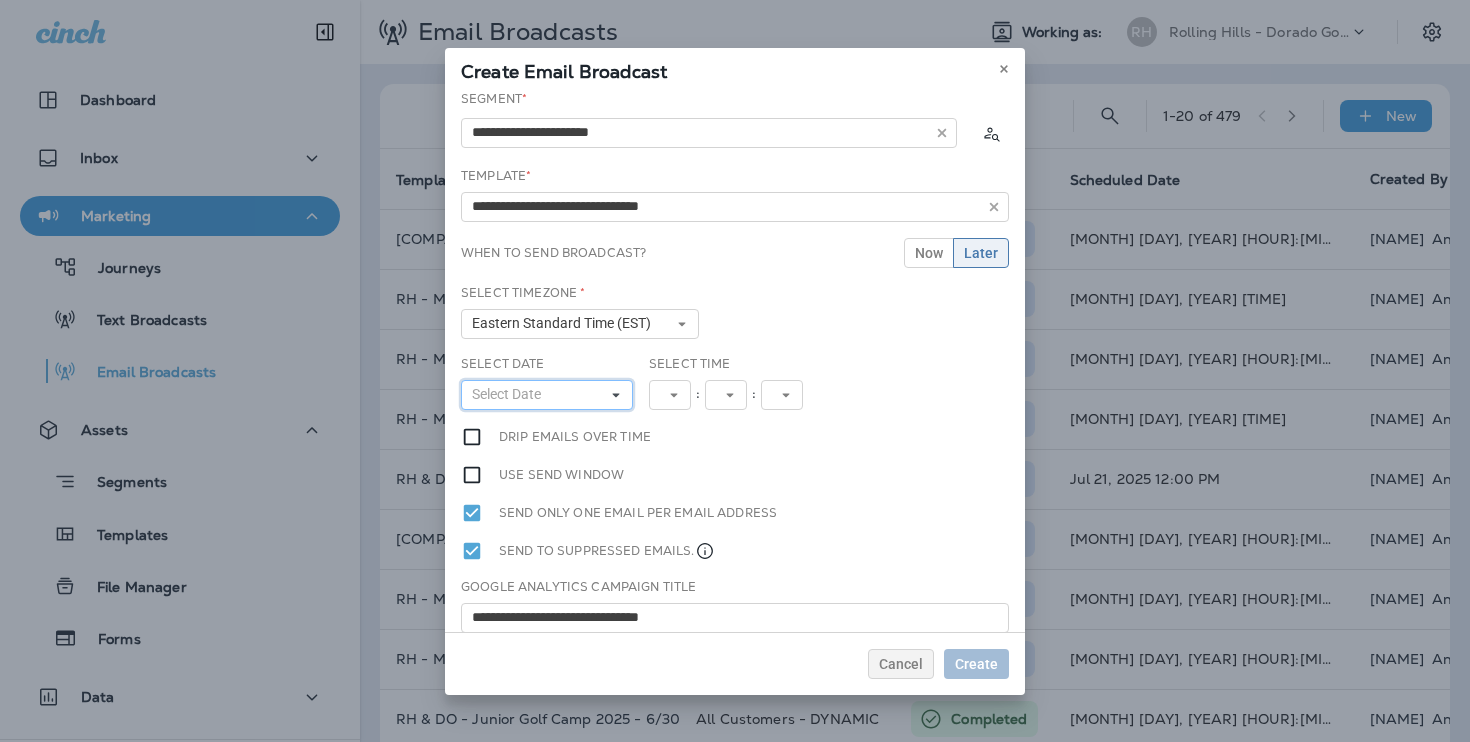 click on "Select Date" at bounding box center (547, 395) 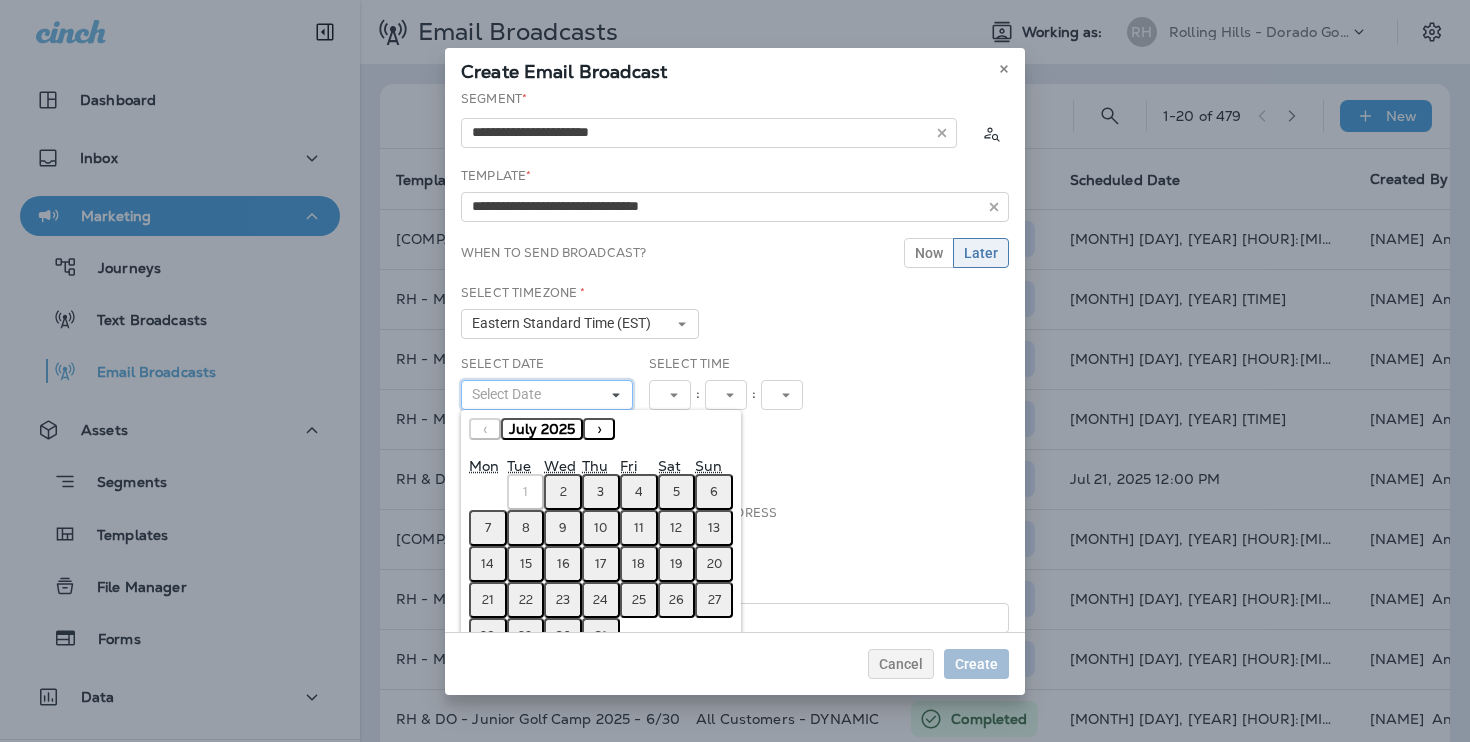 scroll, scrollTop: 38, scrollLeft: 0, axis: vertical 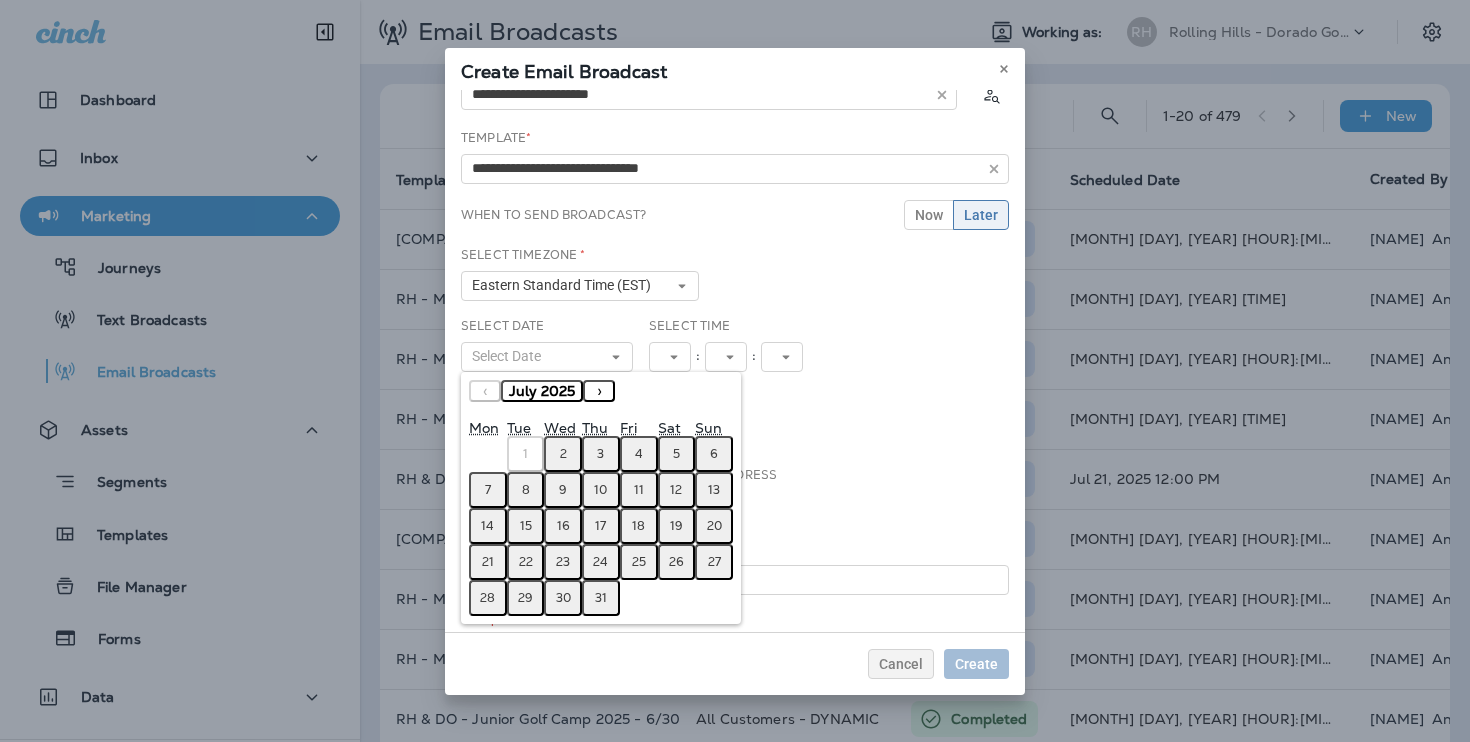 click on "30" at bounding box center [563, 598] 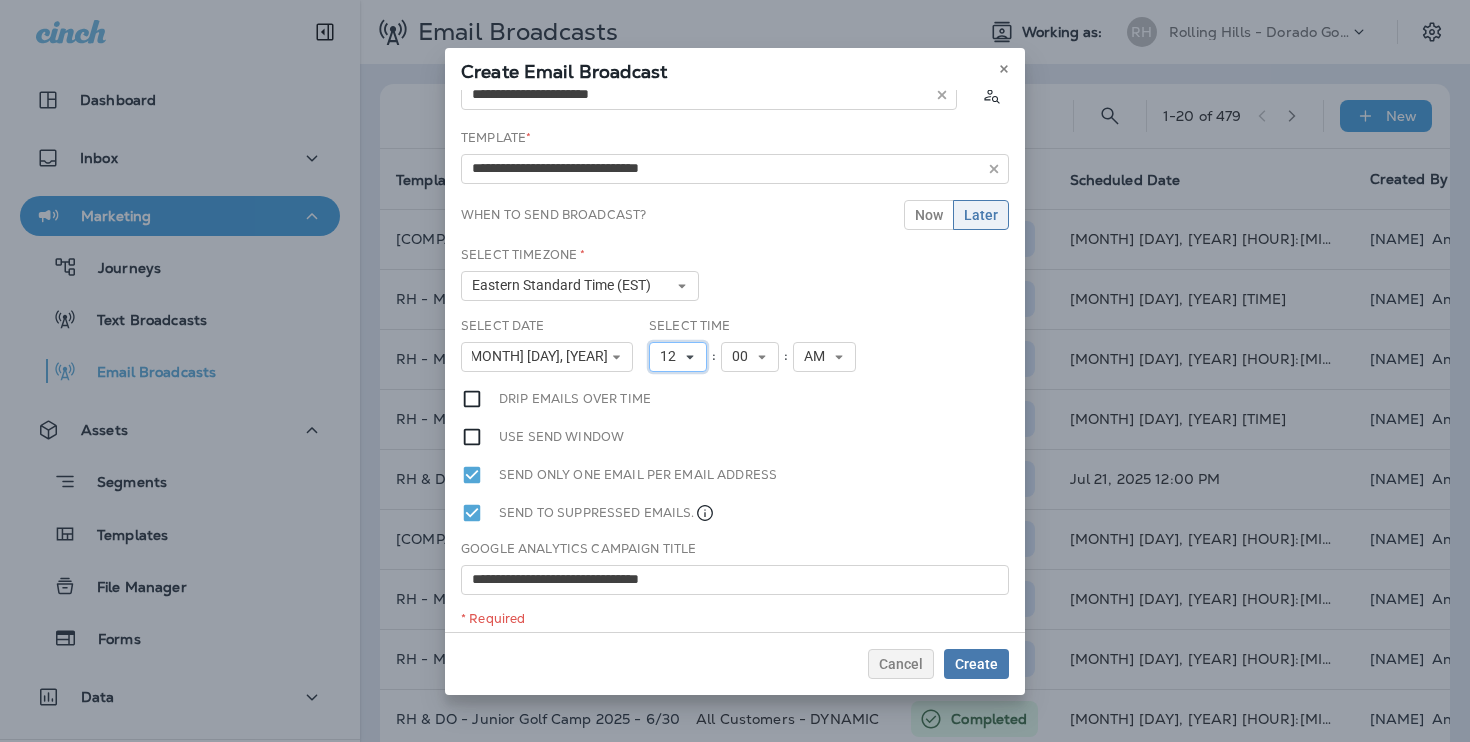 click on "12" at bounding box center [672, 356] 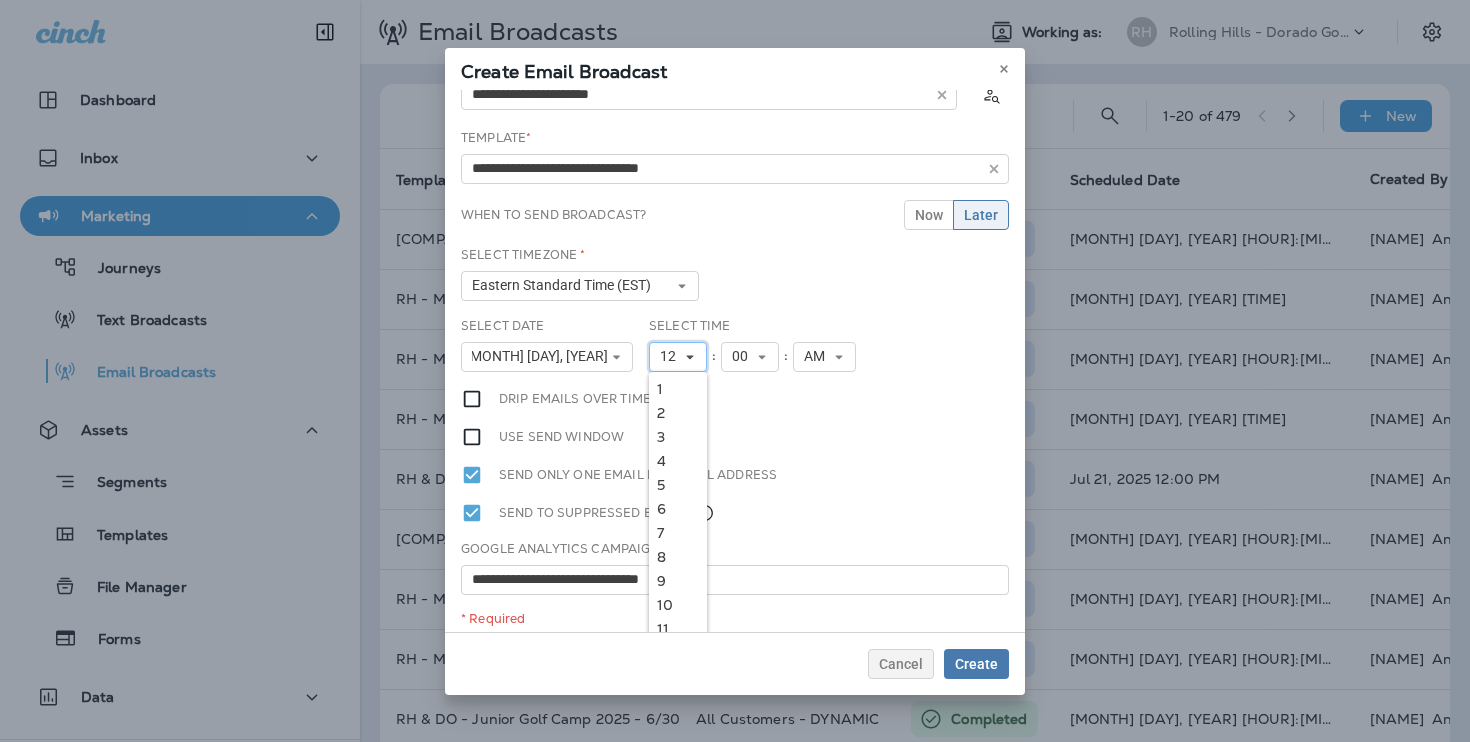 click on "12" at bounding box center [678, 357] 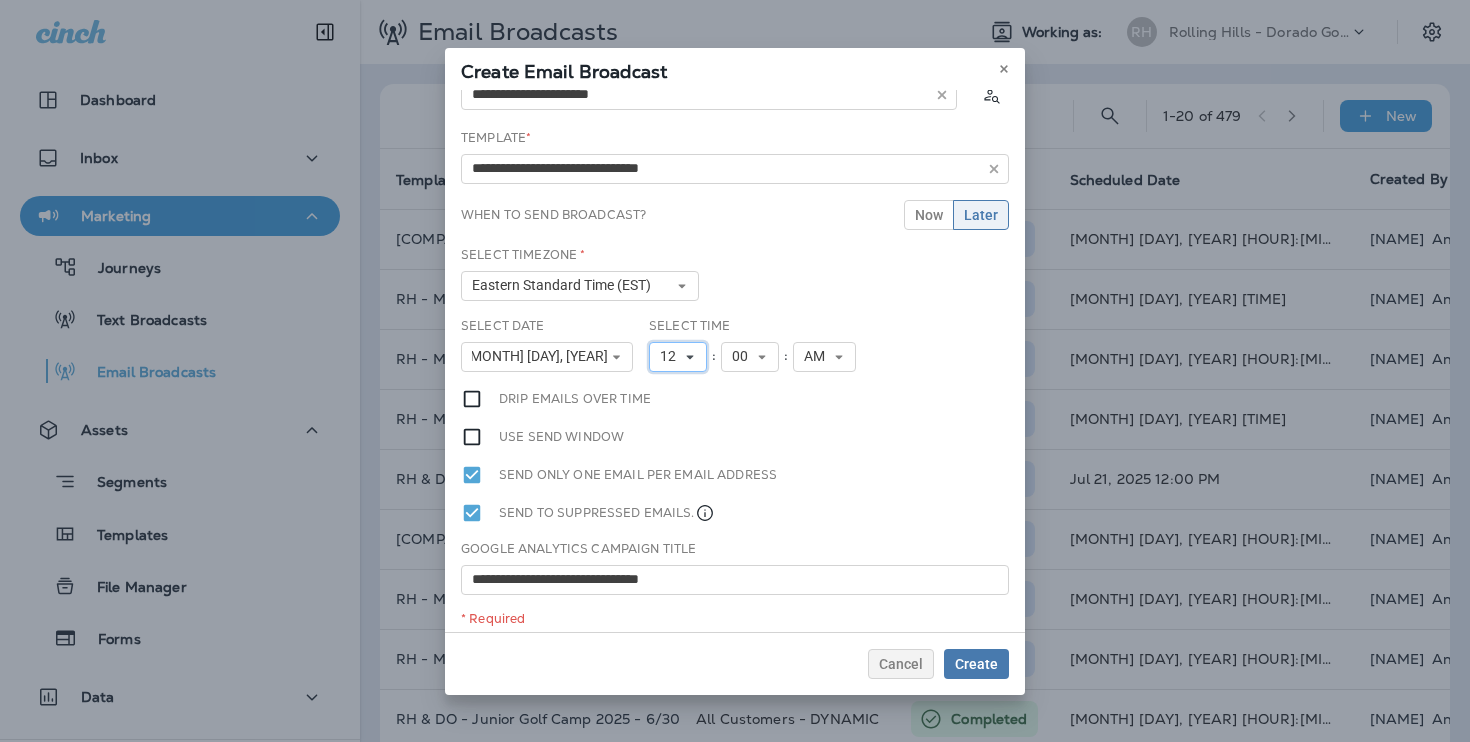 click on "12" at bounding box center (678, 357) 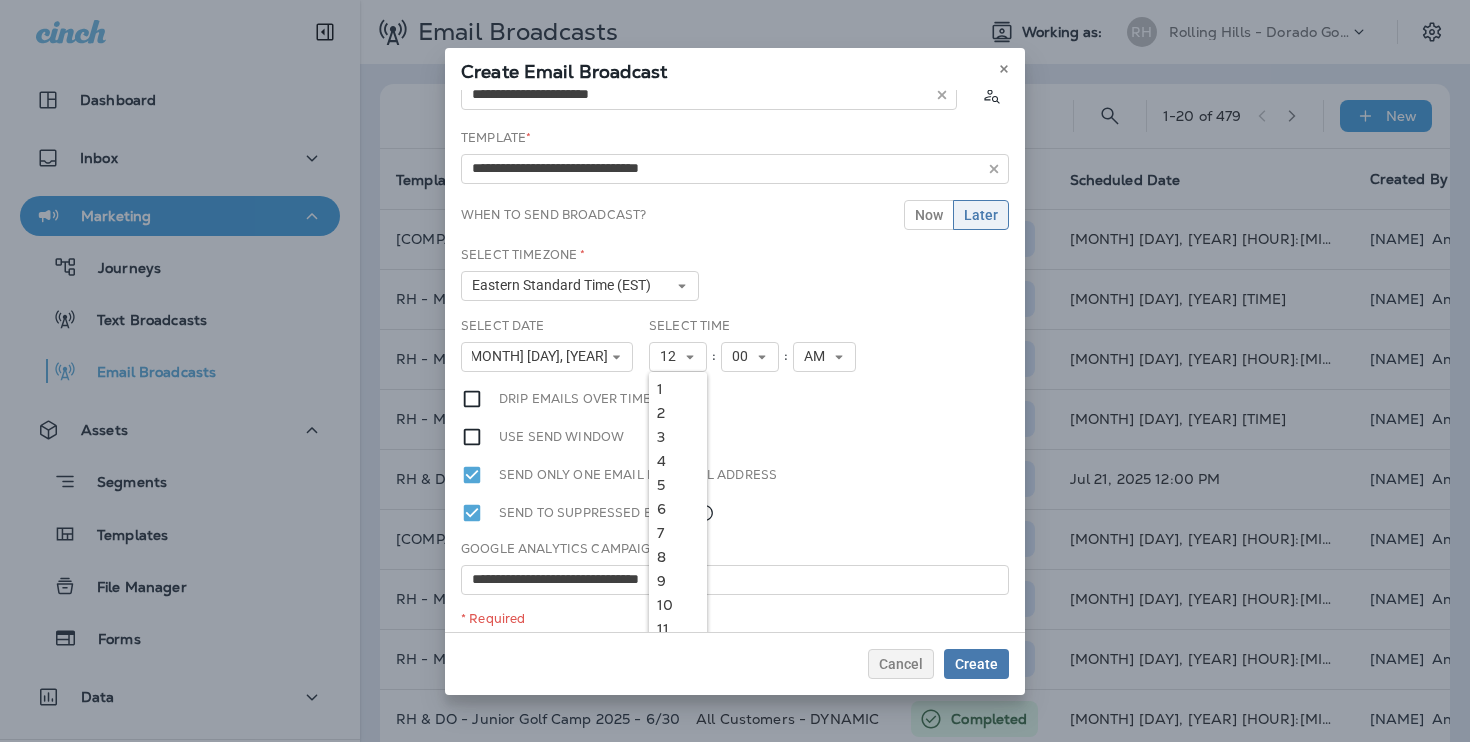 click on "1" at bounding box center [678, 389] 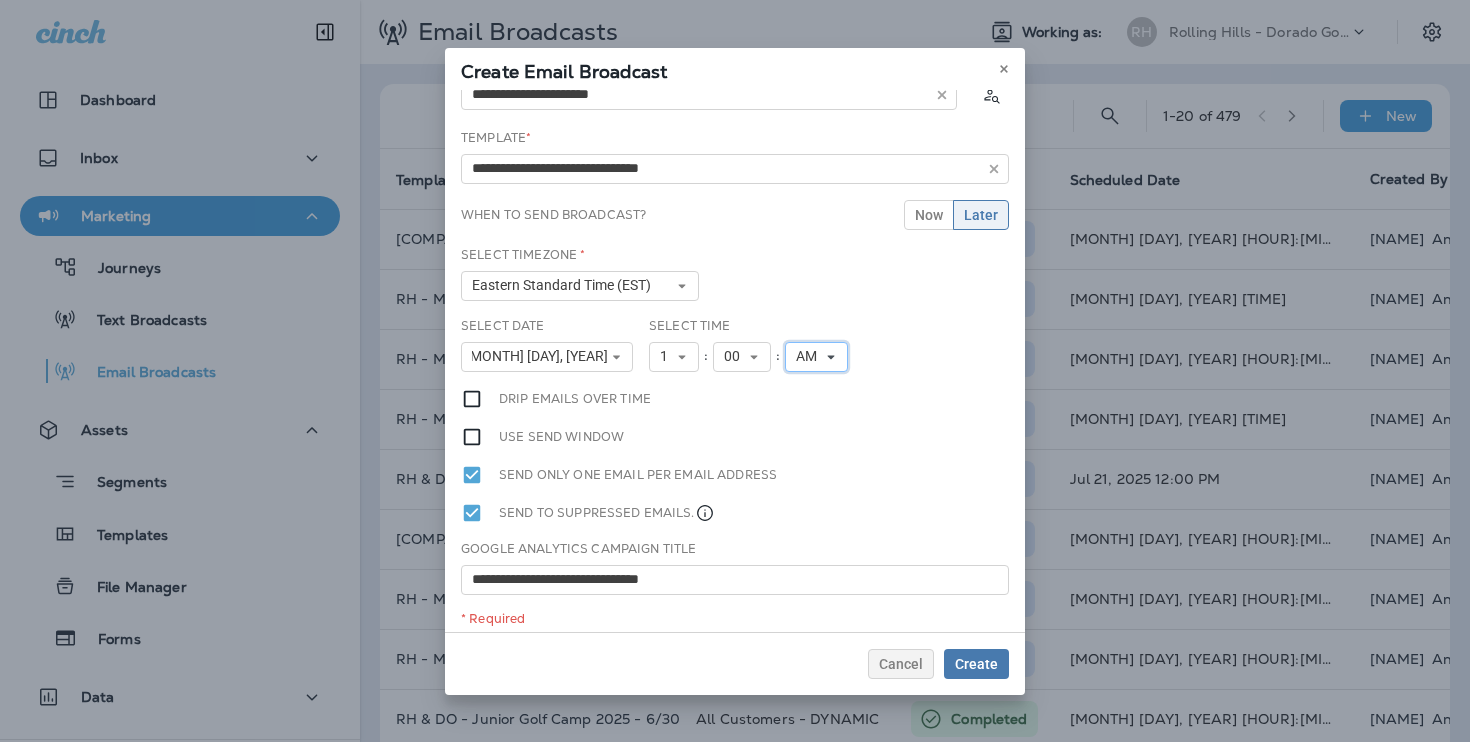 click on "AM" at bounding box center (674, 357) 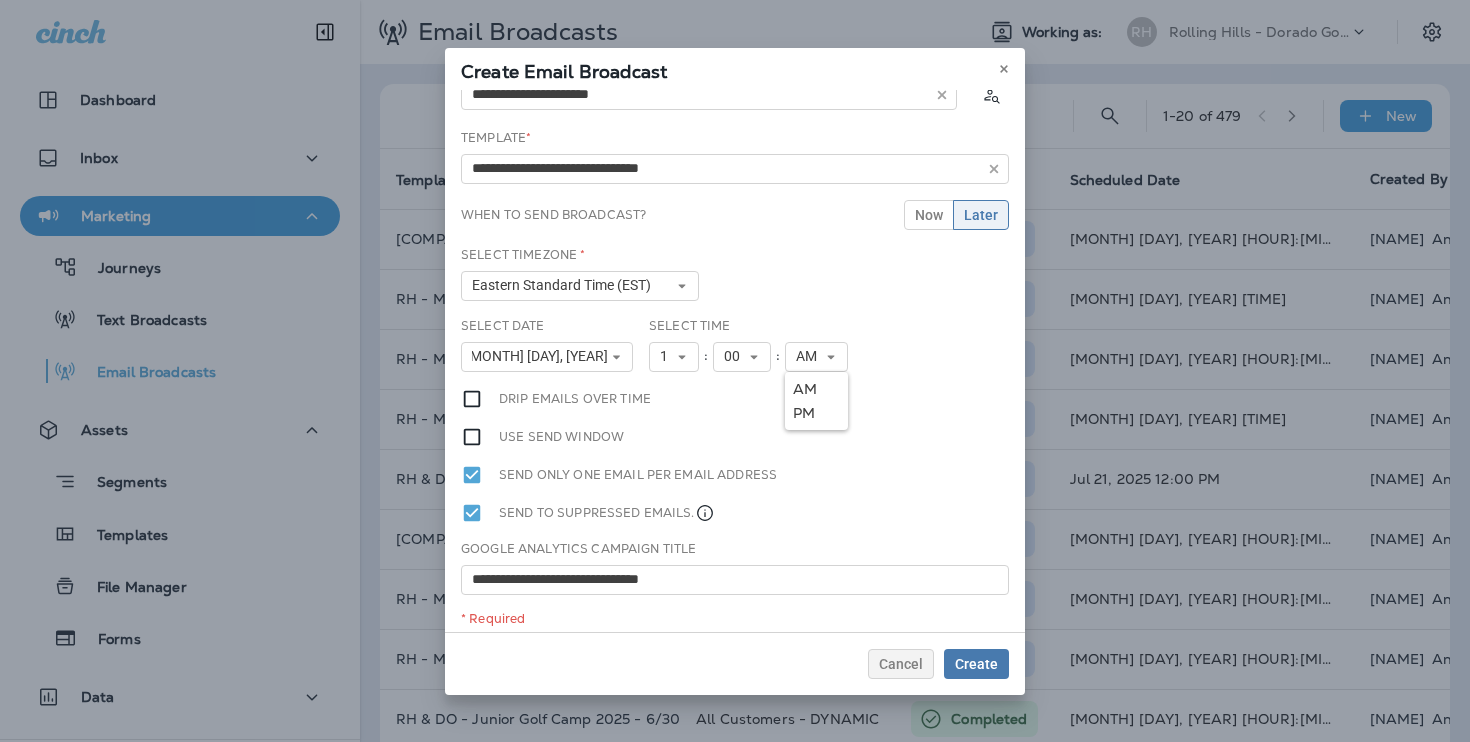 click on "PM" at bounding box center [0, 0] 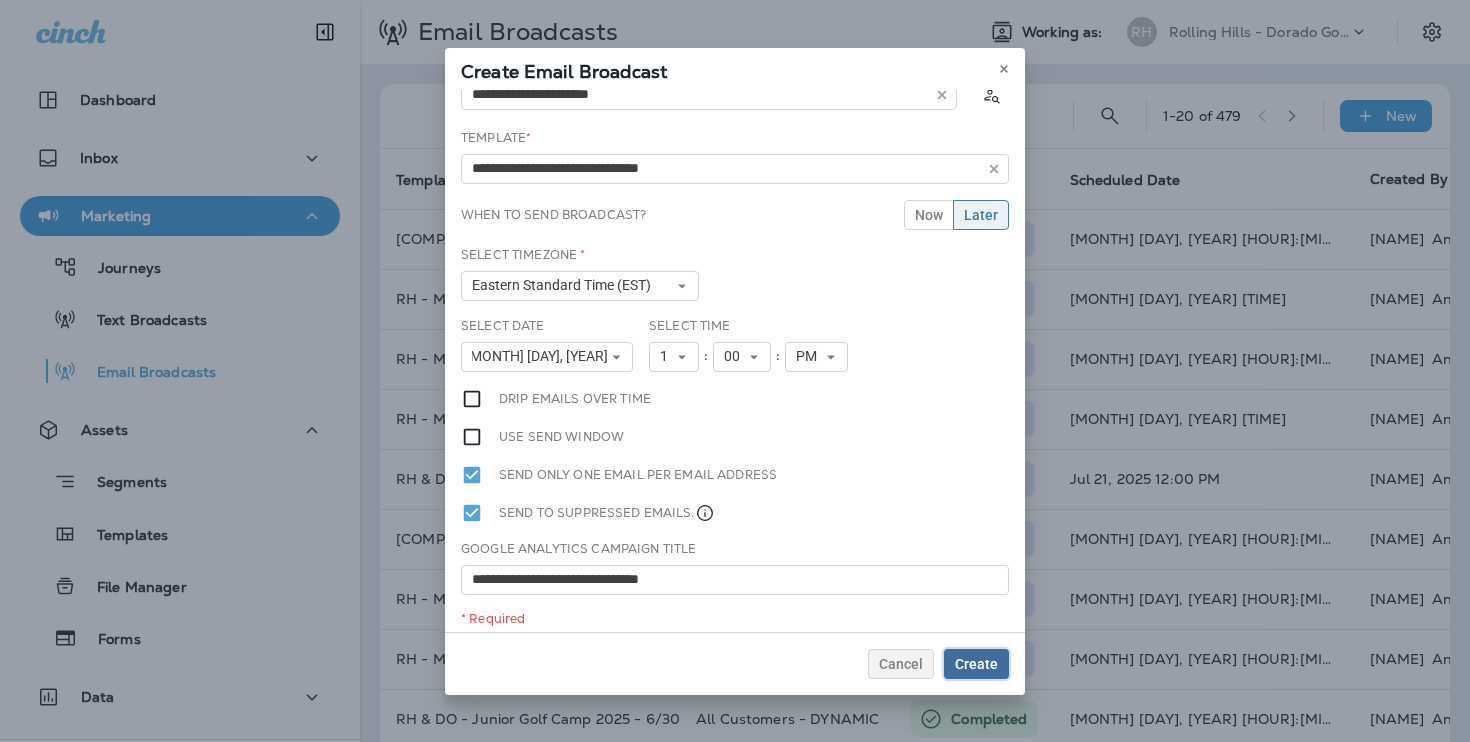 click on "Create" at bounding box center (976, 664) 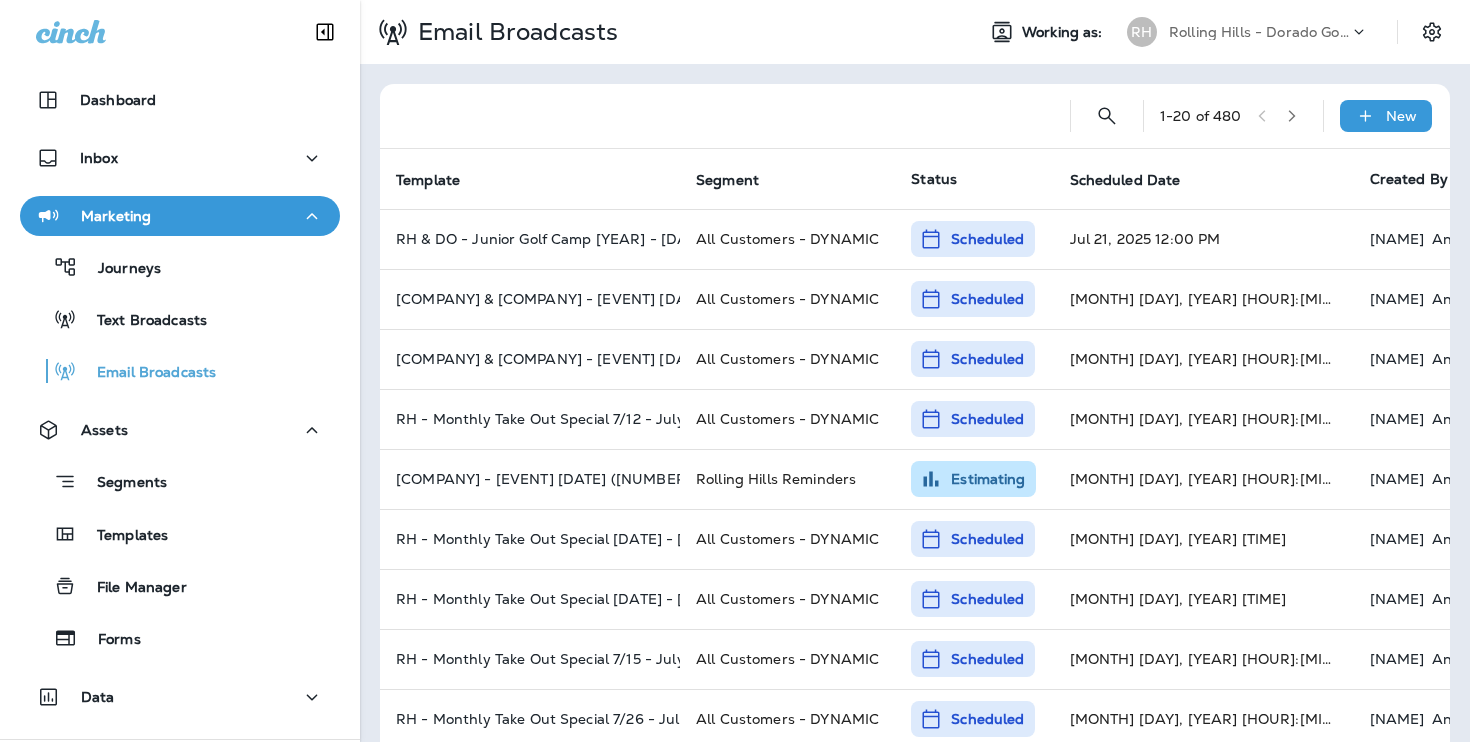 click on "Rolling Hills - Dorado Golf Courses" at bounding box center (1259, 32) 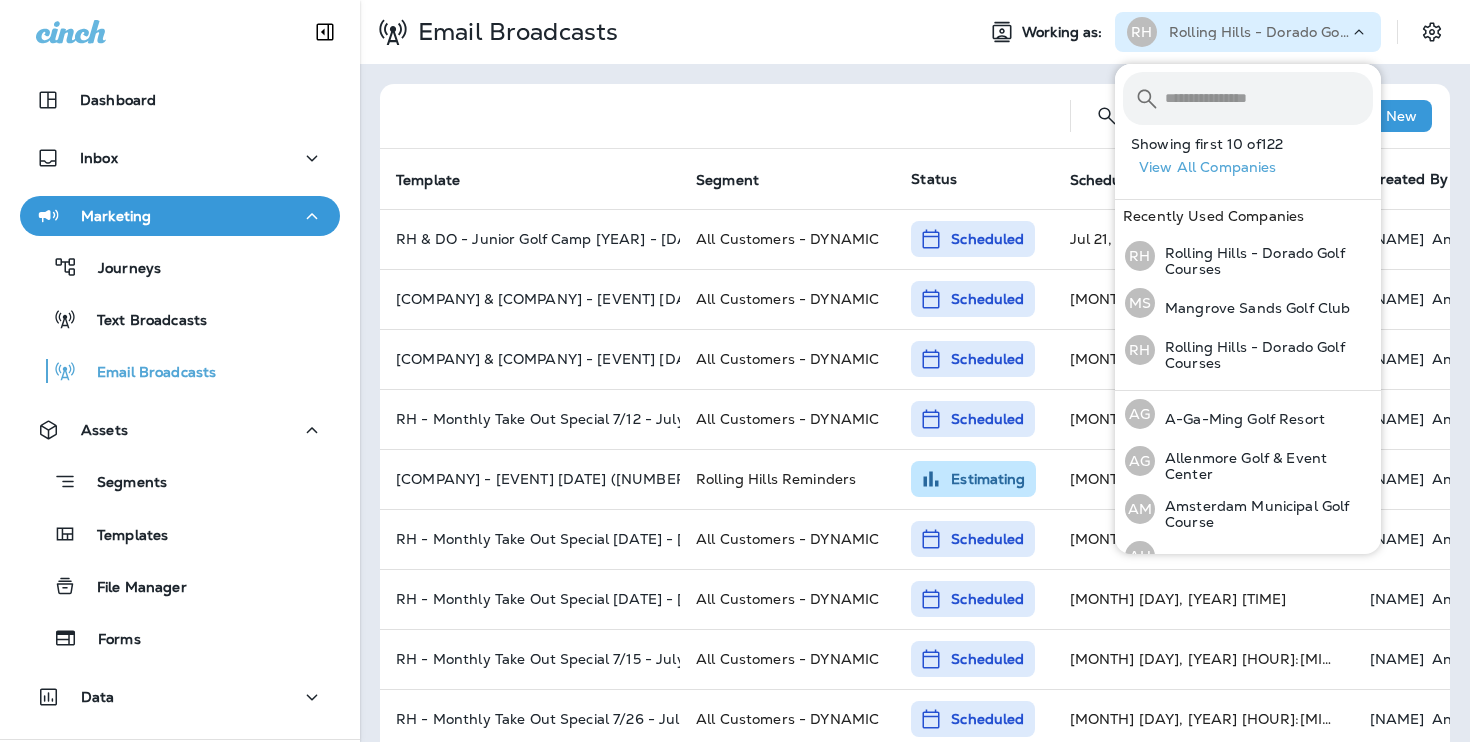 click on "Rolling Hills - Dorado Golf Courses" at bounding box center [1259, 32] 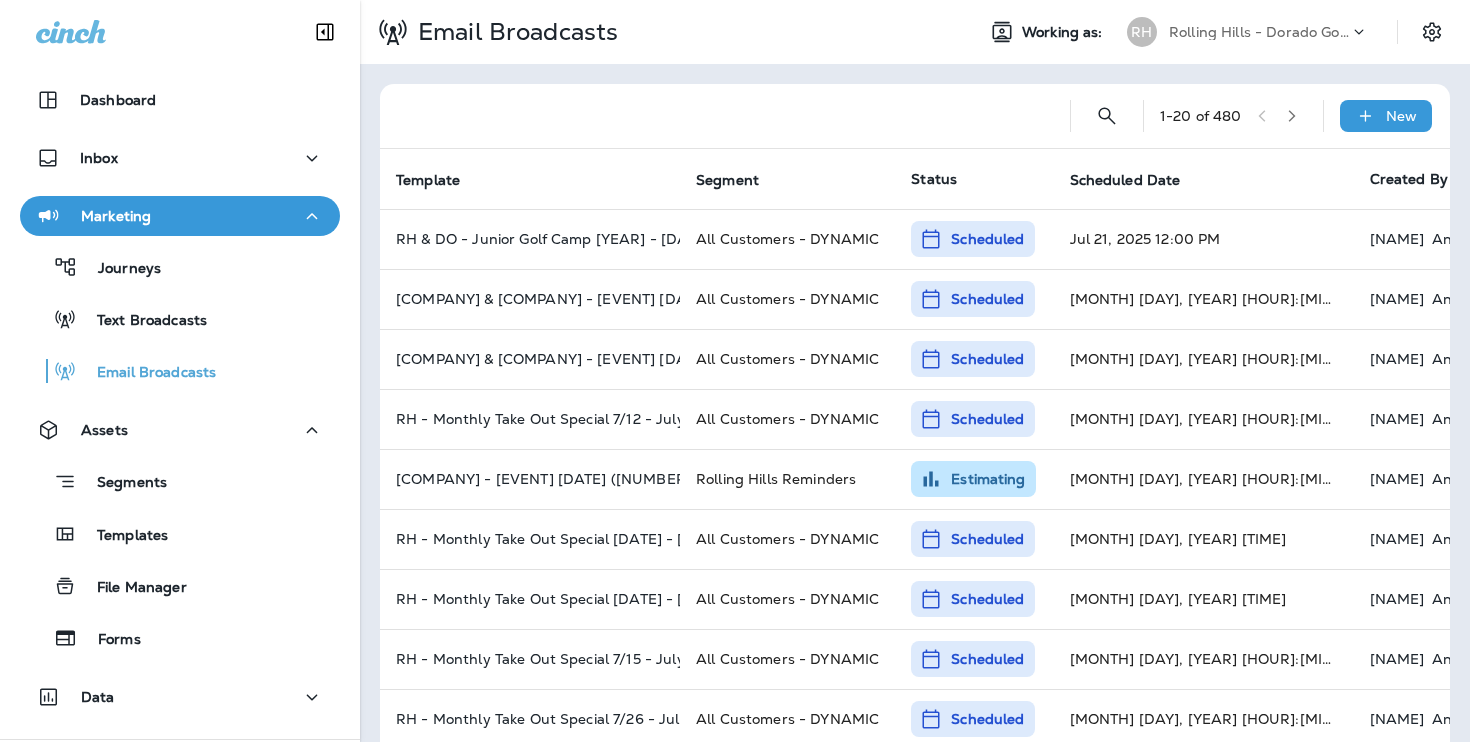 click on "Rolling Hills - Dorado Golf Courses" at bounding box center (1259, 32) 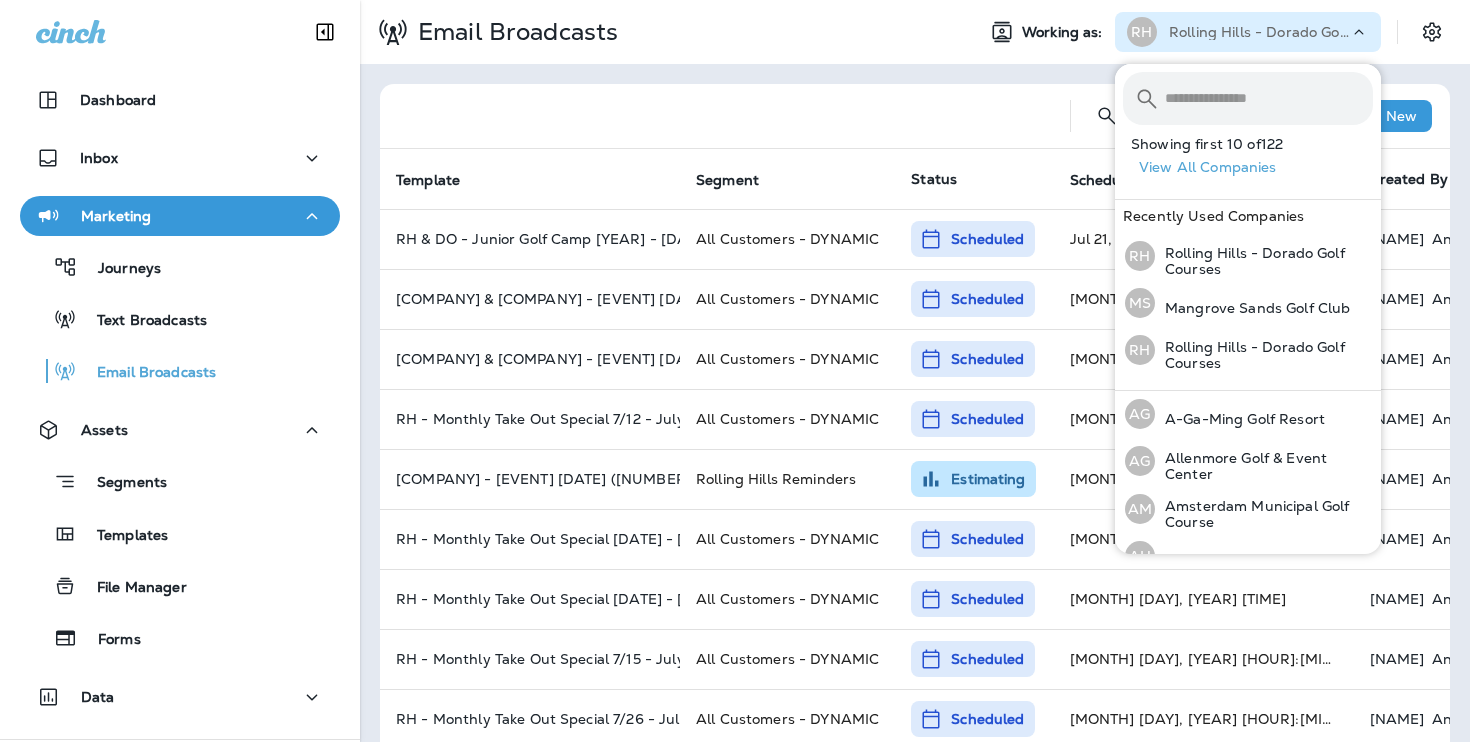 click on "Rolling Hills - Dorado Golf Courses" at bounding box center (1259, 32) 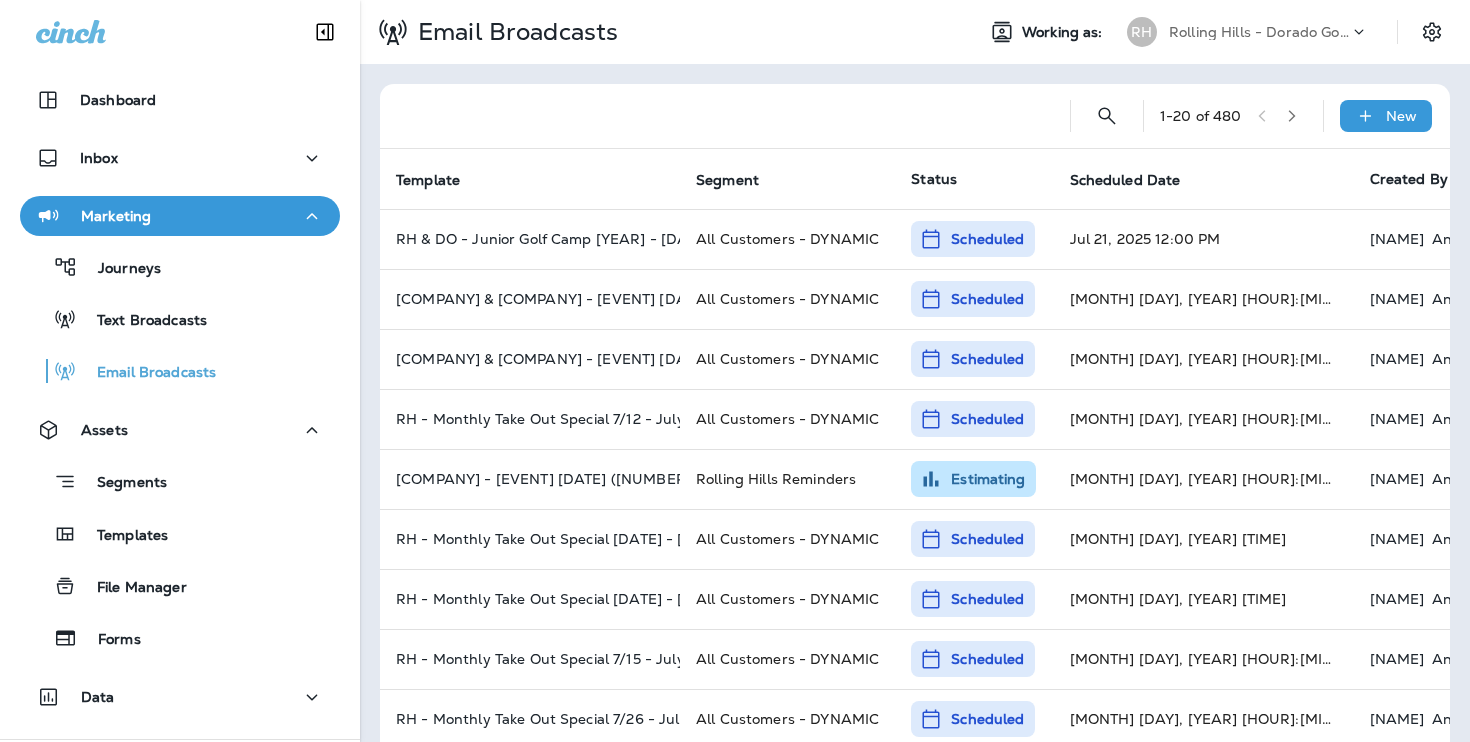 click on "Rolling Hills - Dorado Golf Courses" at bounding box center [1259, 32] 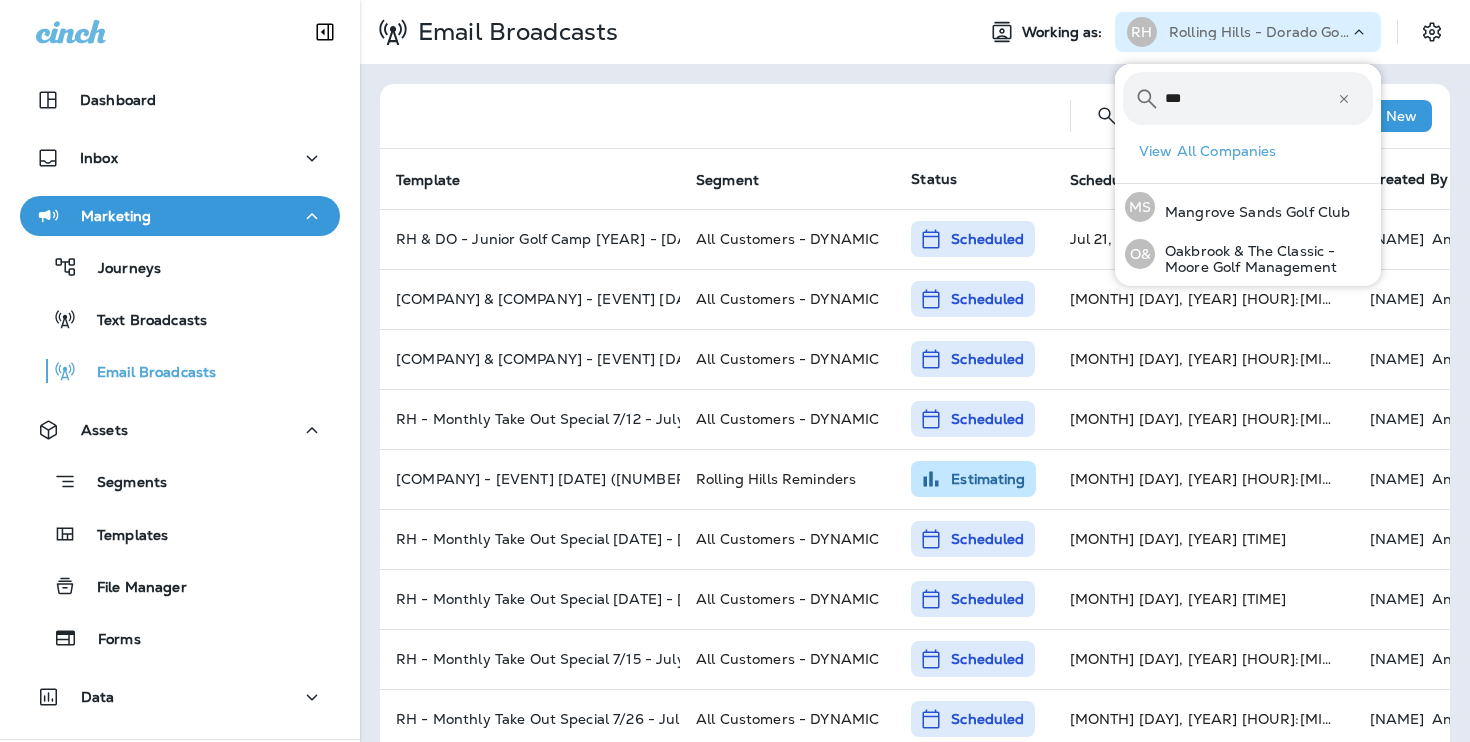 type on "***" 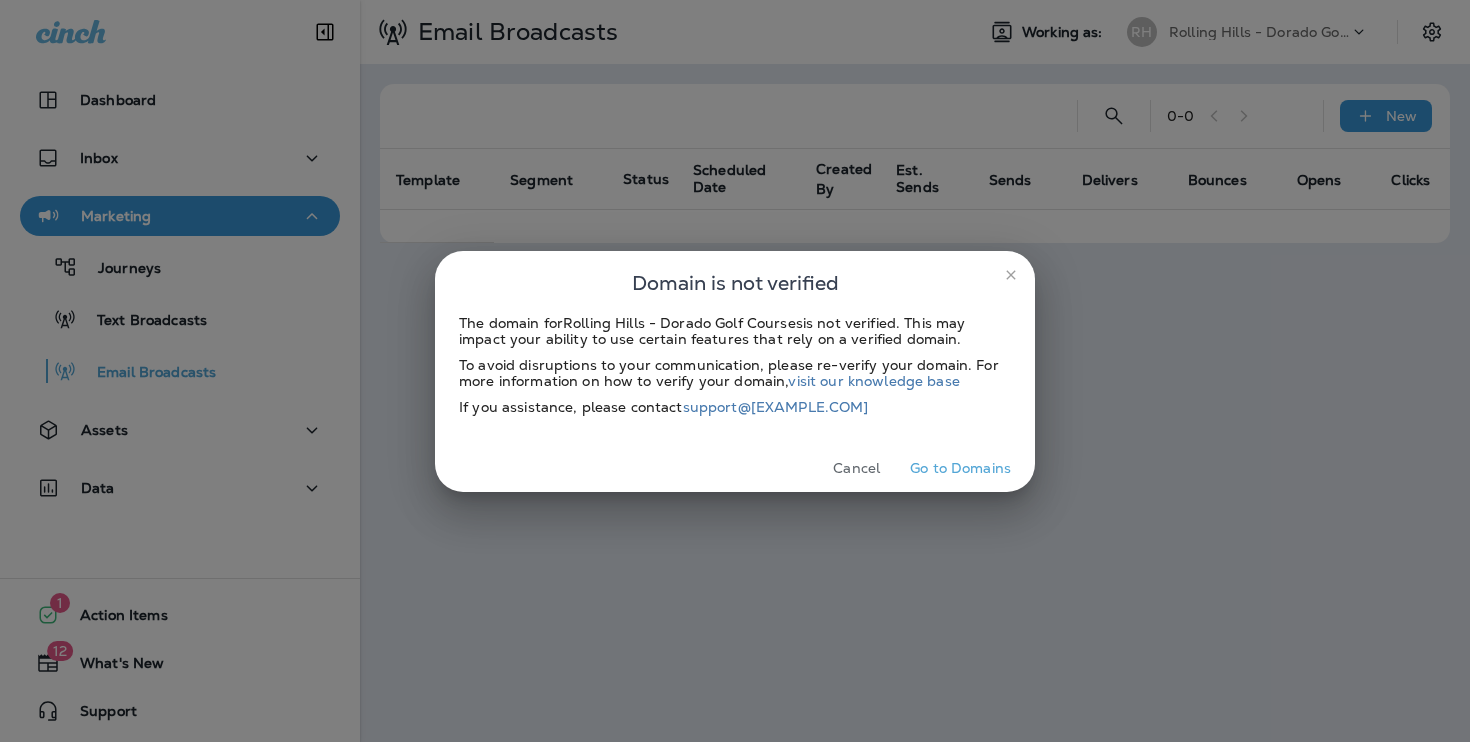 scroll, scrollTop: 0, scrollLeft: 0, axis: both 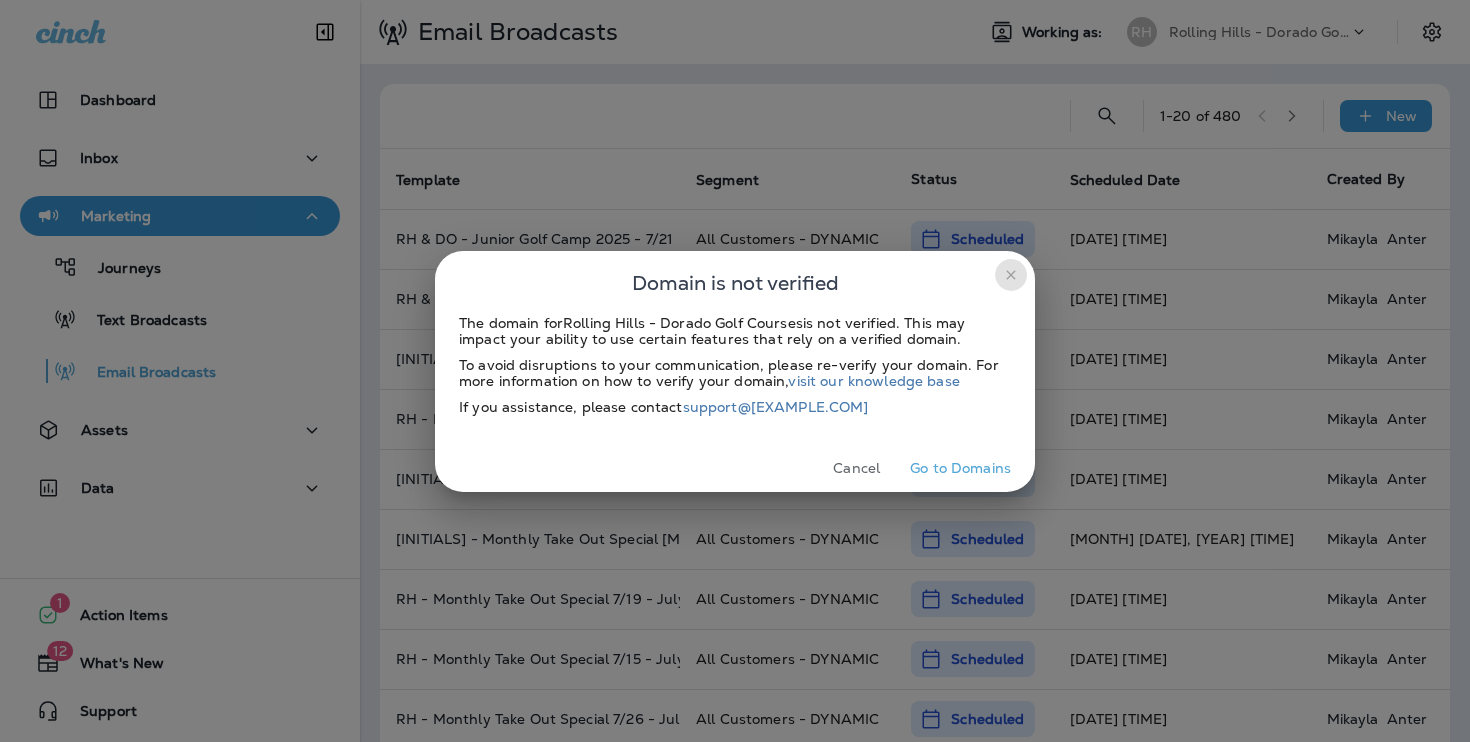click at bounding box center (1011, 275) 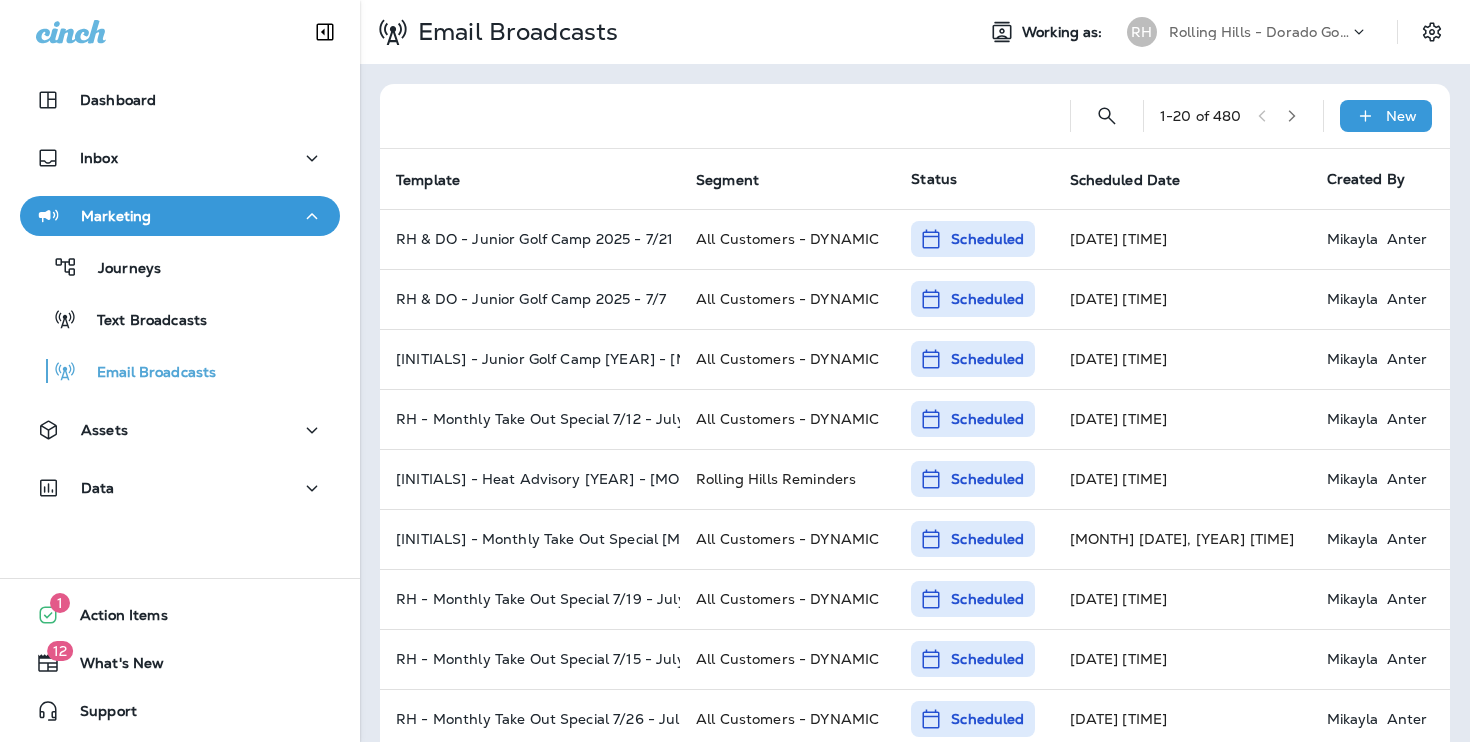 click on "Rolling Hills - Dorado Golf Courses" at bounding box center [1259, 32] 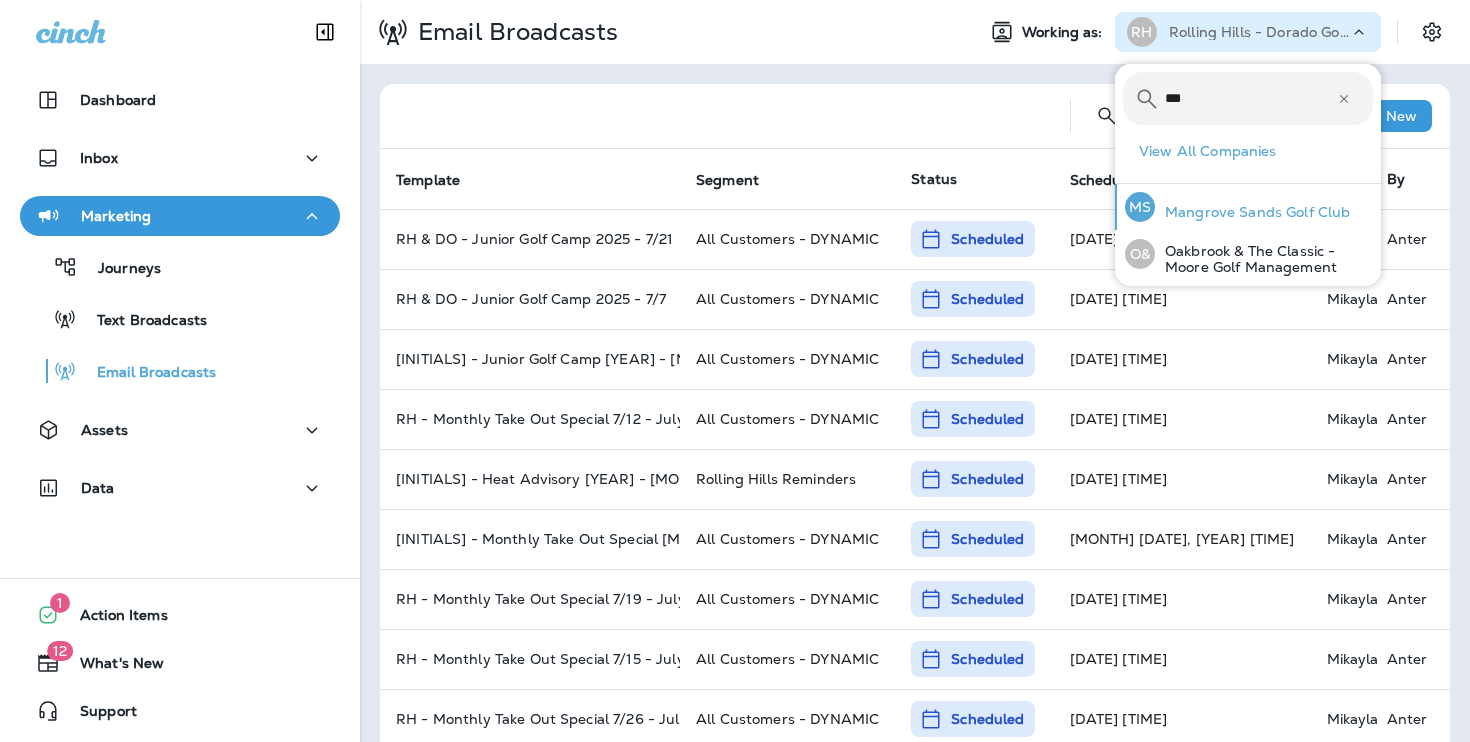 type on "***" 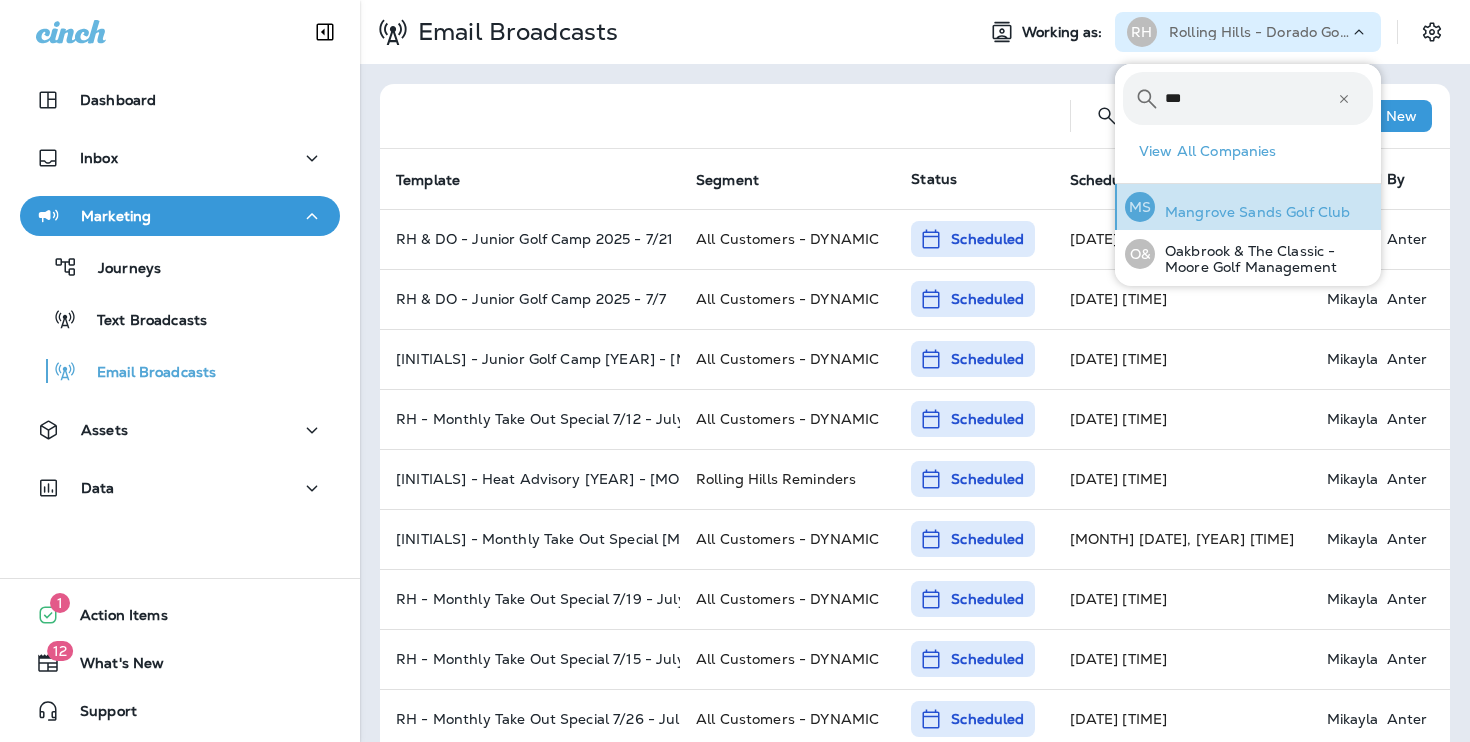 click on "MS [COMPANY]" at bounding box center (1237, 207) 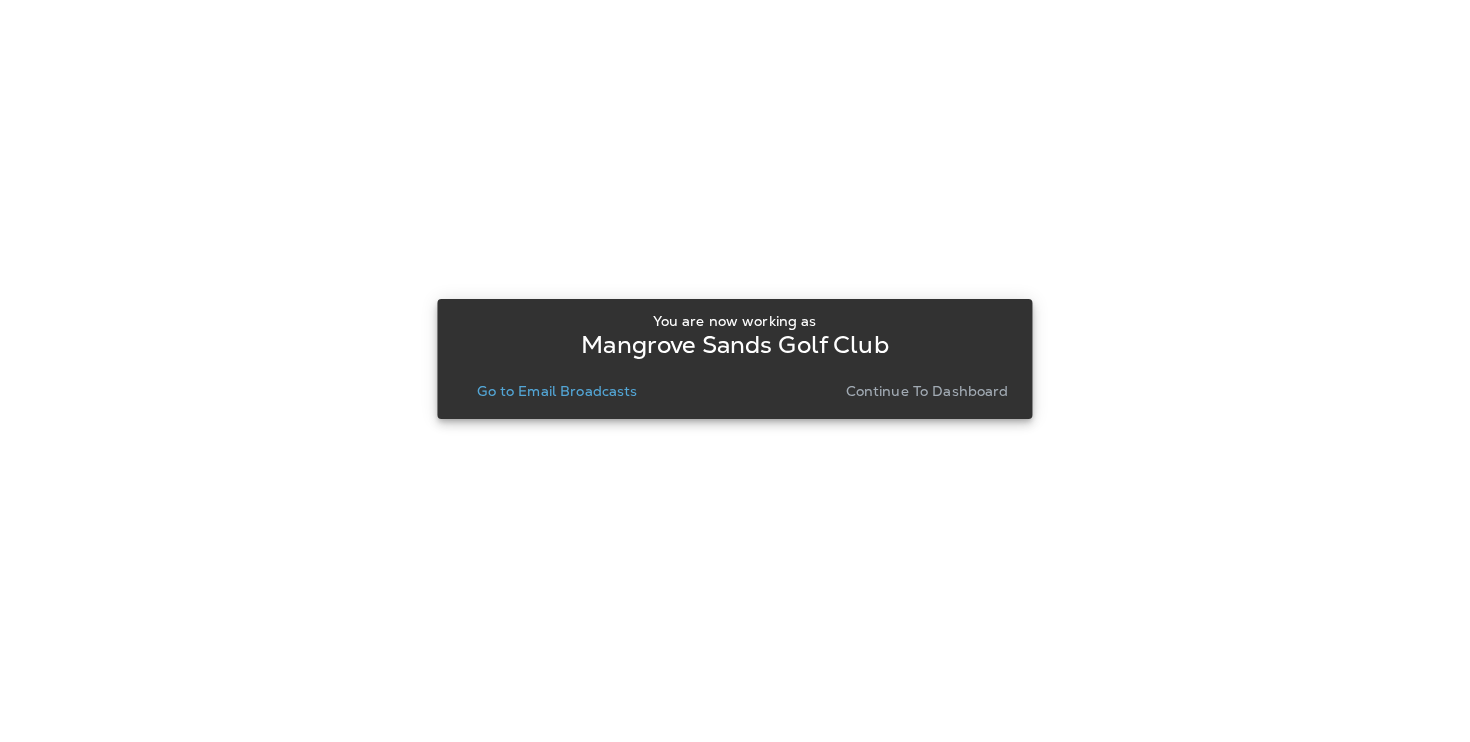 click on "Continue to Dashboard" at bounding box center [927, 391] 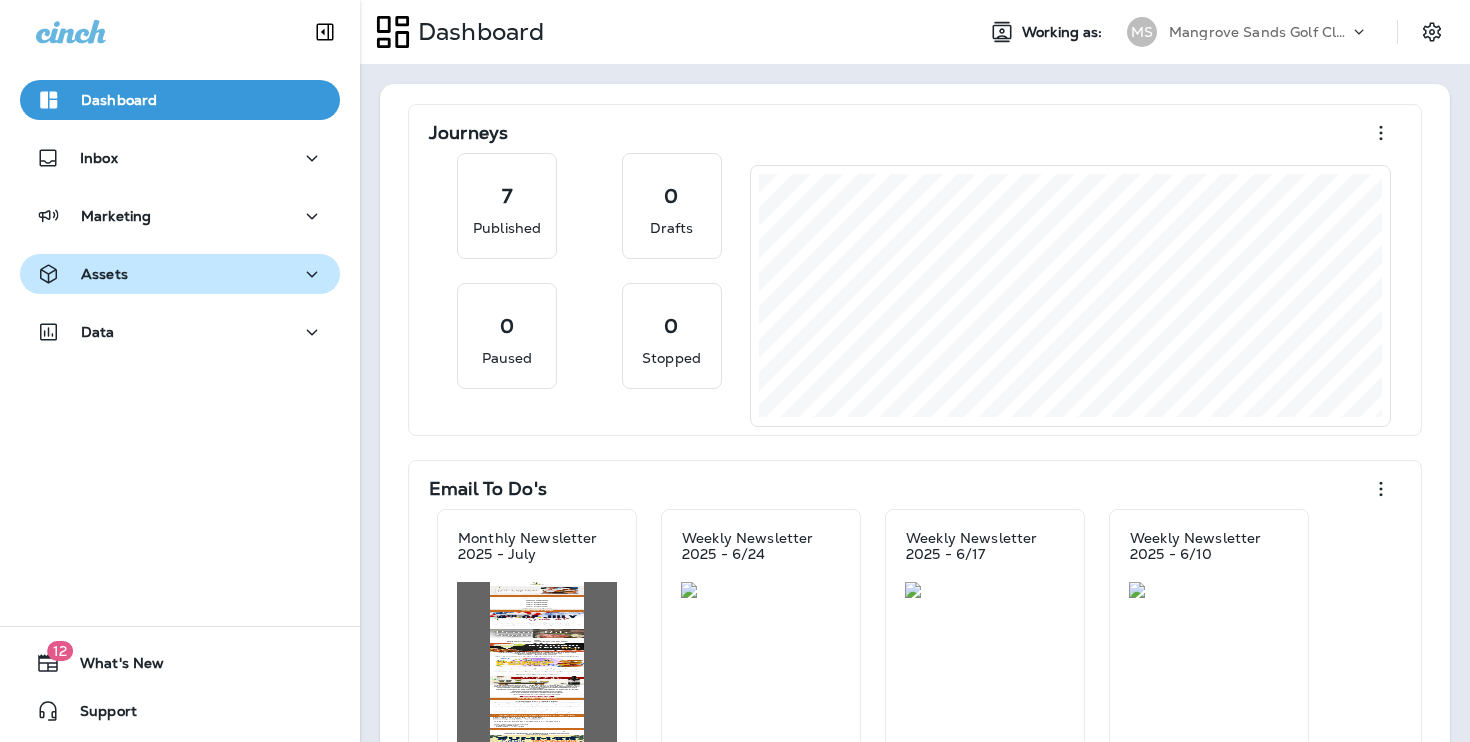 click on "Assets" at bounding box center (180, 158) 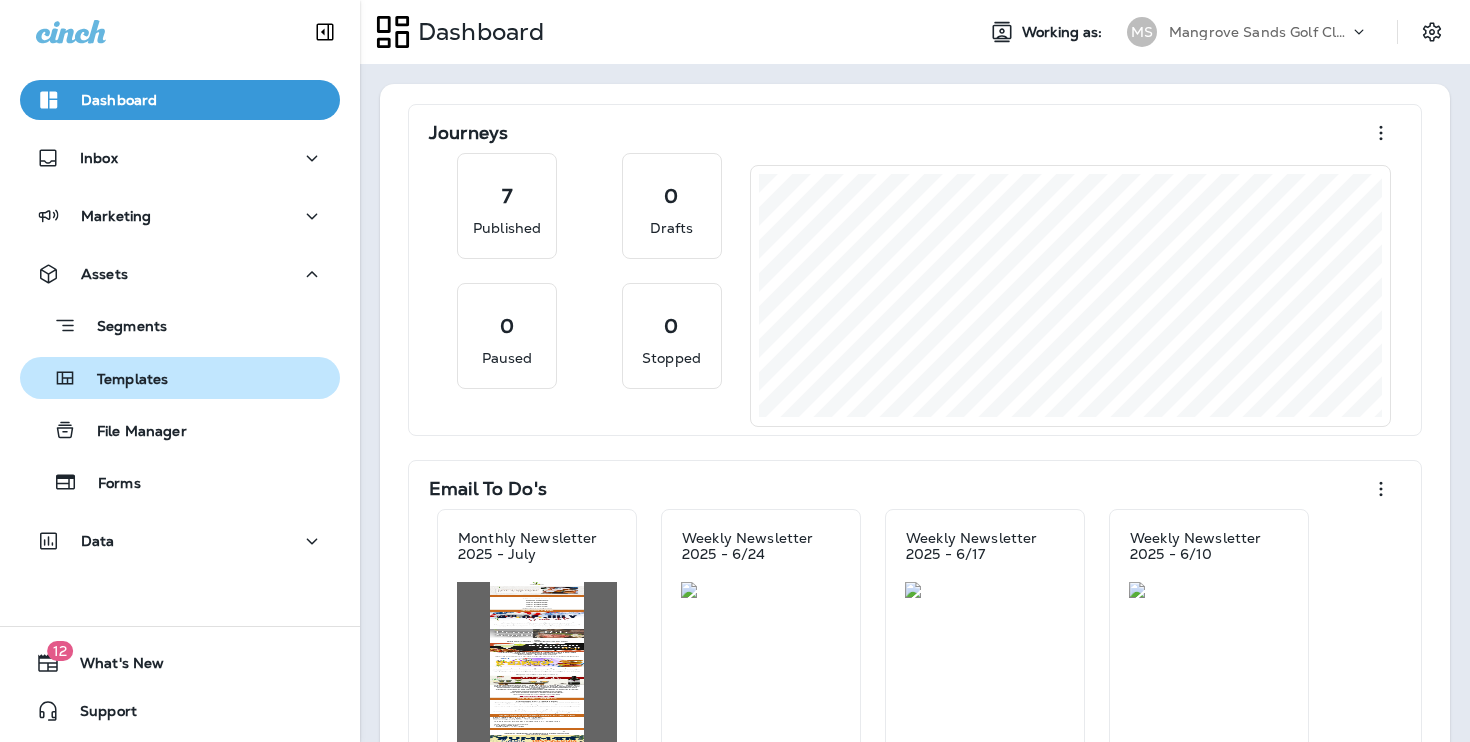 click on "Templates" at bounding box center (180, 325) 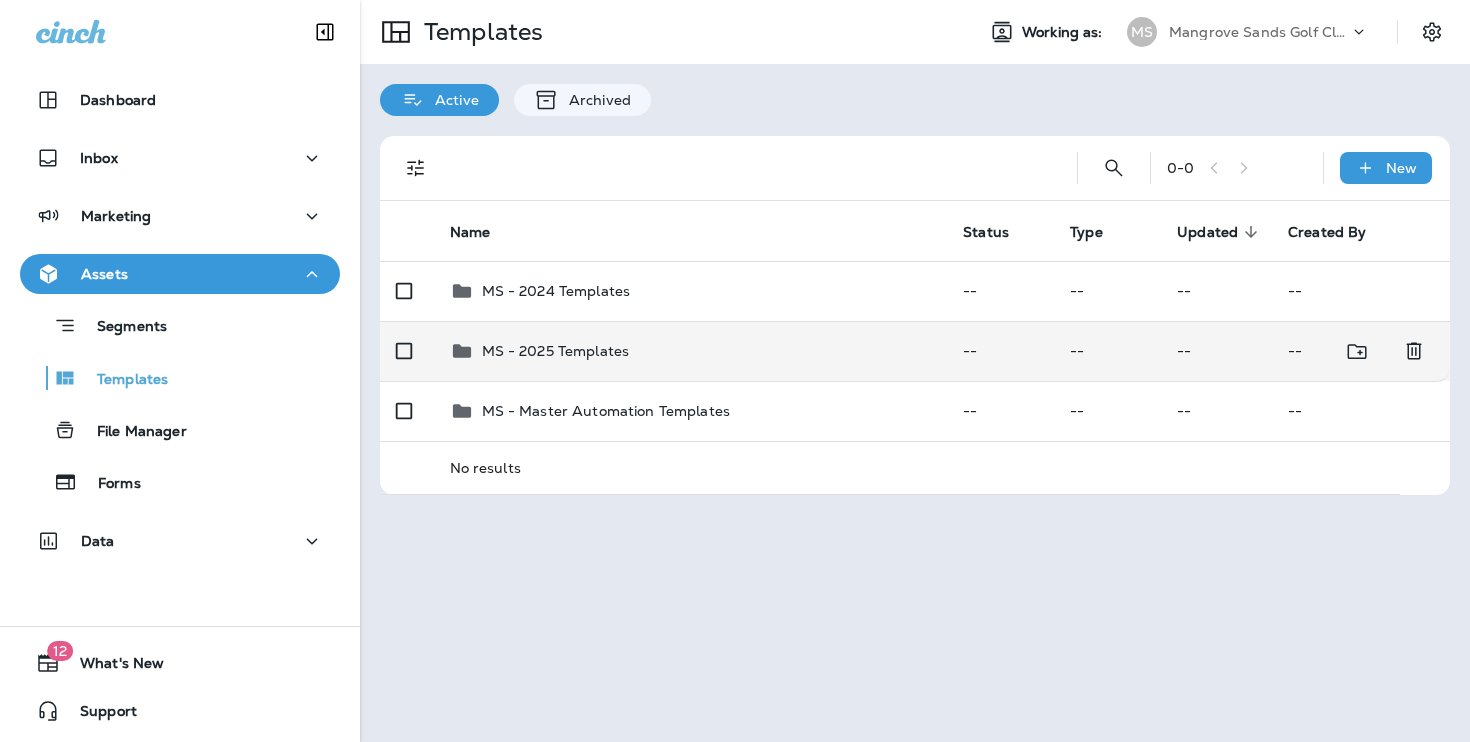 click on "MS - 2025 Templates" at bounding box center [691, 291] 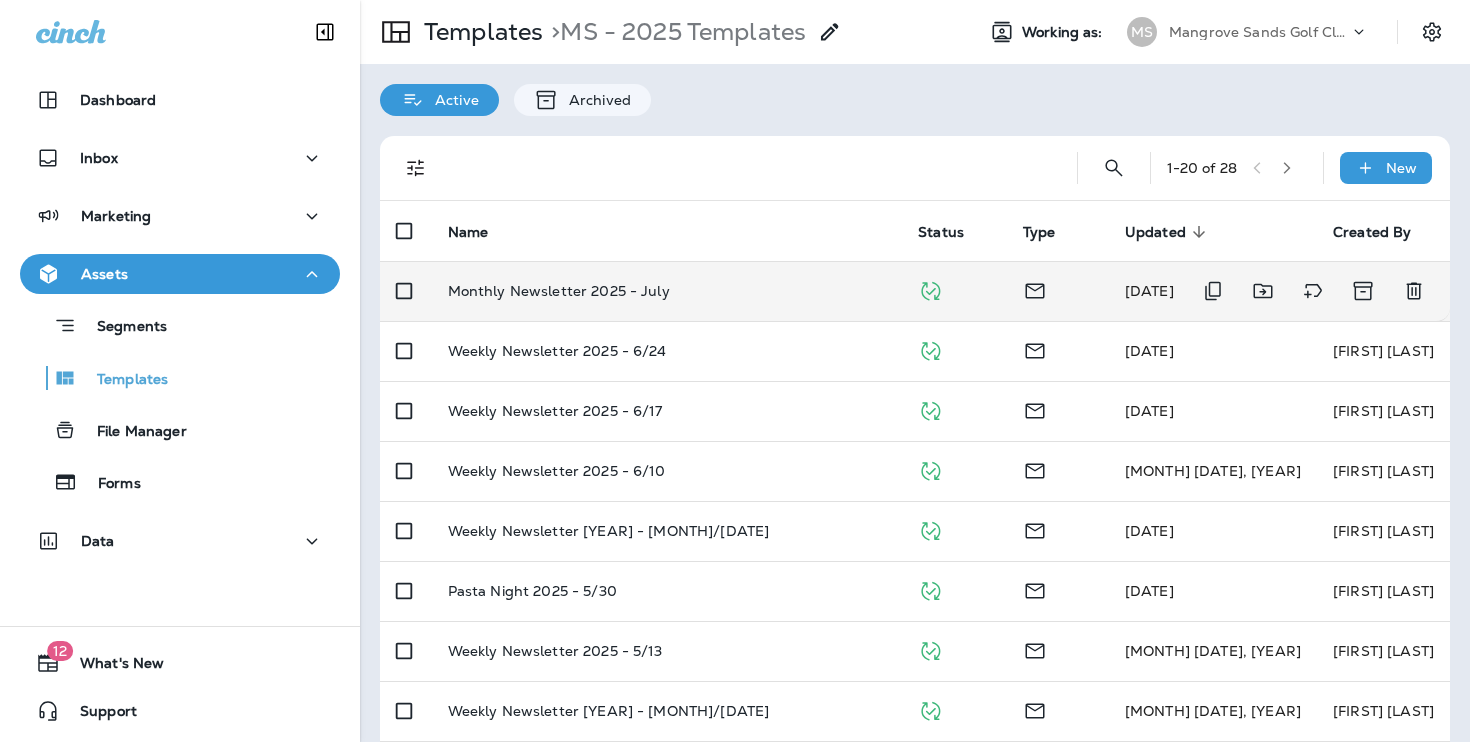 click on "Monthly Newsletter 2025 - July" at bounding box center (667, 291) 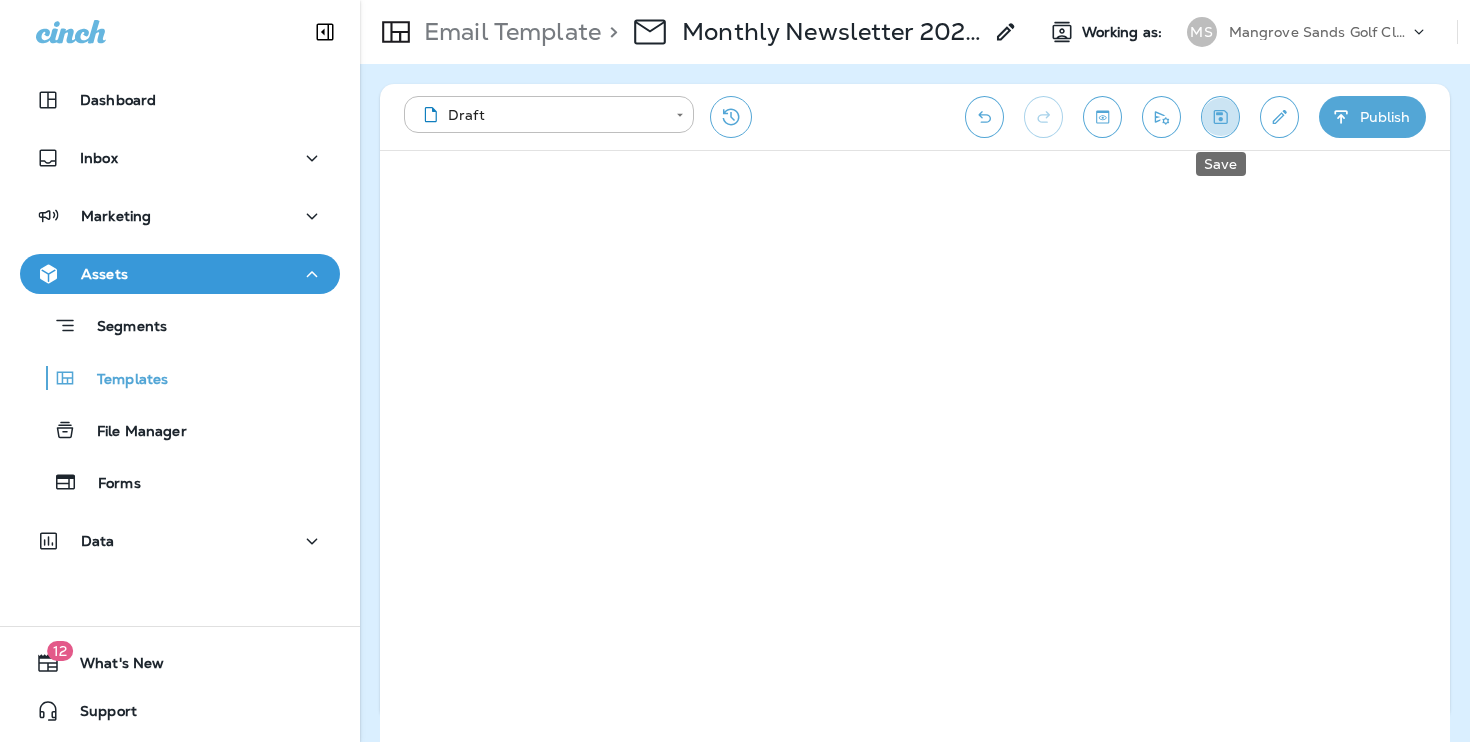 click at bounding box center (1220, 117) 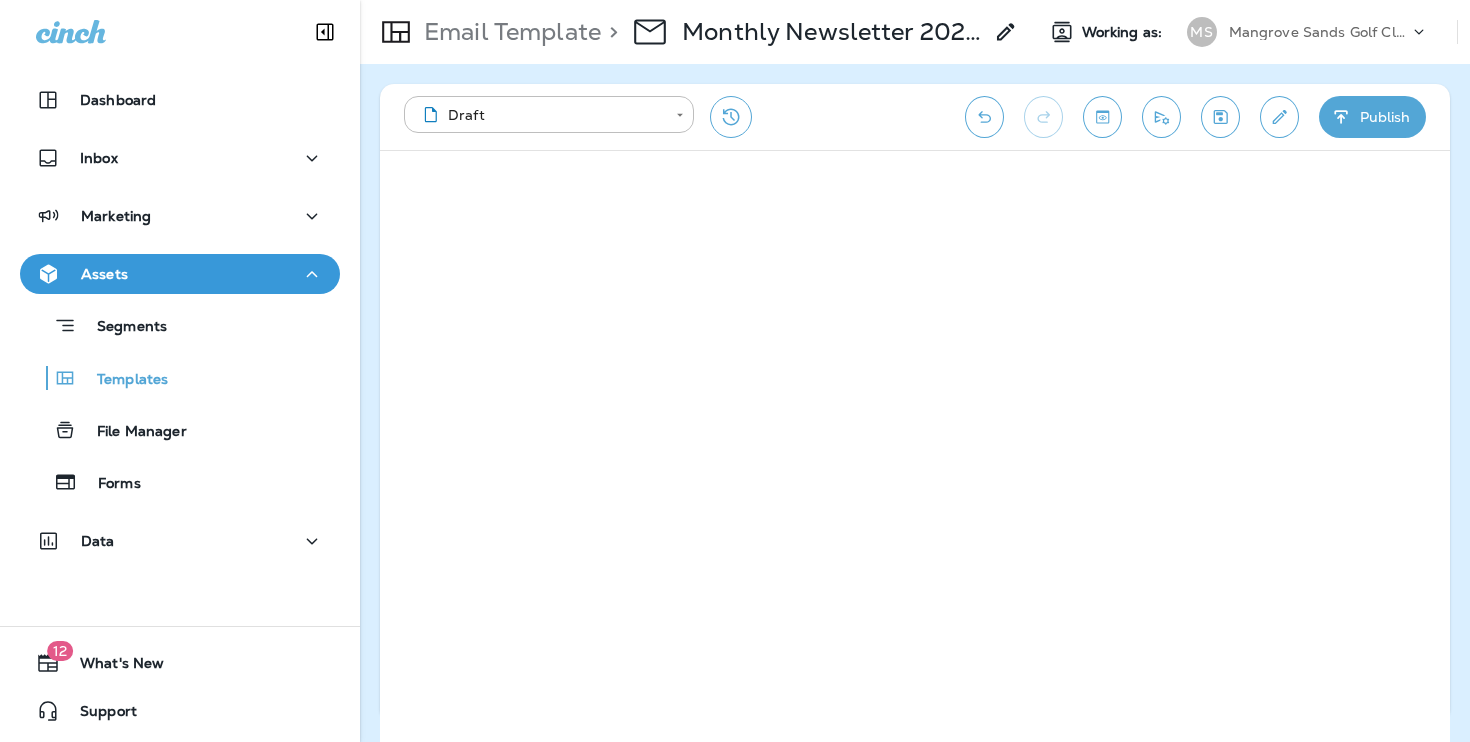 click on "Mangrove Sands Golf Club" at bounding box center [1319, 32] 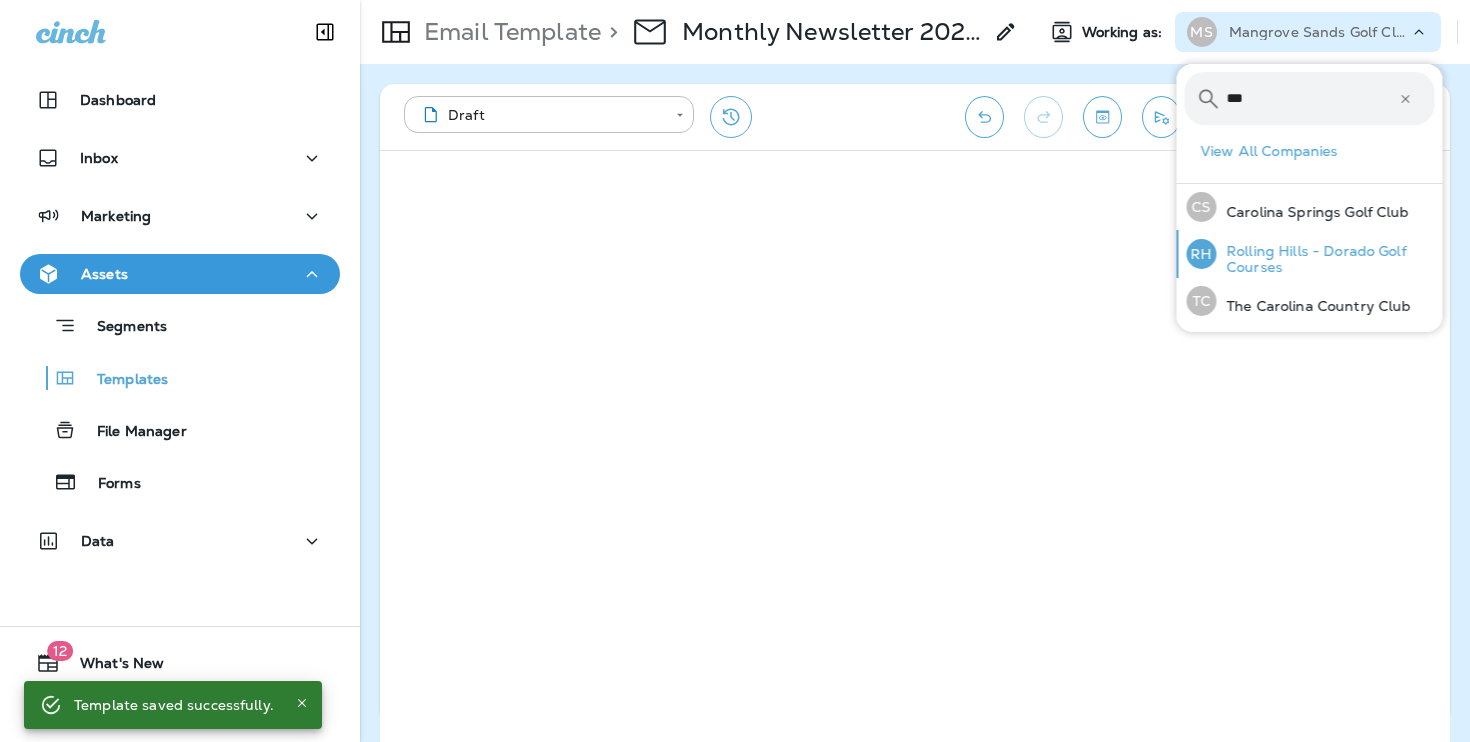 type on "***" 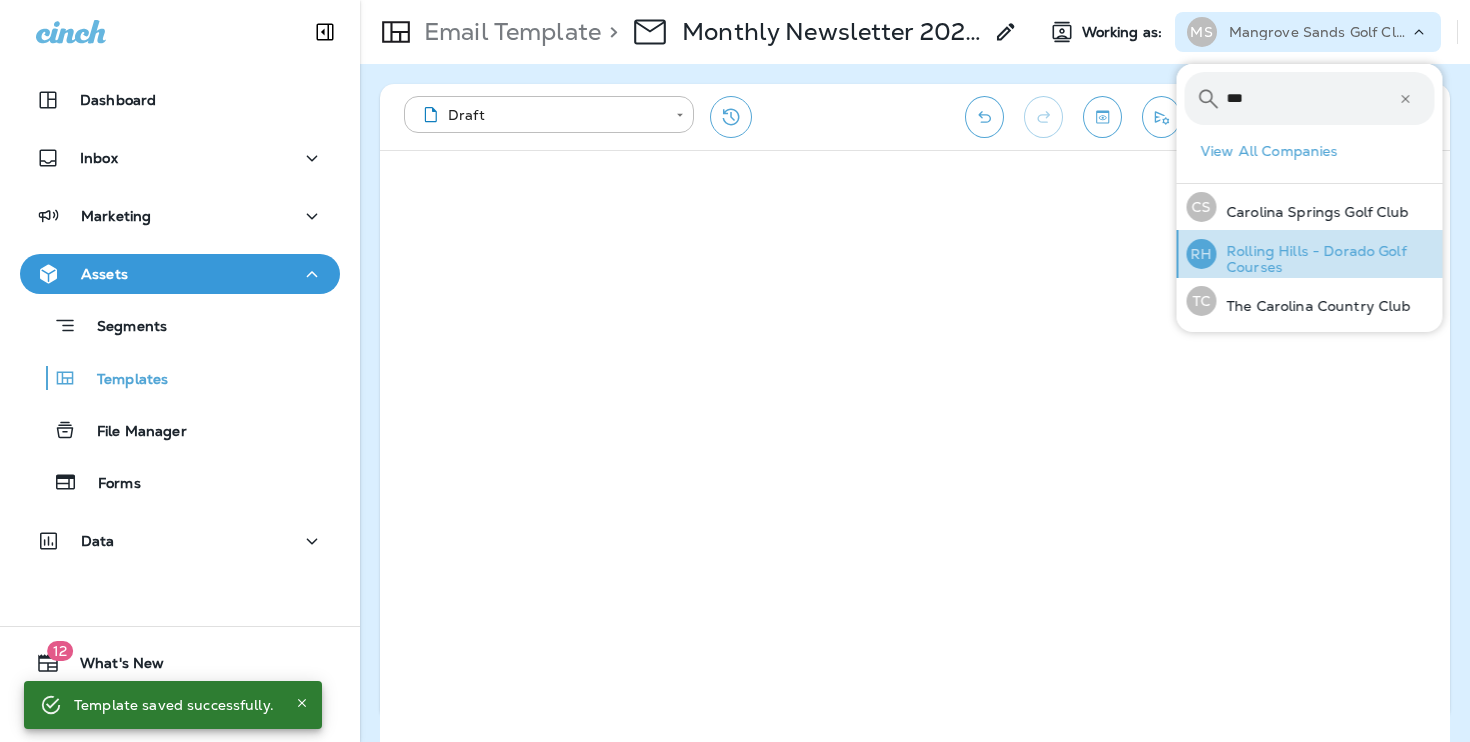 click on "Rolling Hills - Dorado Golf Courses" at bounding box center [1313, 212] 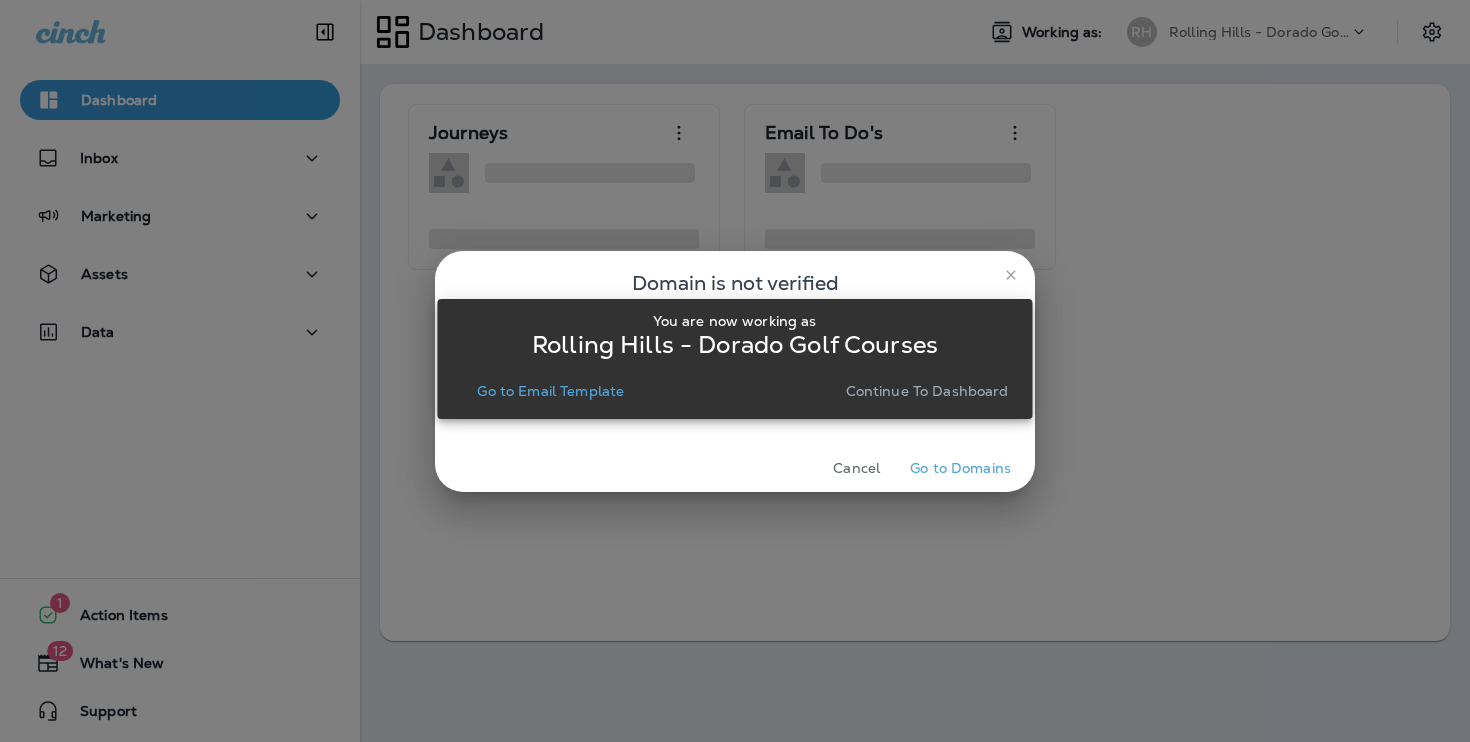click on "Continue to Dashboard" at bounding box center (927, 391) 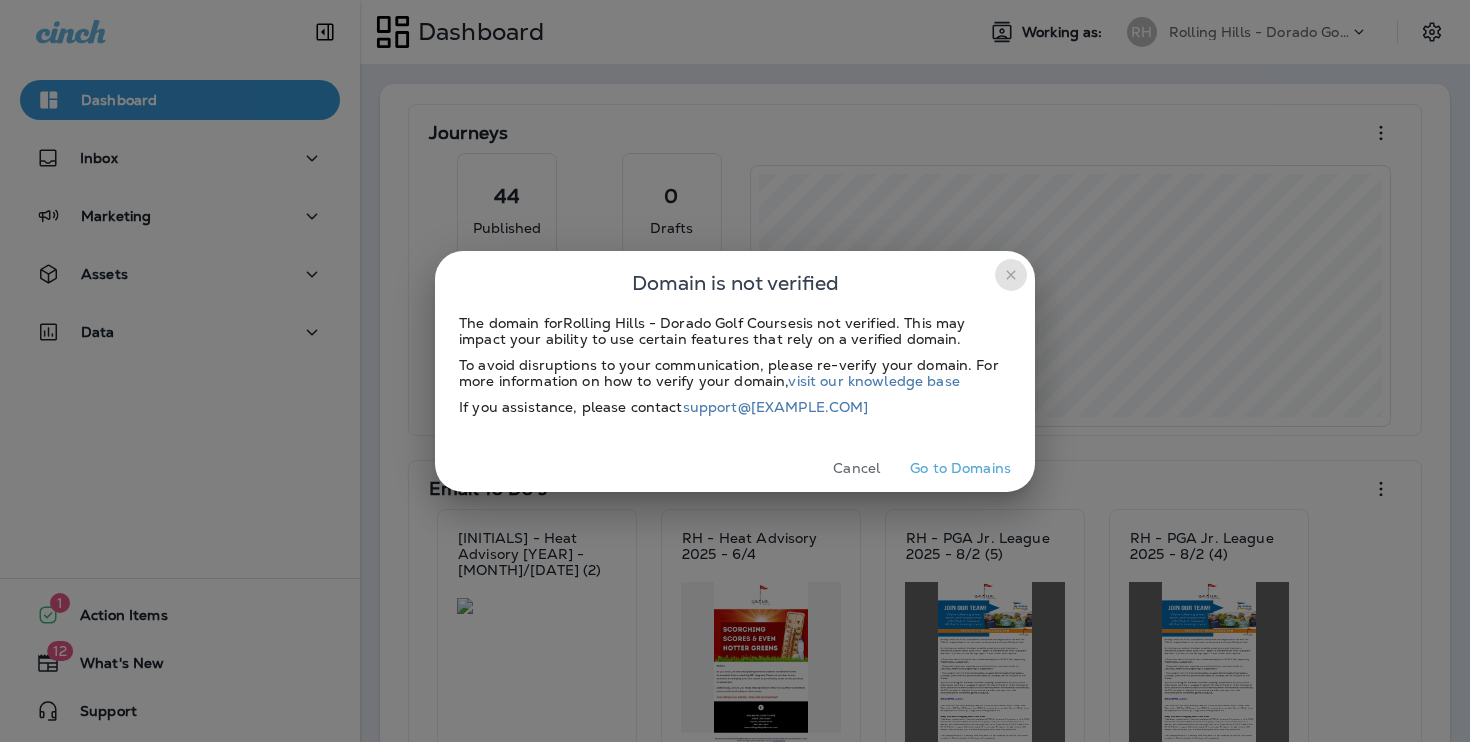 click at bounding box center (1011, 275) 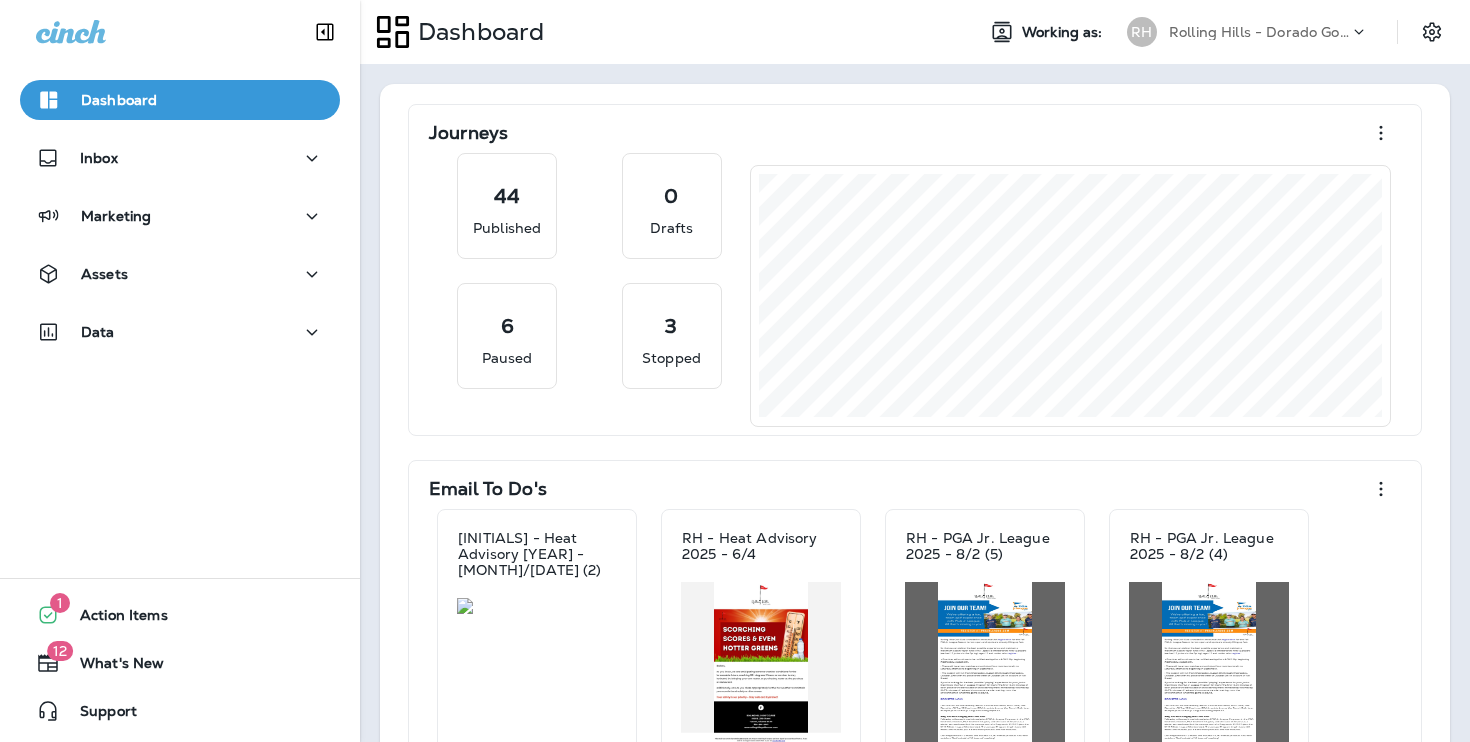 click on "Dashboard Inbox Marketing Assets Data" at bounding box center [180, 220] 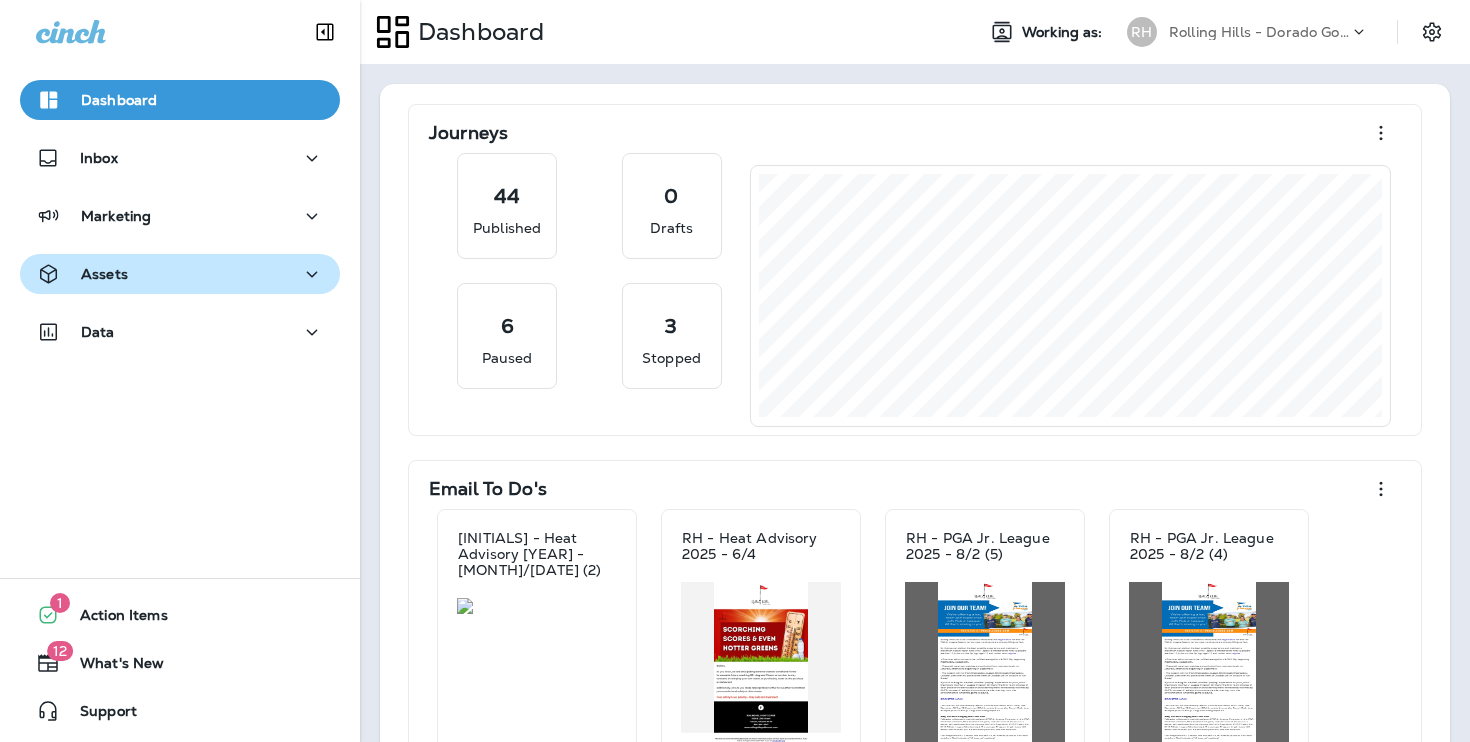 click on "Assets" at bounding box center [180, 158] 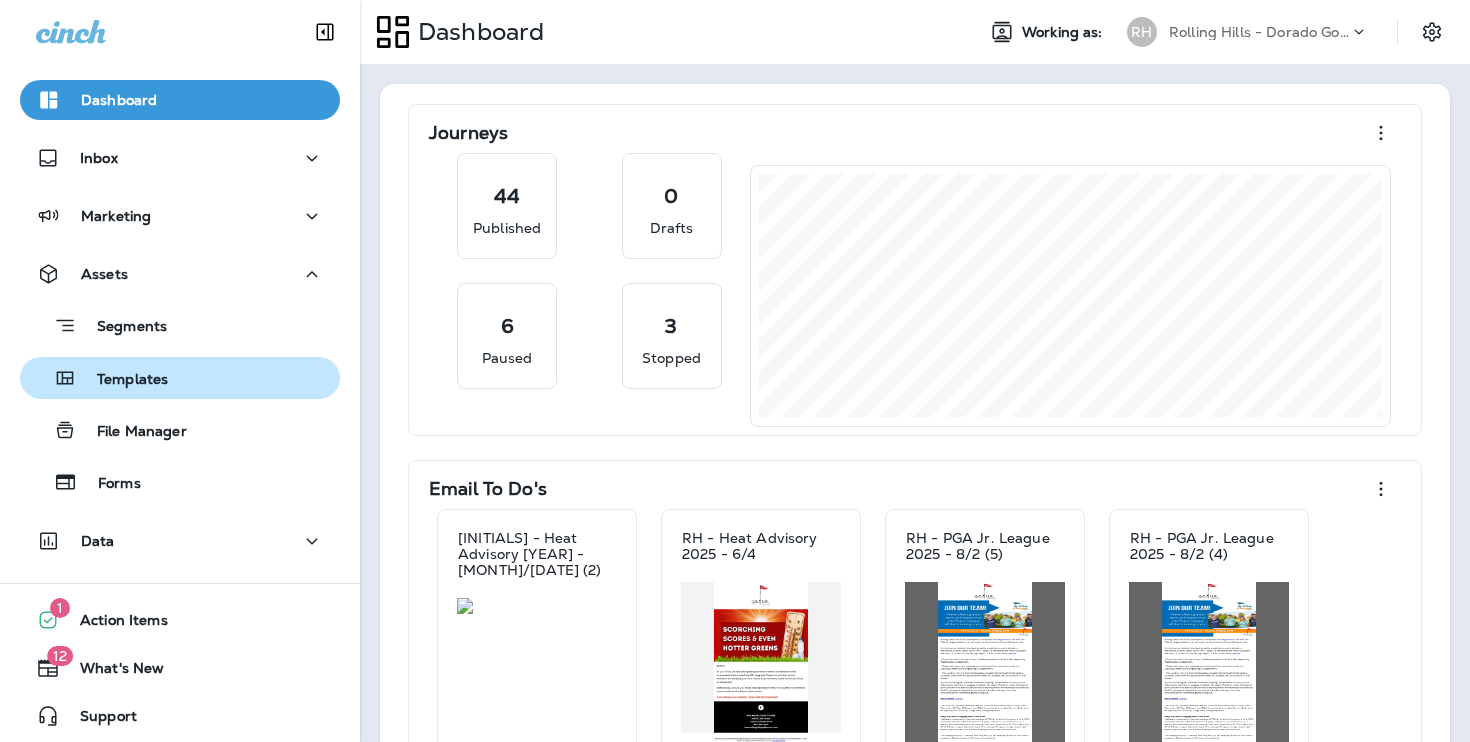 click on "Templates" at bounding box center [180, 325] 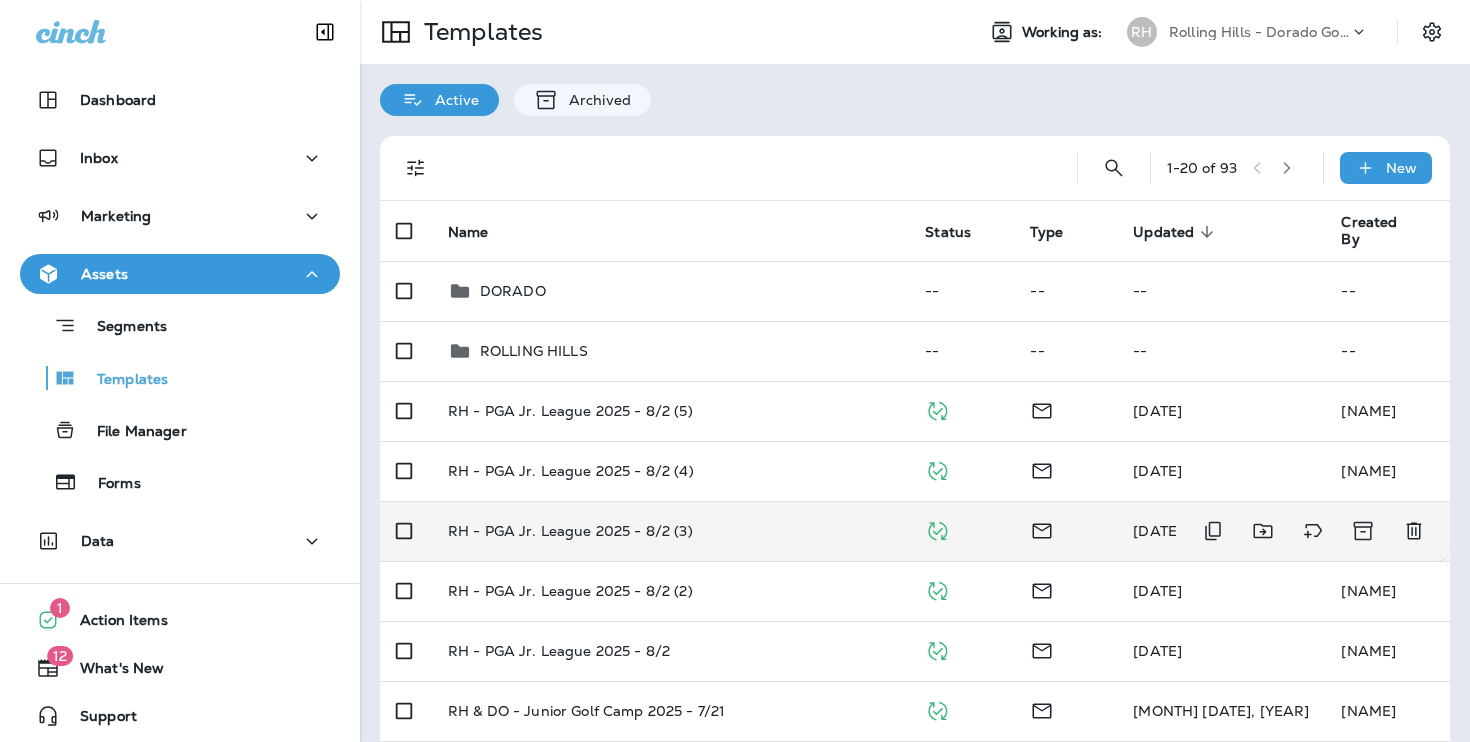 scroll, scrollTop: 79, scrollLeft: 0, axis: vertical 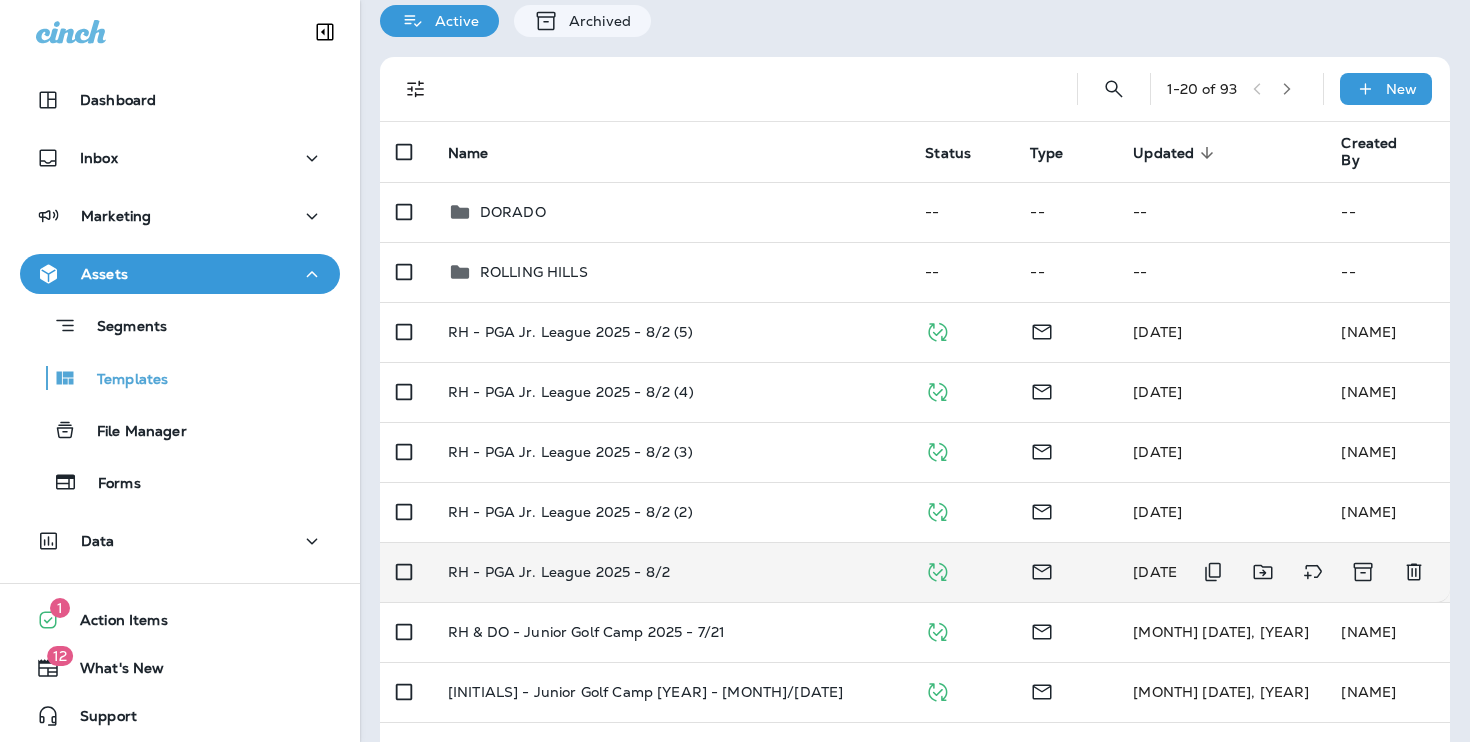 click on "RH - PGA Jr. League 2025  - 8/2" at bounding box center [670, 332] 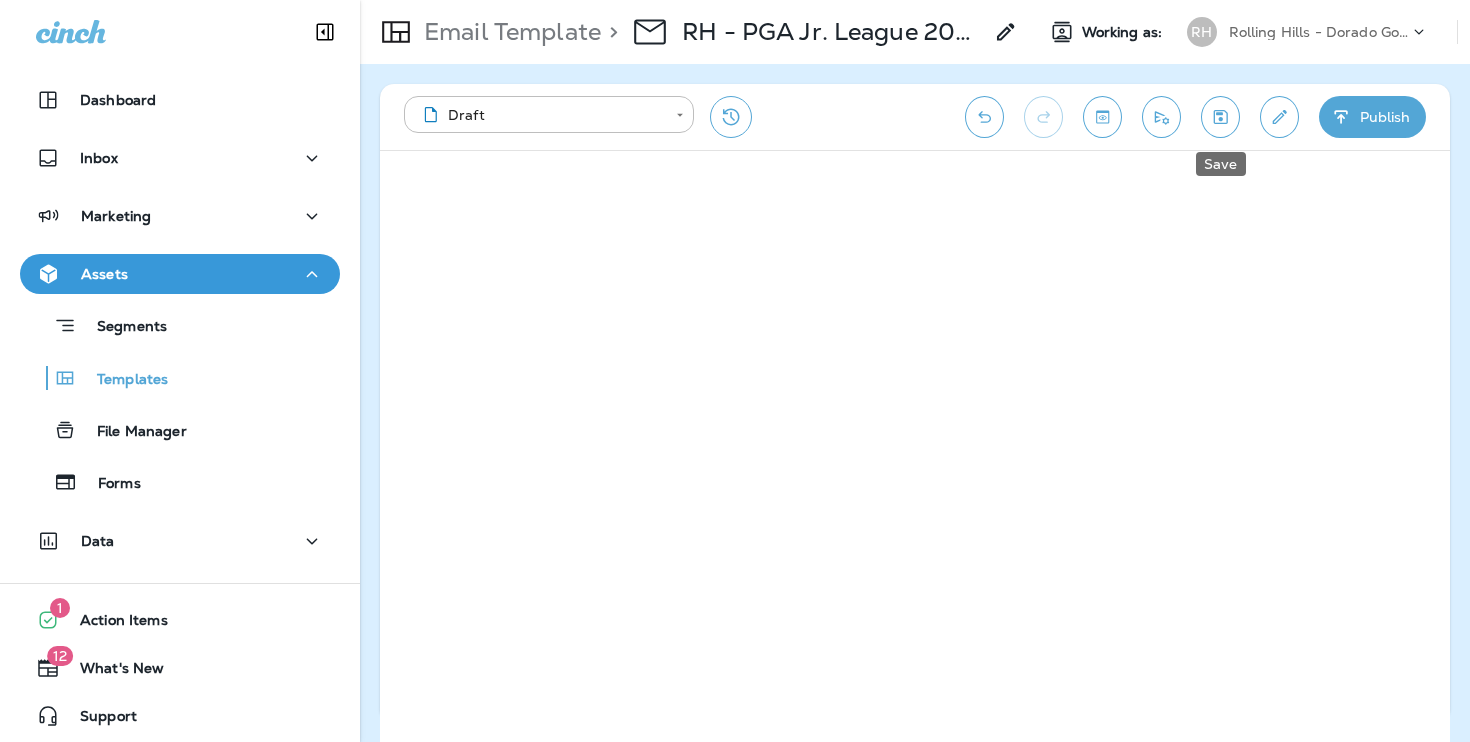 click at bounding box center (1220, 117) 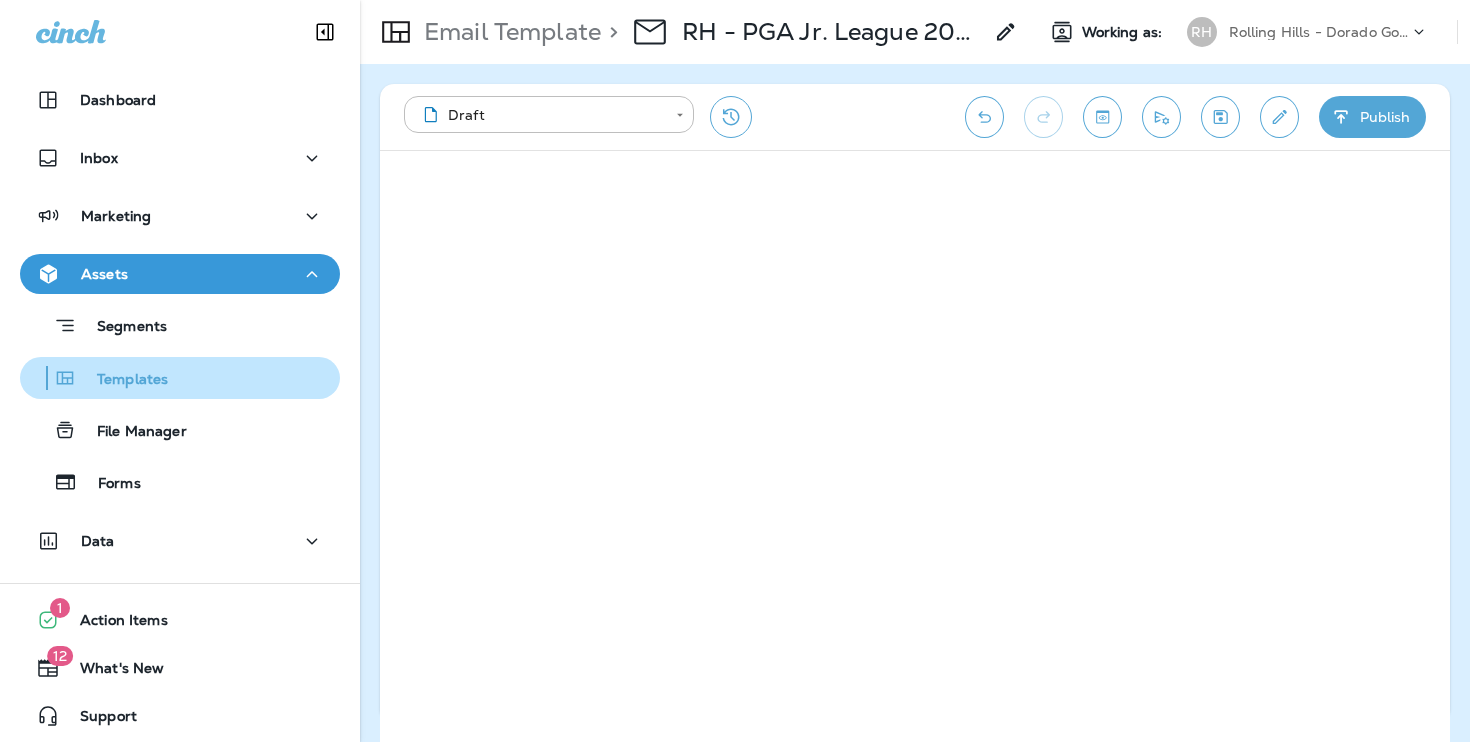 click on "Templates" at bounding box center (180, 325) 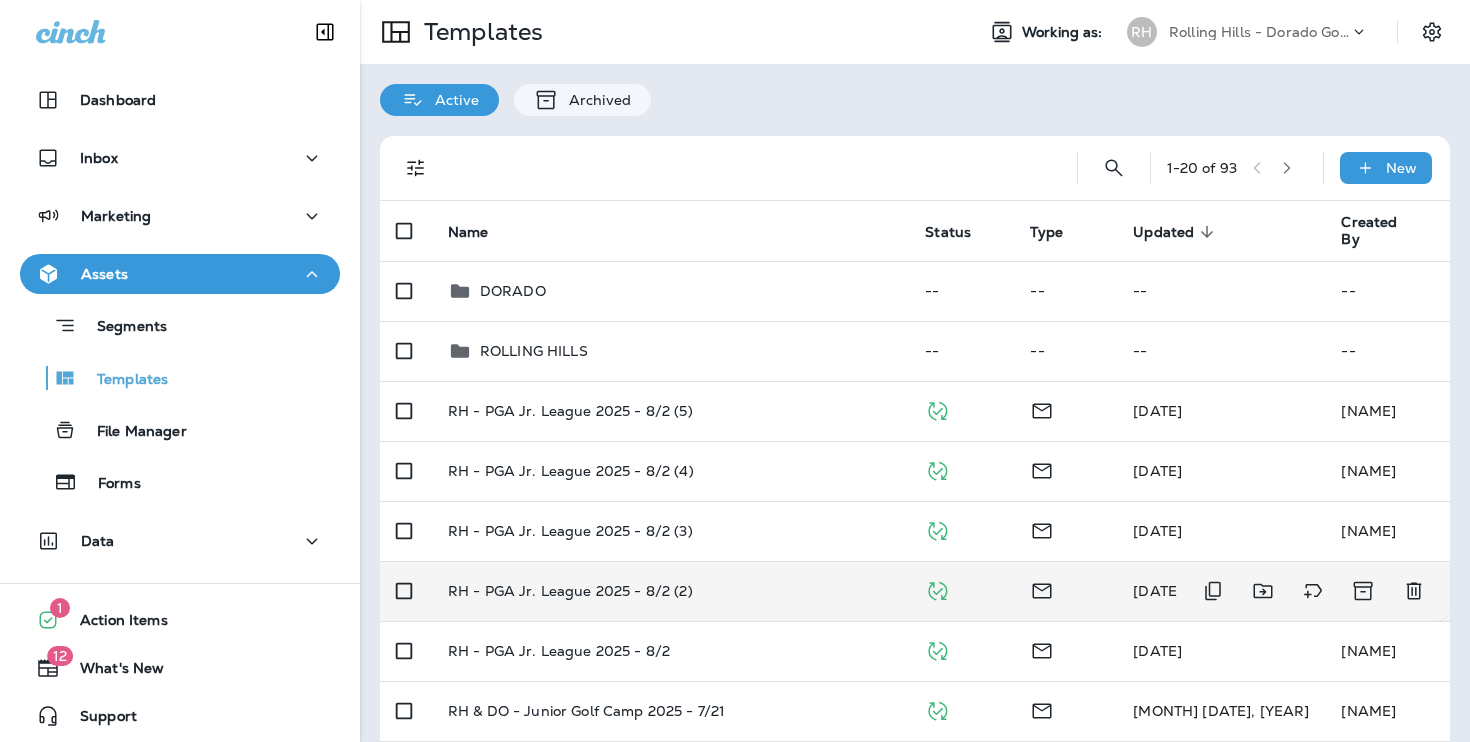 click on "RH - PGA Jr. League 2025  - 8/2 (2)" at bounding box center [670, 411] 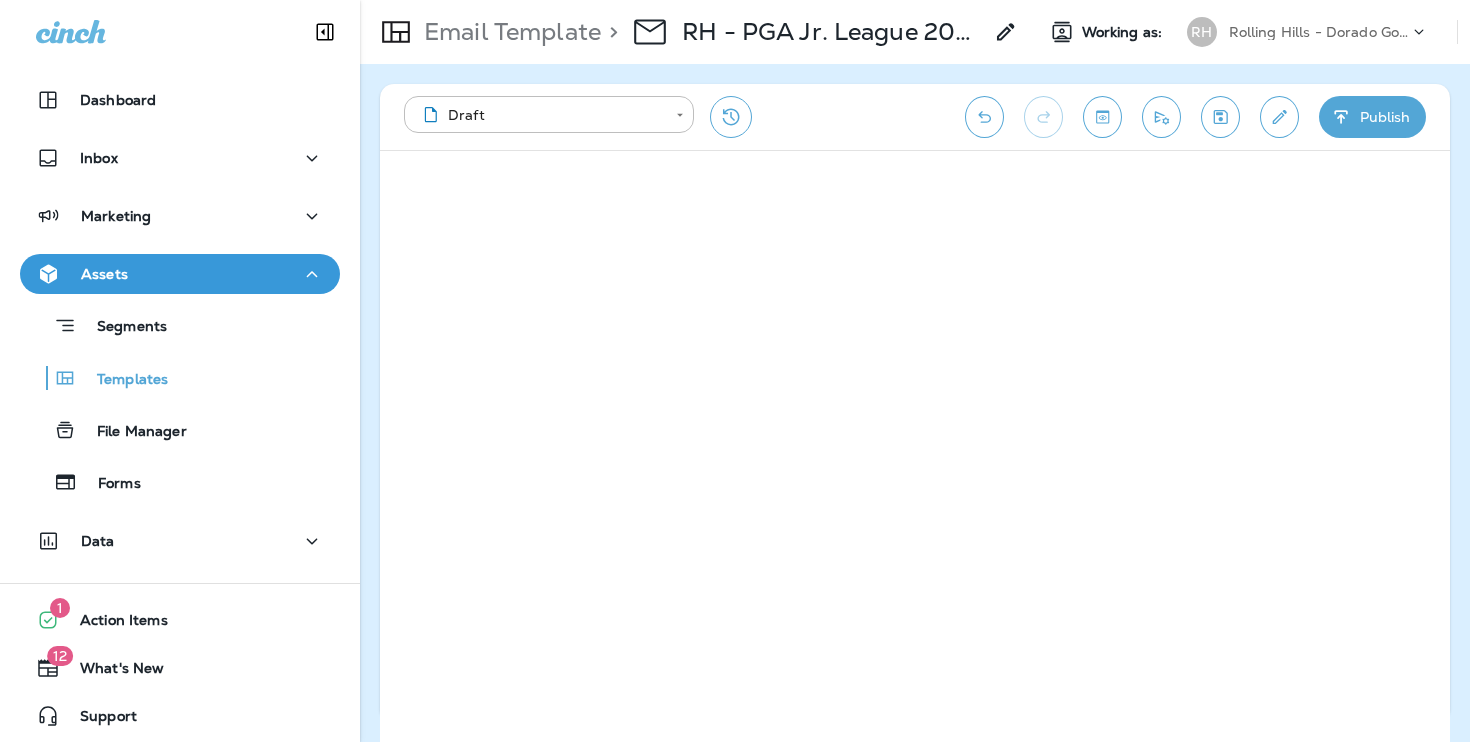 click on "Publish" at bounding box center (1372, 117) 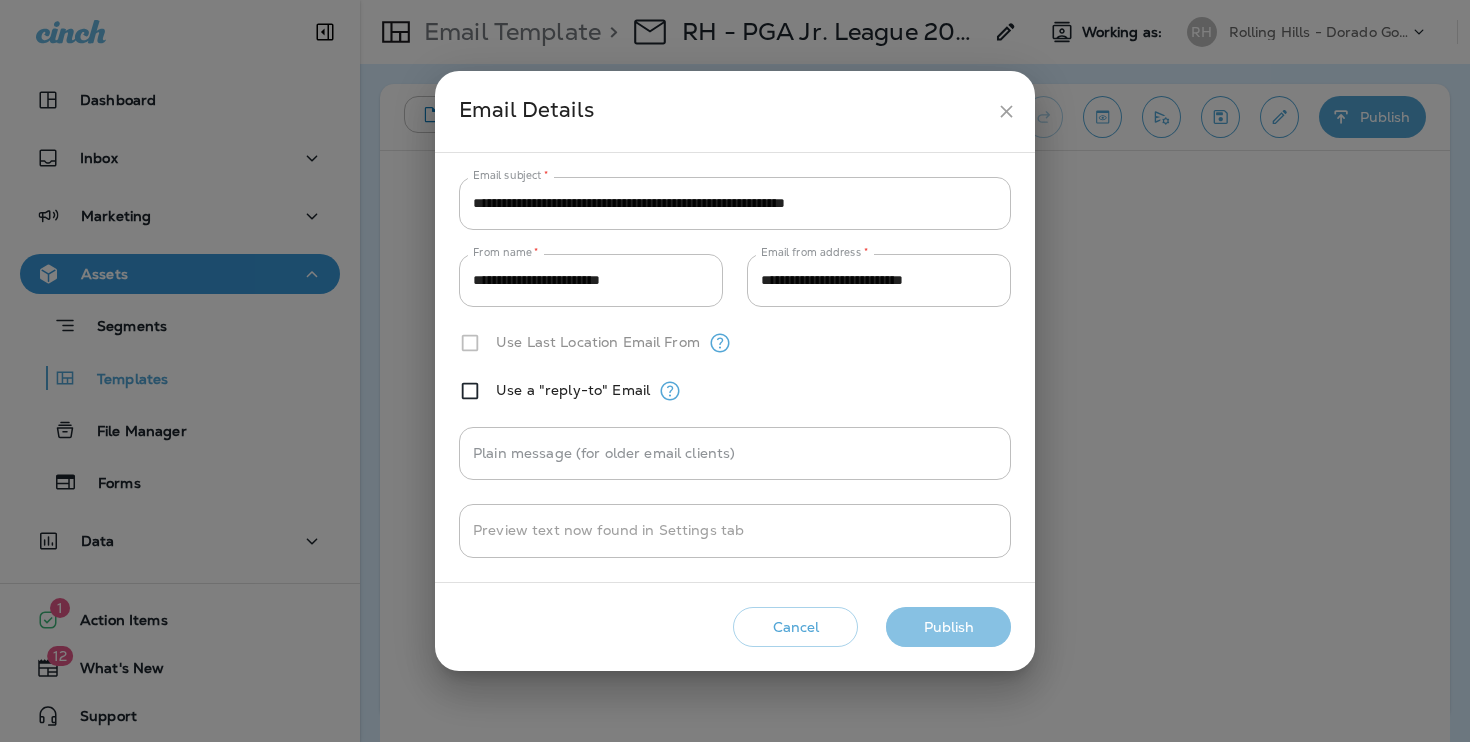 click on "Publish" at bounding box center (948, 627) 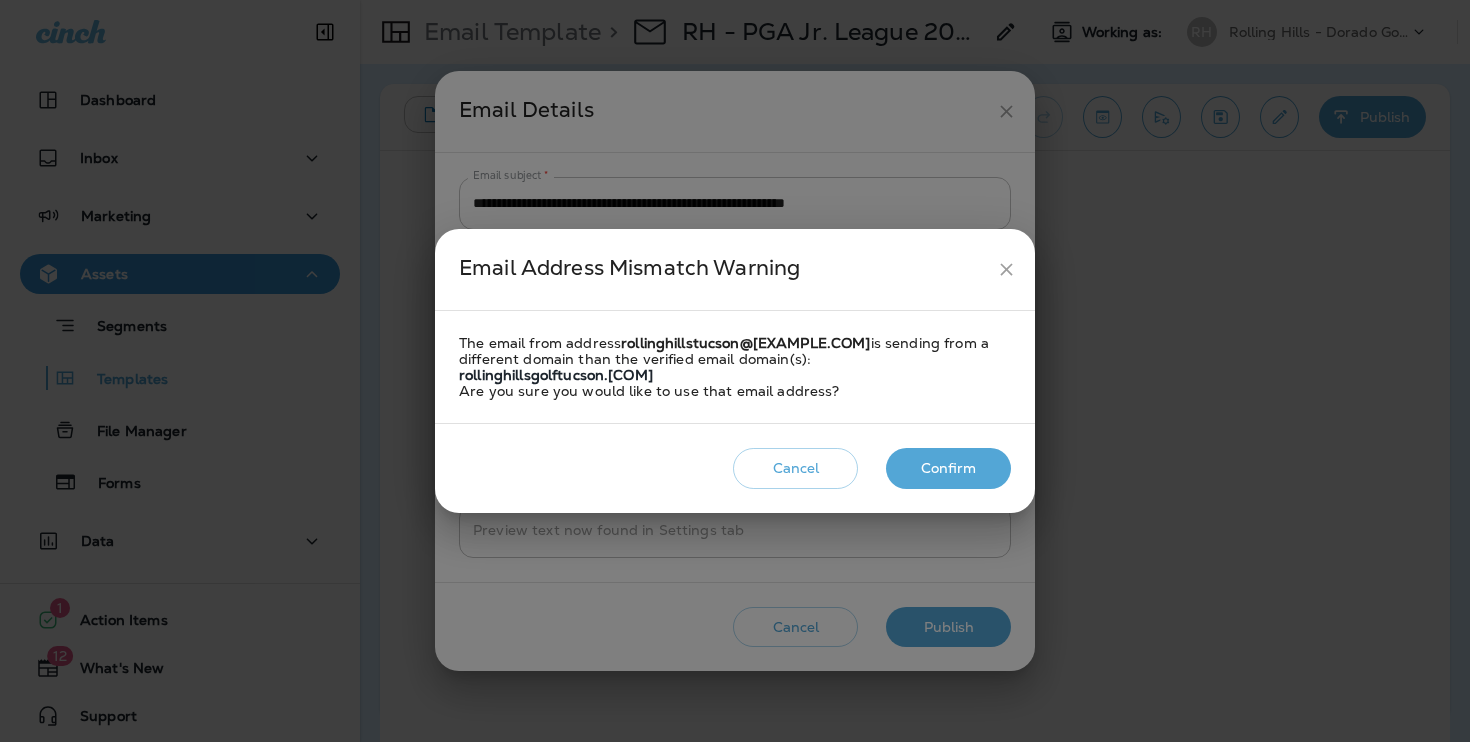 click on "Confirm" at bounding box center [948, 627] 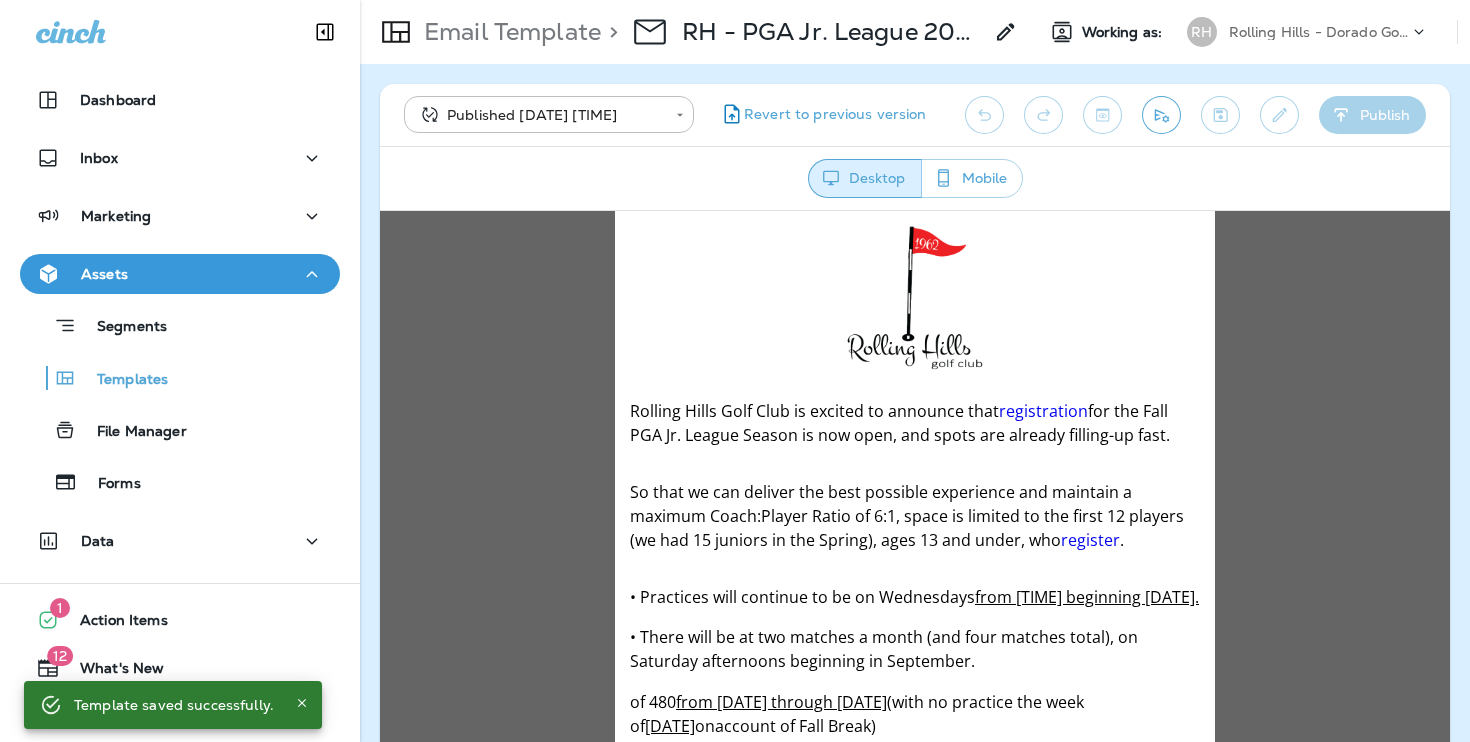 scroll, scrollTop: 0, scrollLeft: 0, axis: both 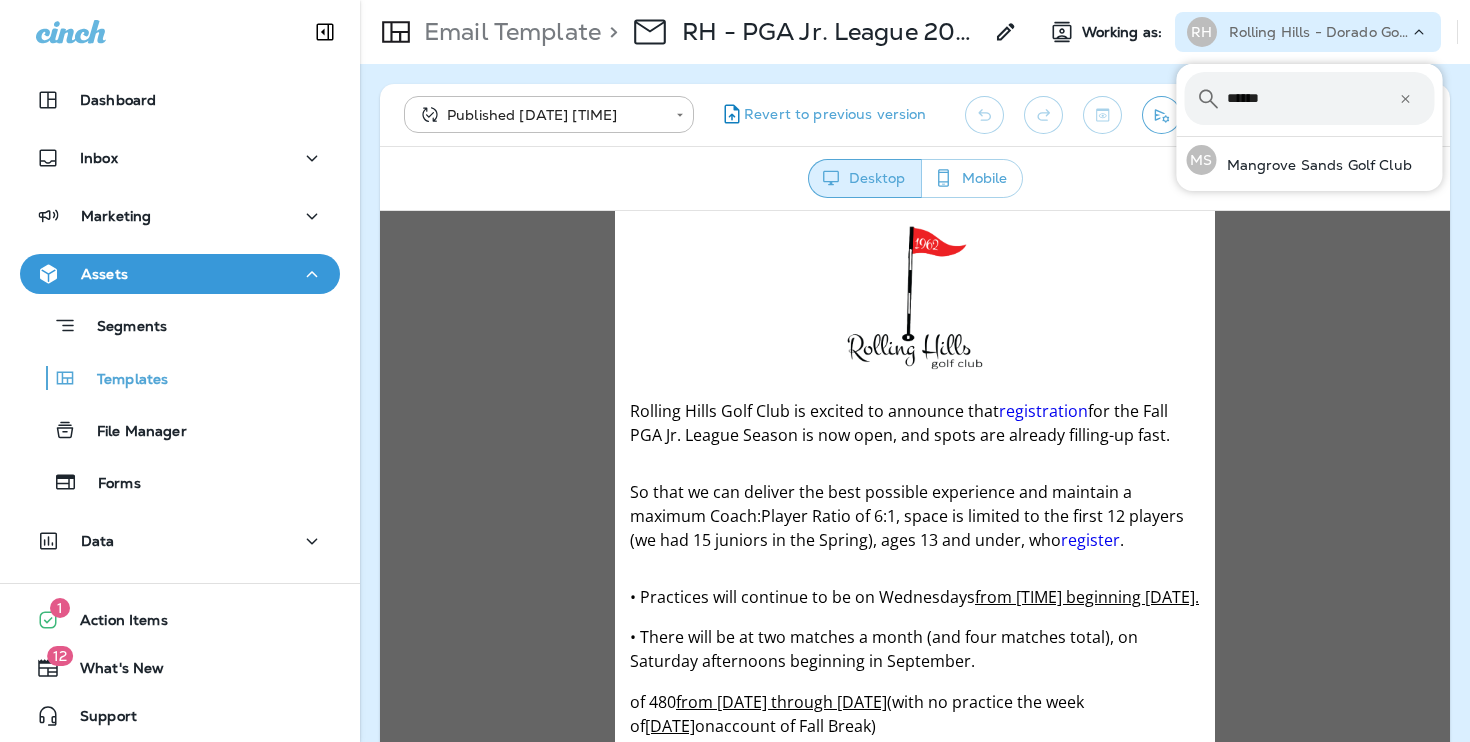 type on "******" 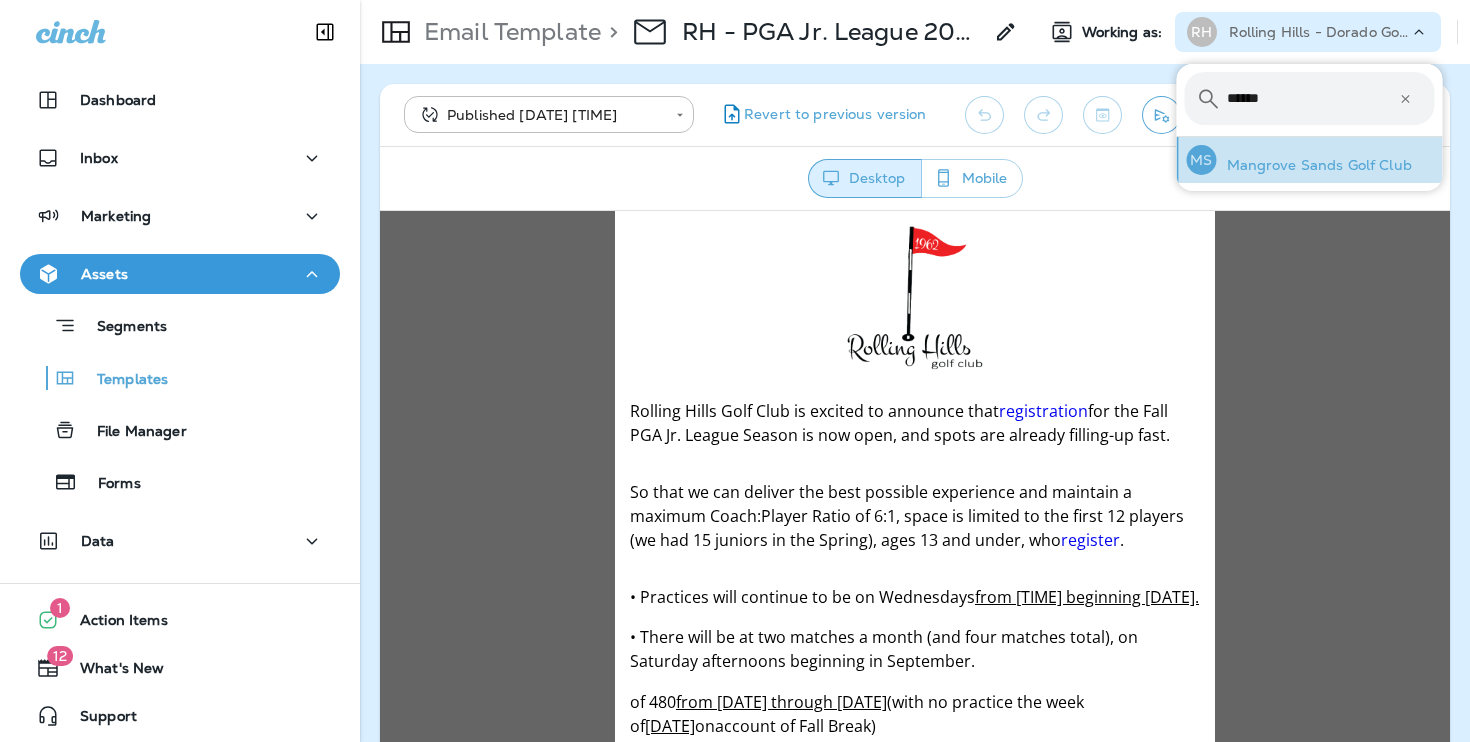 click on "Mangrove Sands Golf Club" at bounding box center [1314, 165] 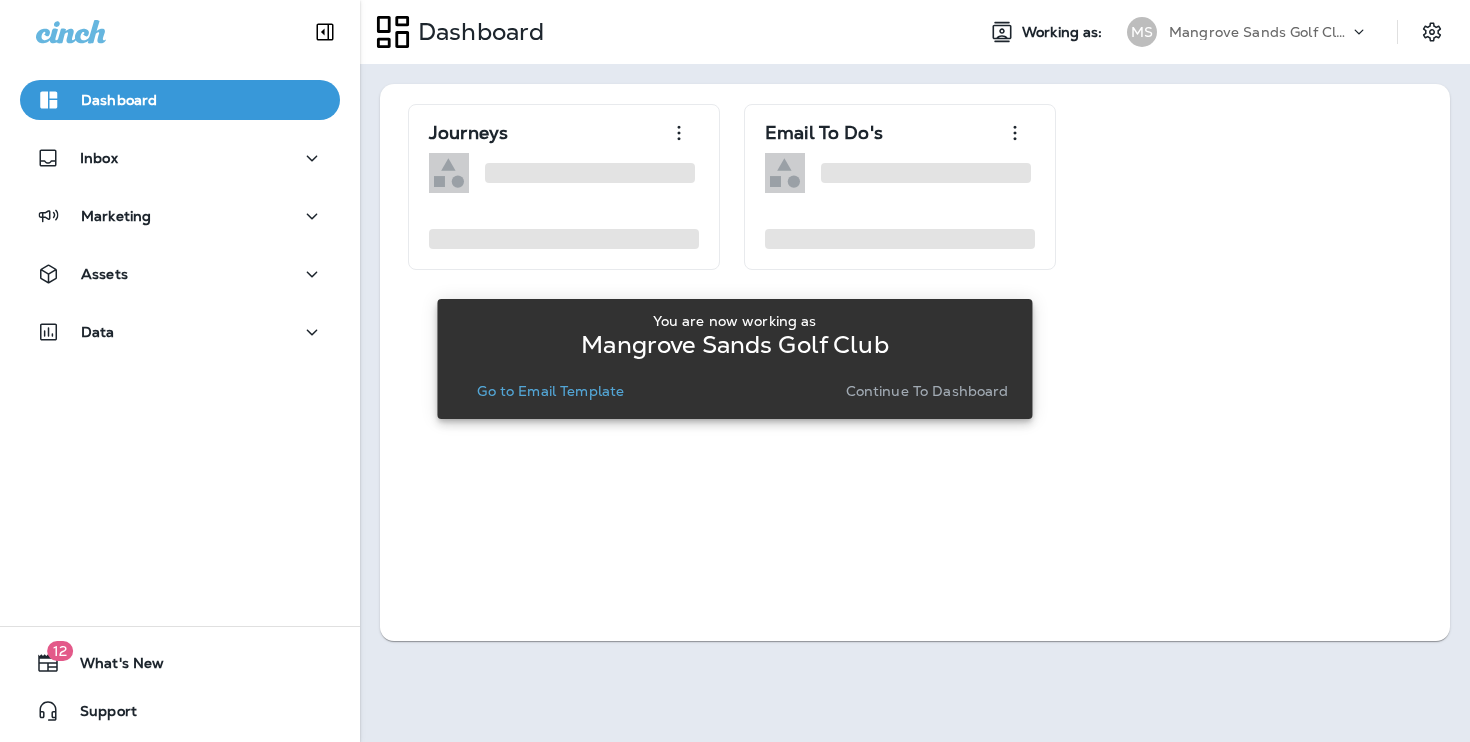 click on "You are now working as [COMPANY] Go to Email Template Continue to Dashboard" at bounding box center (734, 359) 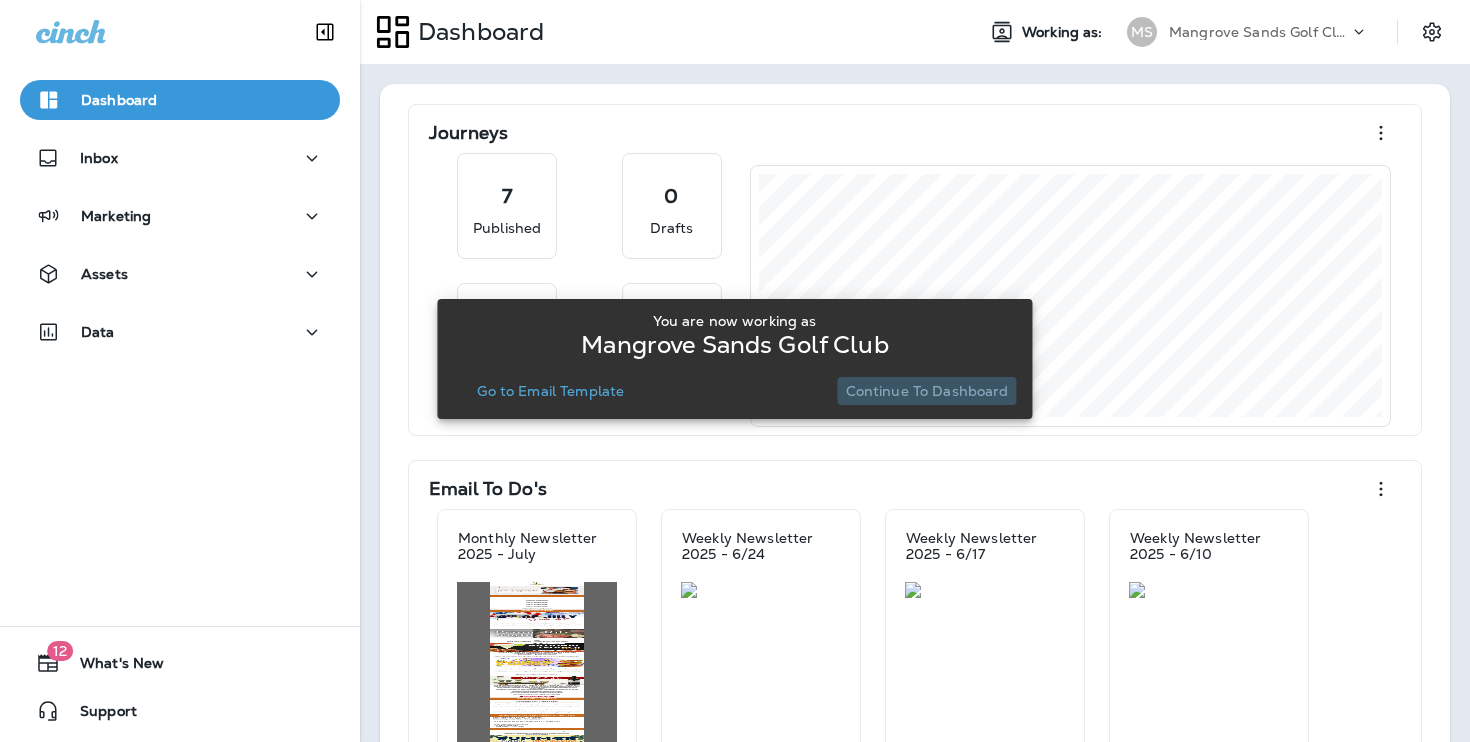 click on "Continue to Dashboard" at bounding box center [927, 391] 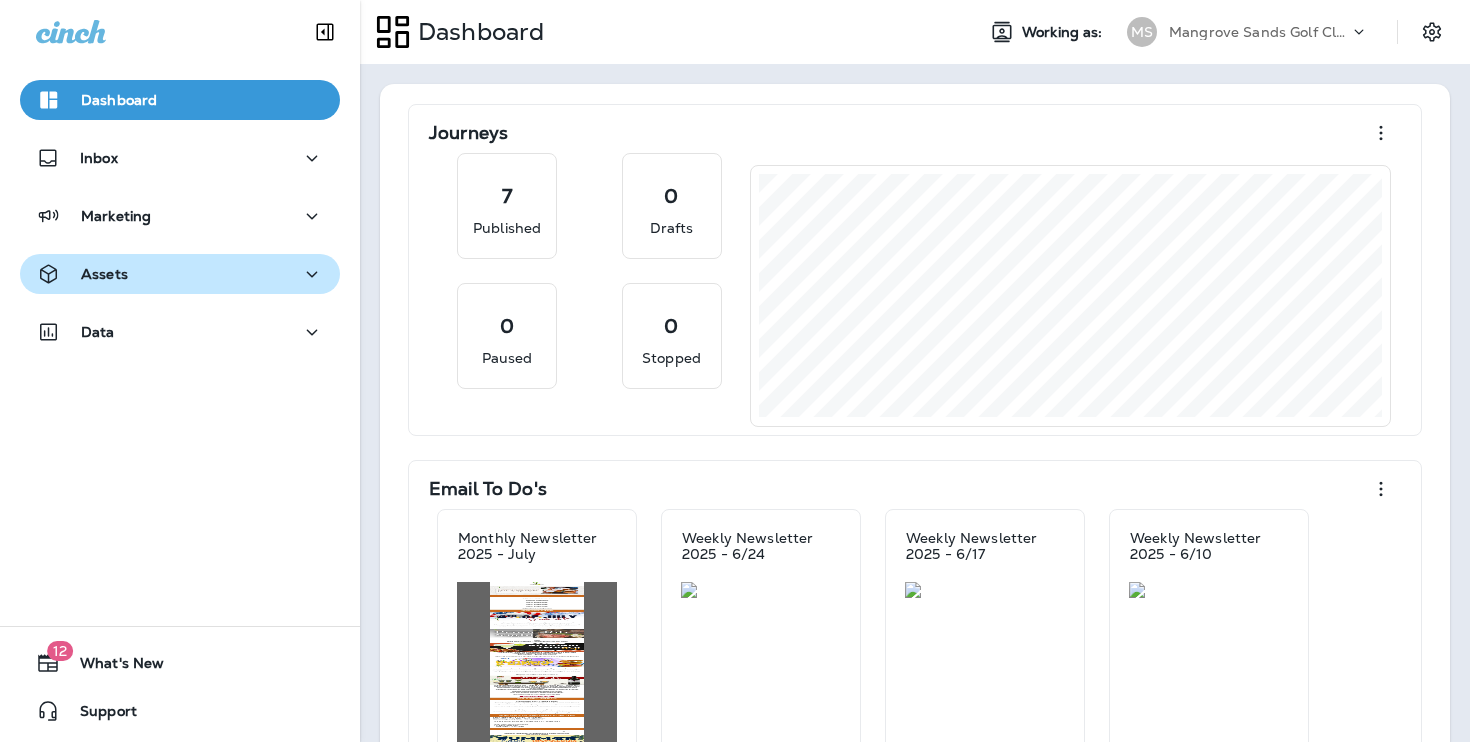 click on "Assets" at bounding box center [180, 158] 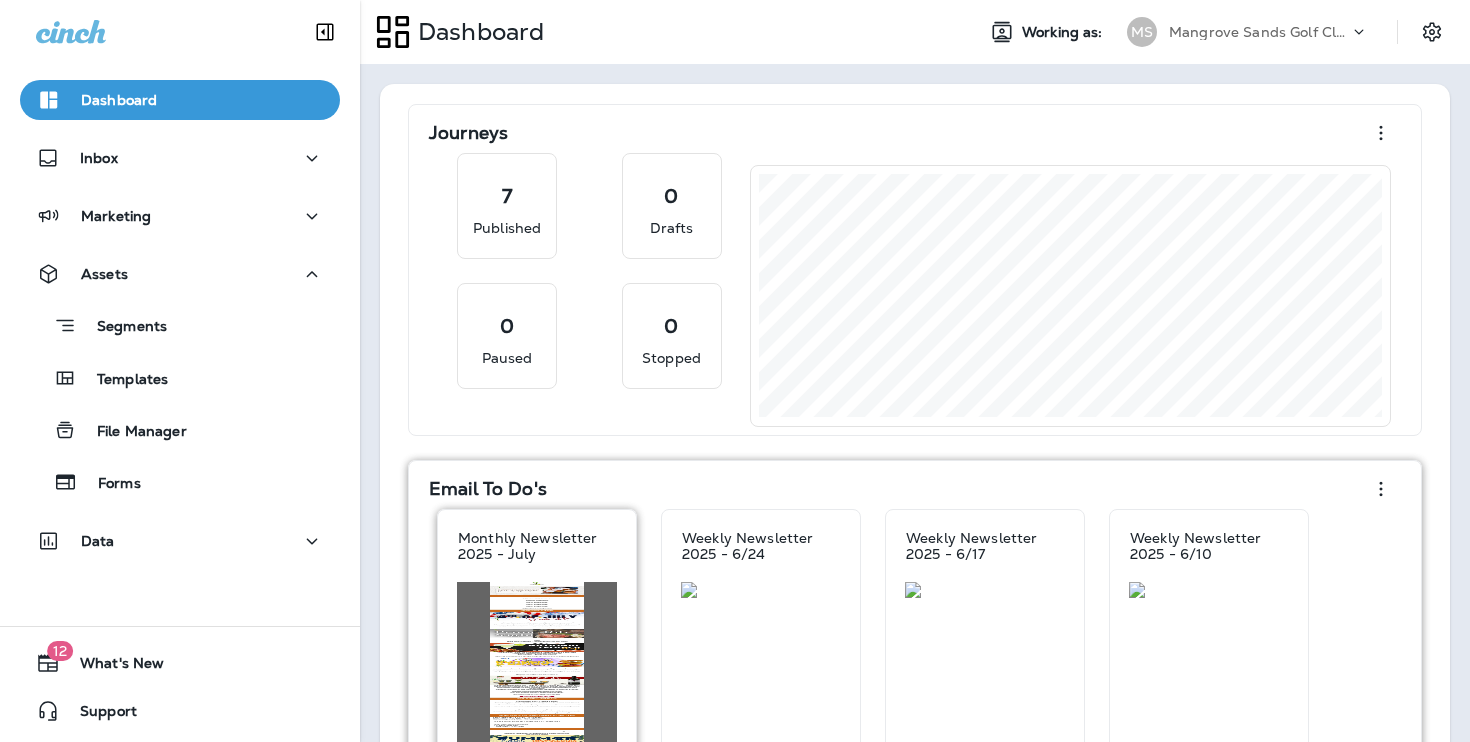 click on "Monthly Newsletter 2025 - July" at bounding box center (537, 546) 